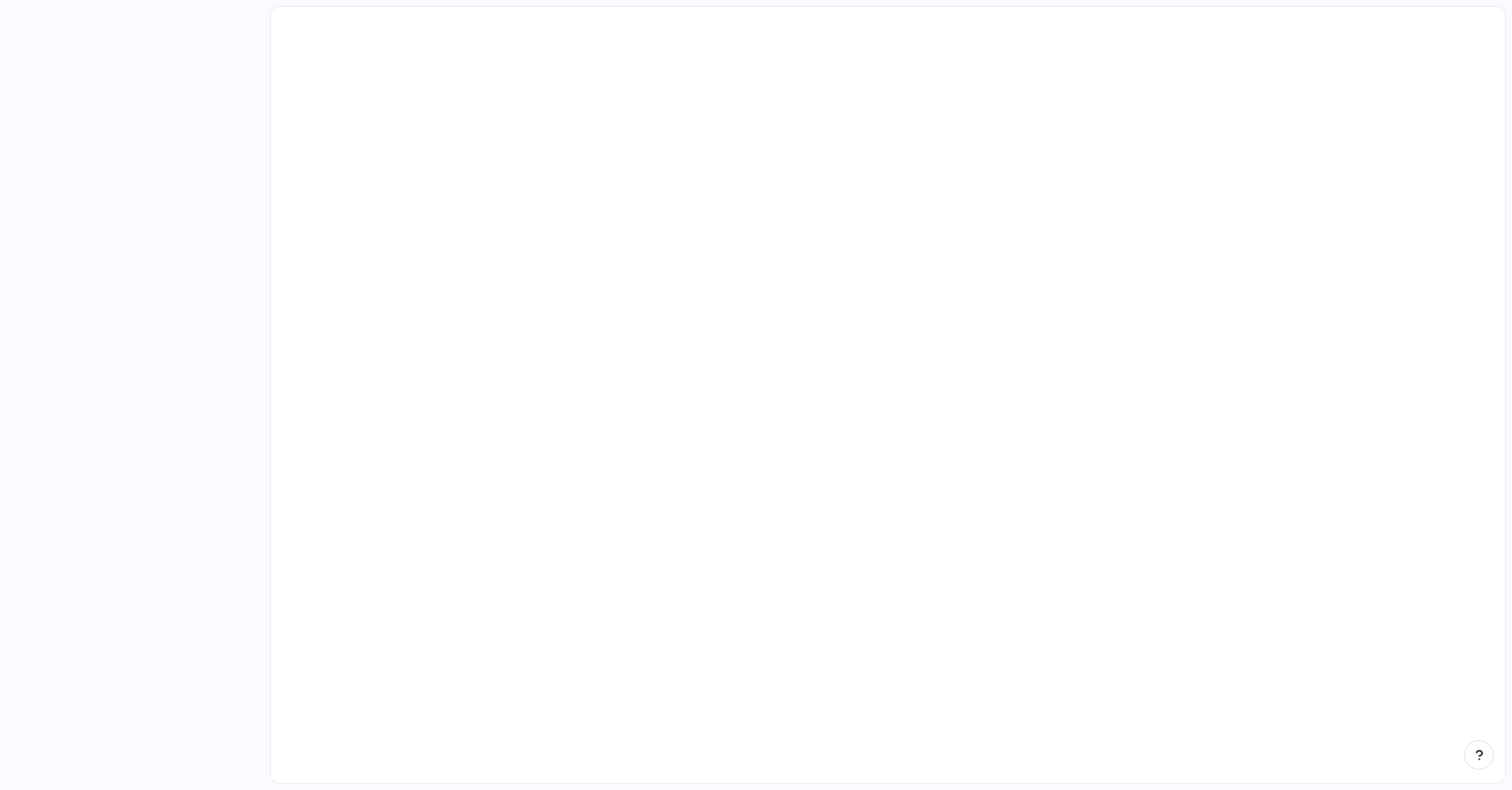 scroll, scrollTop: 0, scrollLeft: 0, axis: both 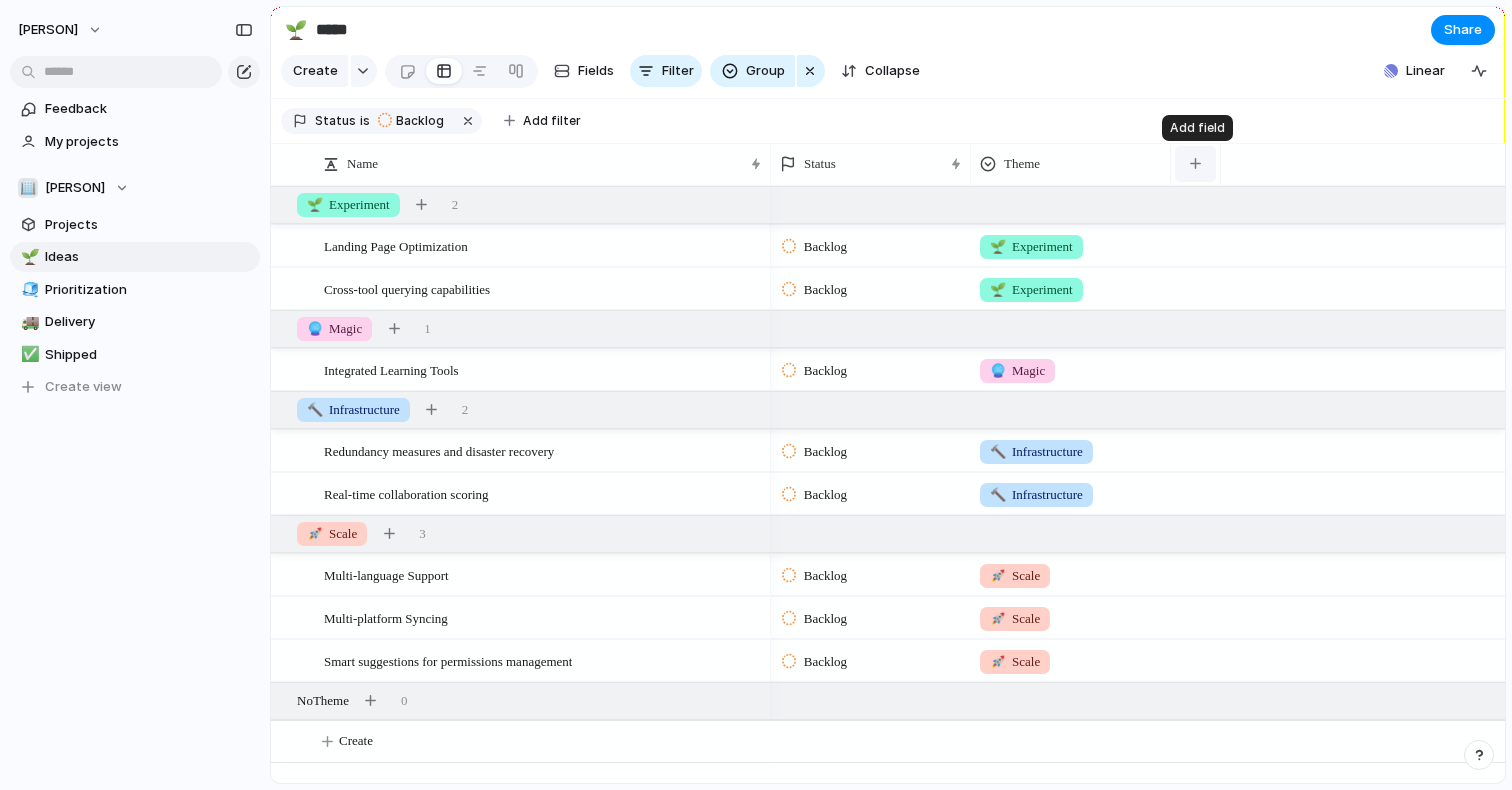 click at bounding box center [1195, 163] 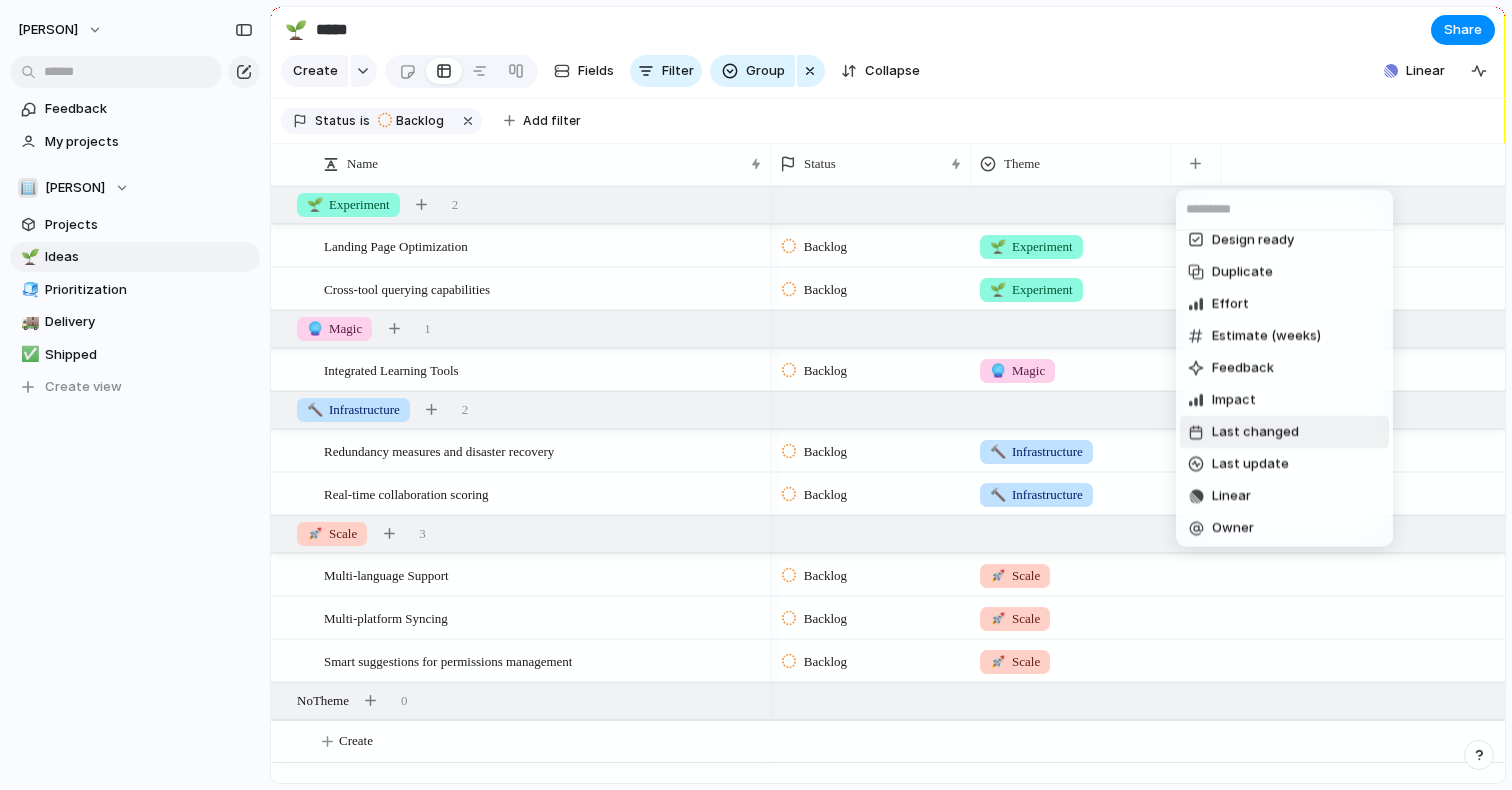scroll, scrollTop: 110, scrollLeft: 0, axis: vertical 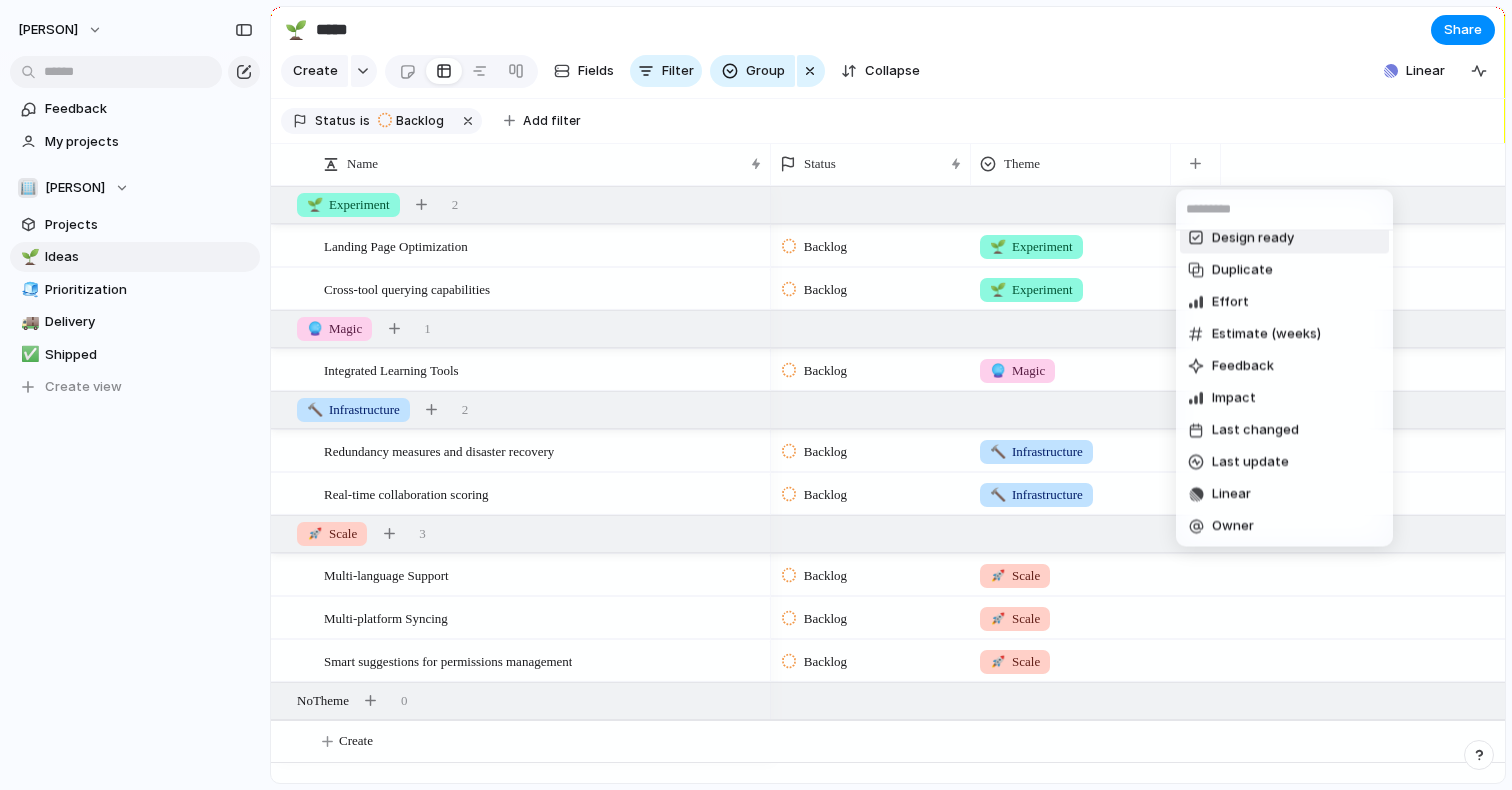 click on "Created at             Created by   Customer   Design ready   Duplicate   Effort     Estimate (weeks)   Feedback   Impact   Last changed   Last update   Linear             Owner   Parent   Priority   Start date   Target date   Team   Status   Added Theme   Added Create new field" at bounding box center [756, 395] 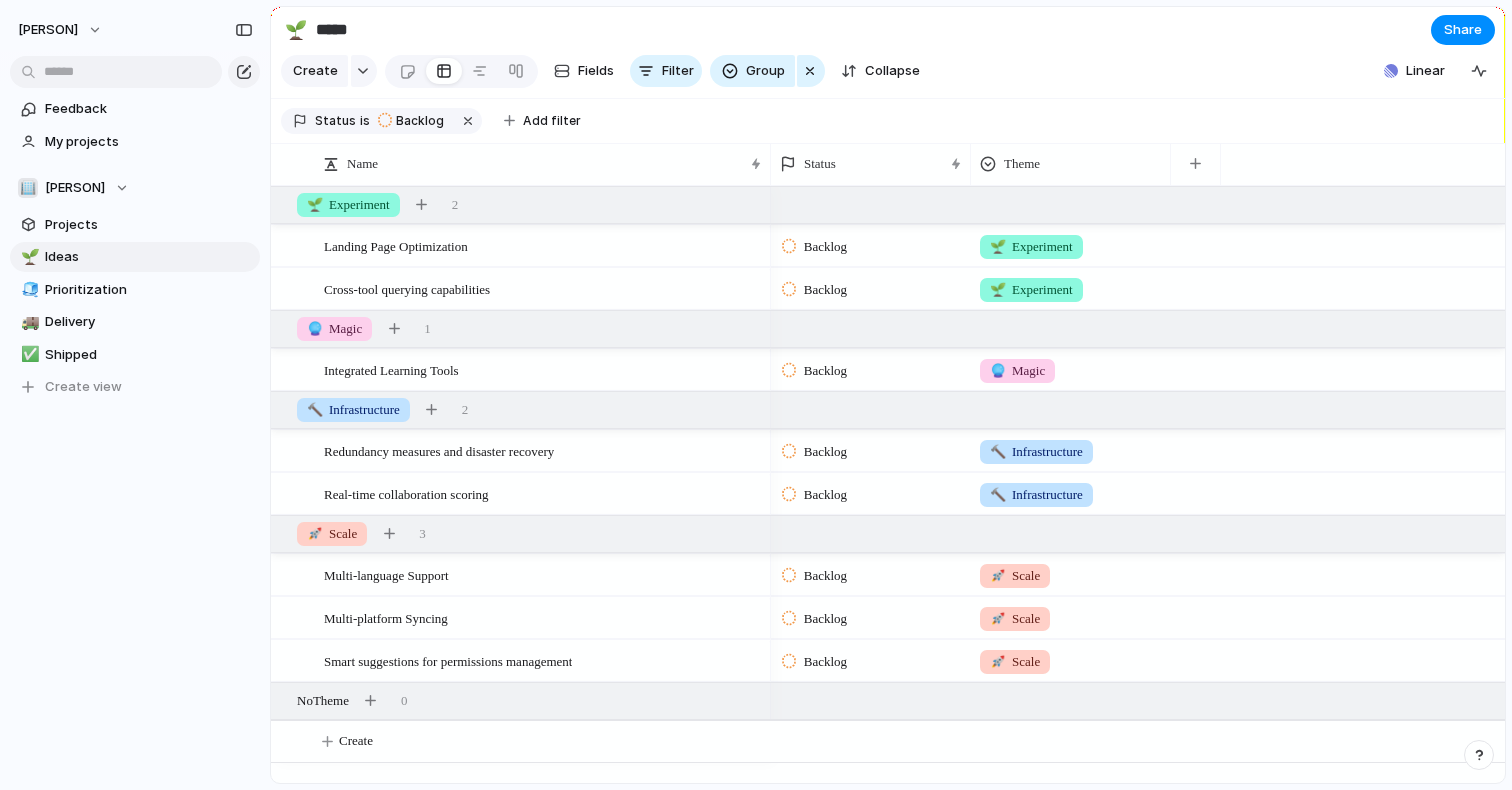 click on "🌱 Experiment" at bounding box center [1031, 247] 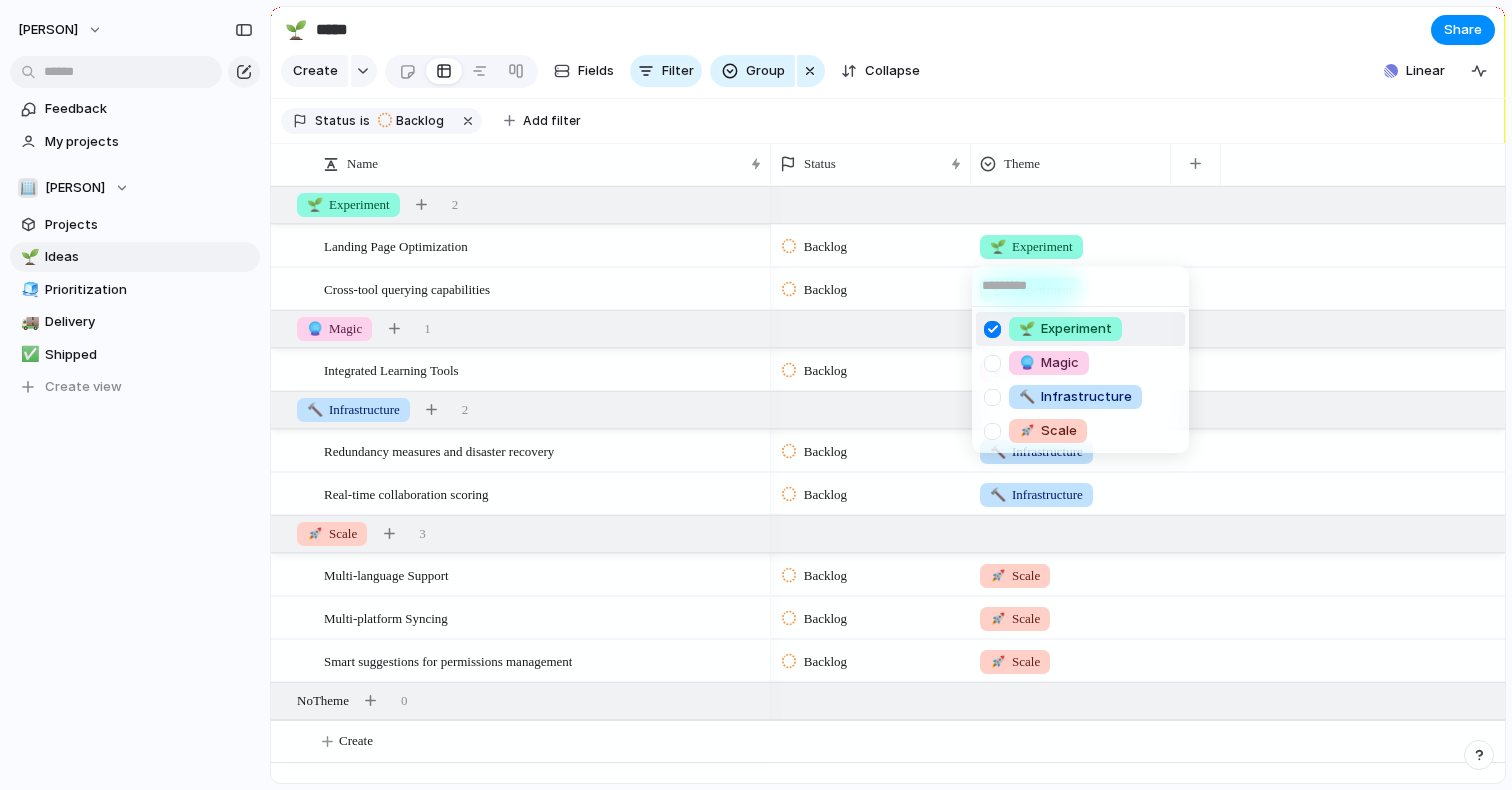 click on "🌱 Experiment   🔮 Magic   🔨 Infrastructure   🚀 Scale" at bounding box center (756, 395) 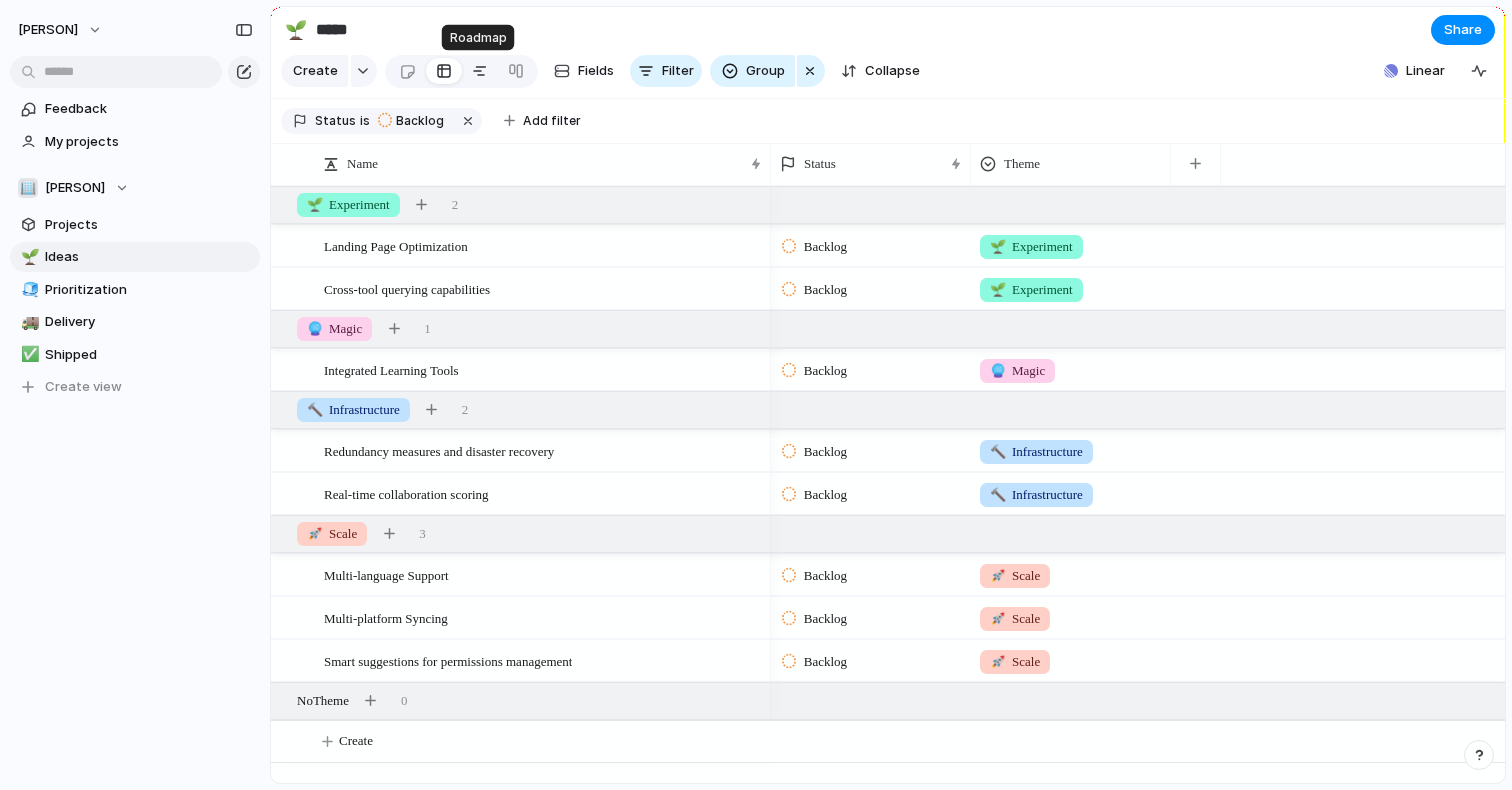 click at bounding box center [480, 71] 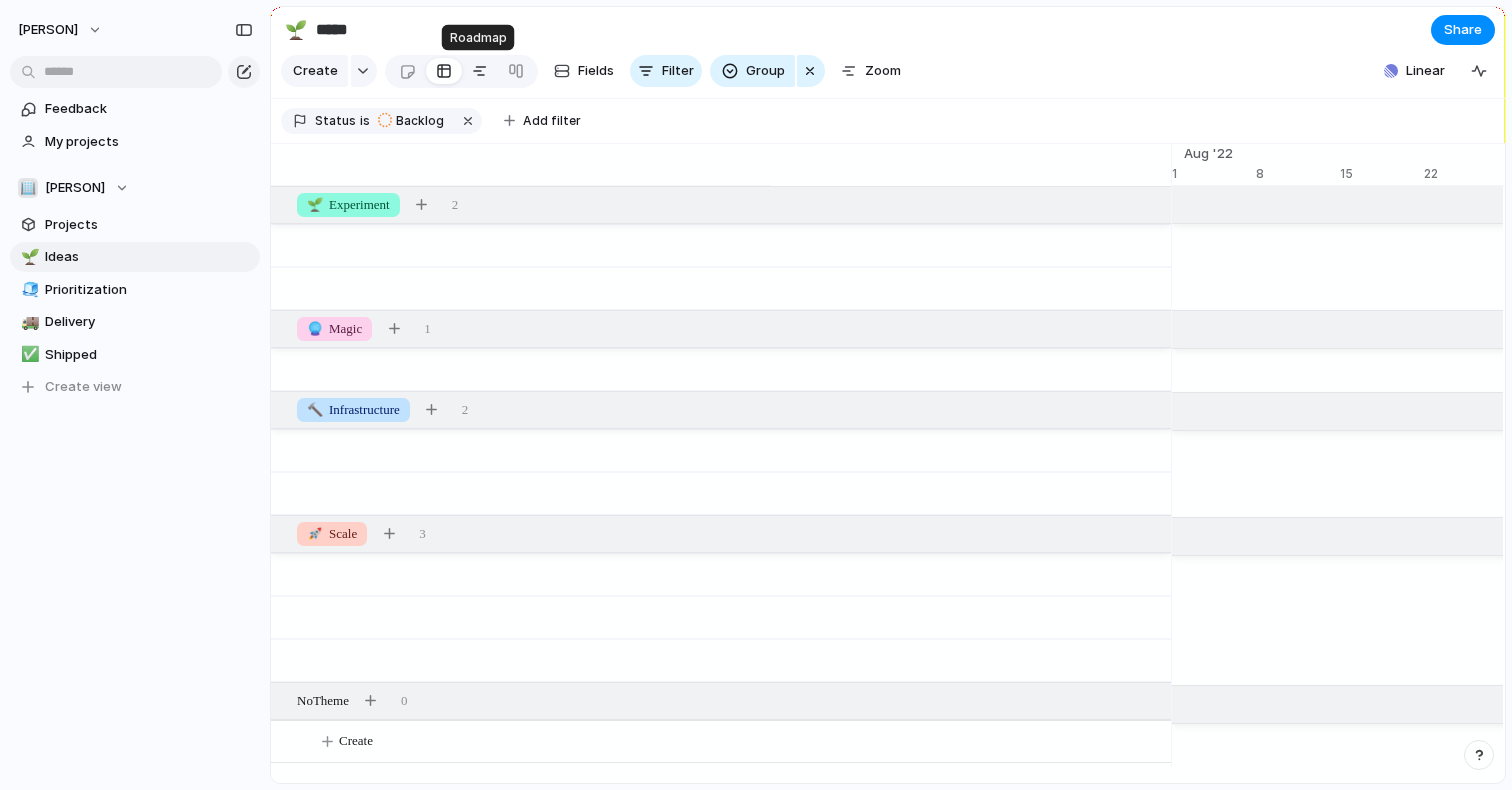 scroll, scrollTop: 0, scrollLeft: 13046, axis: horizontal 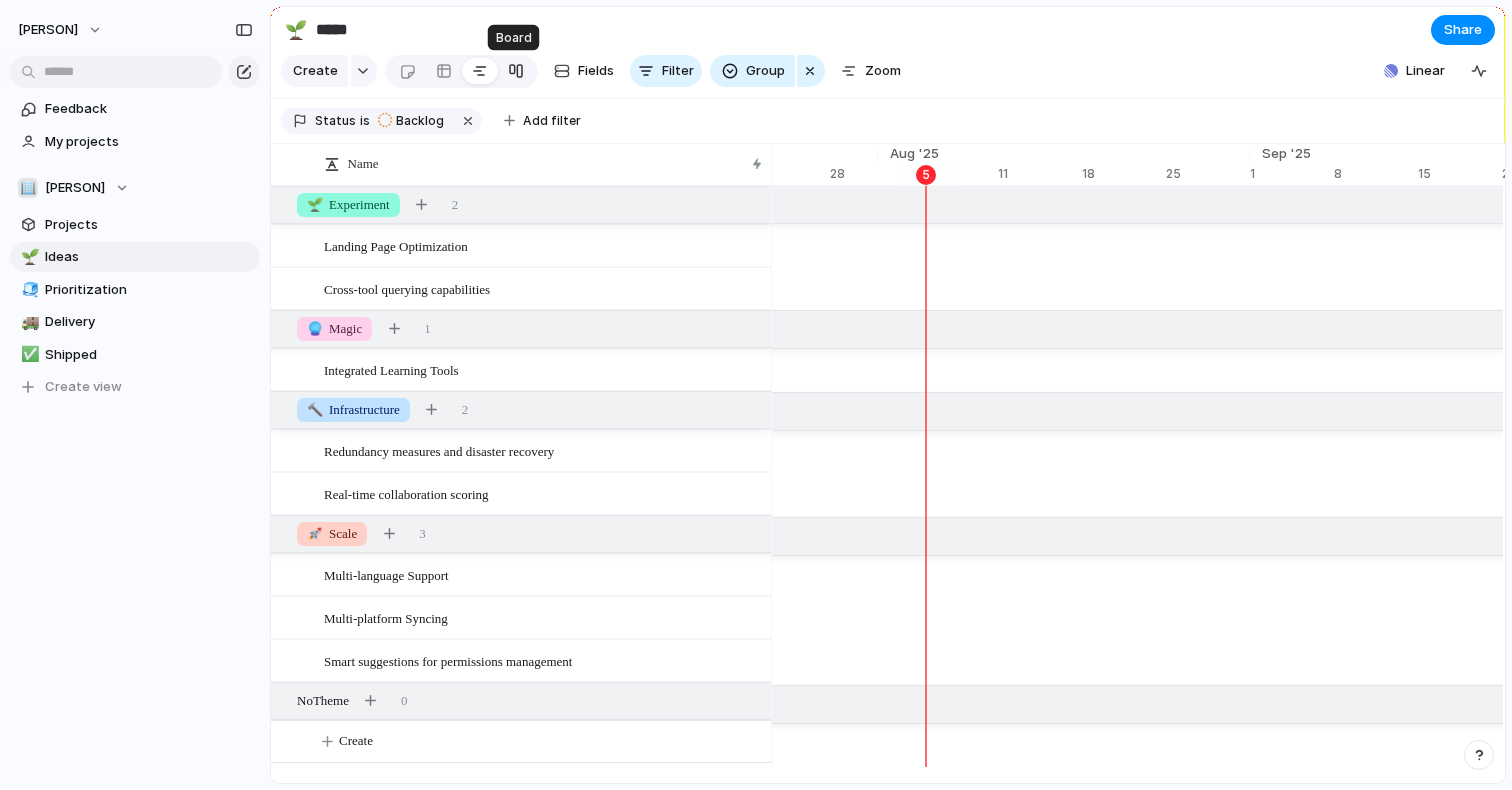 click at bounding box center (516, 71) 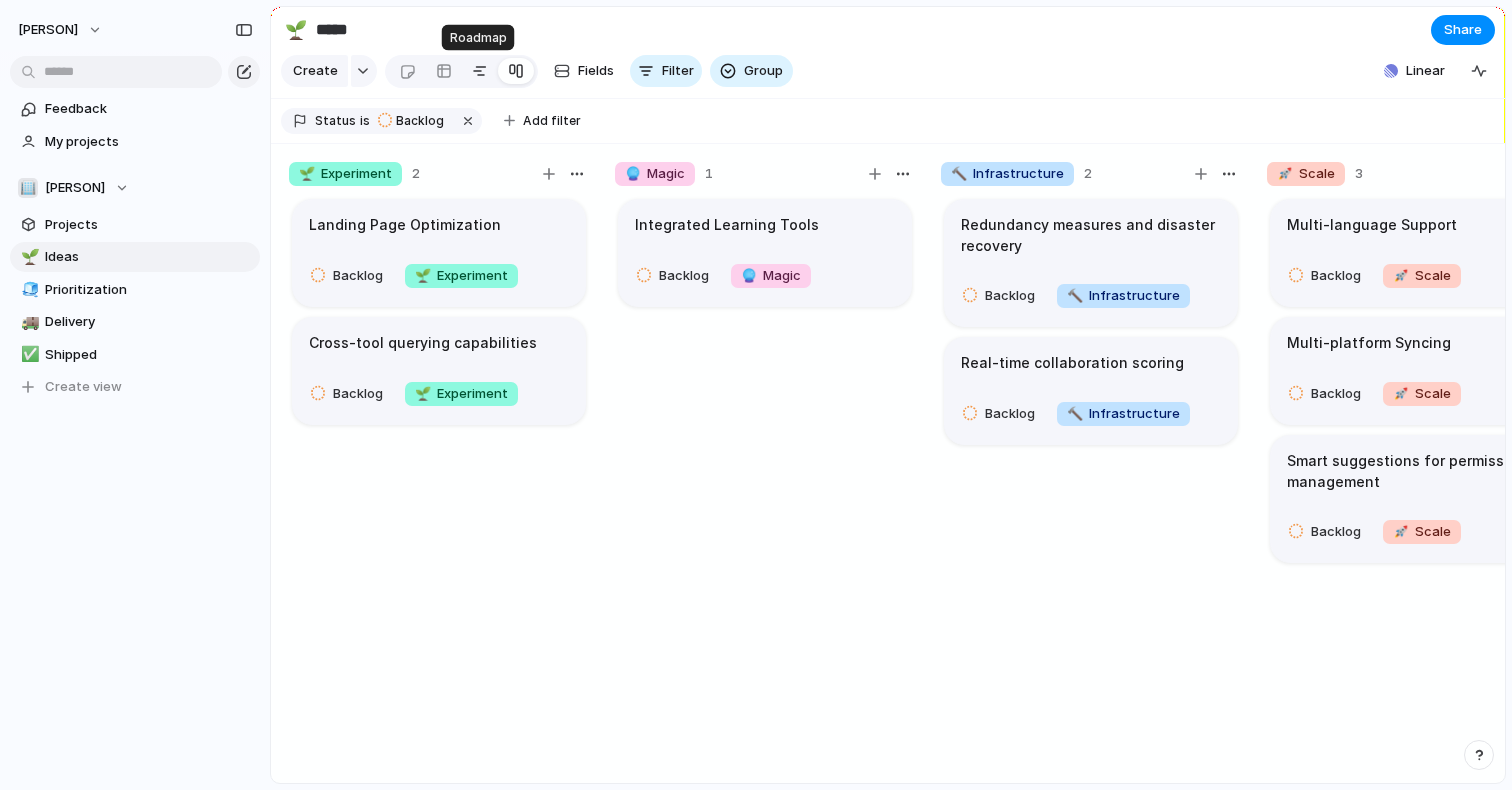 click at bounding box center (480, 71) 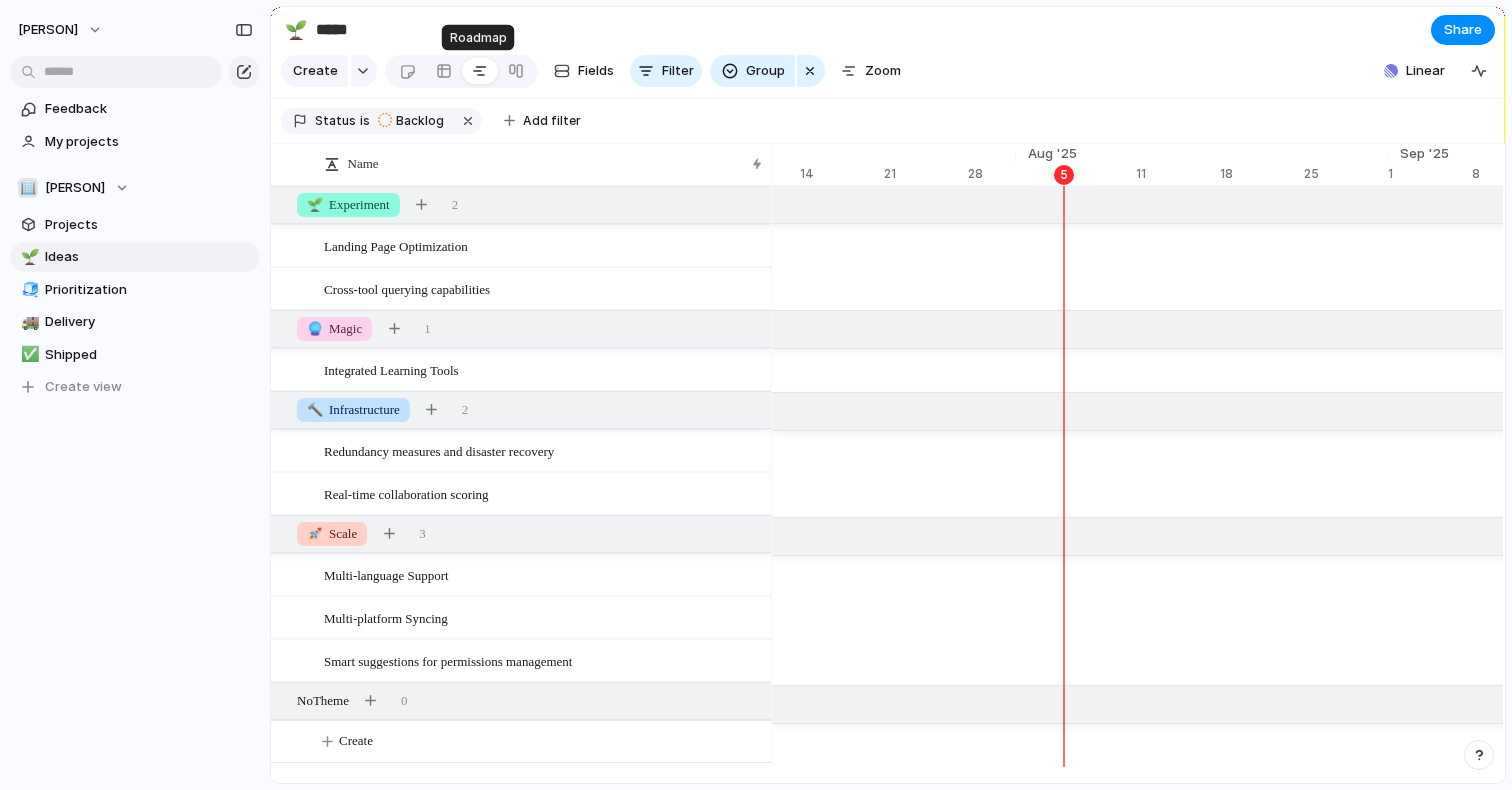 scroll, scrollTop: 0, scrollLeft: 12908, axis: horizontal 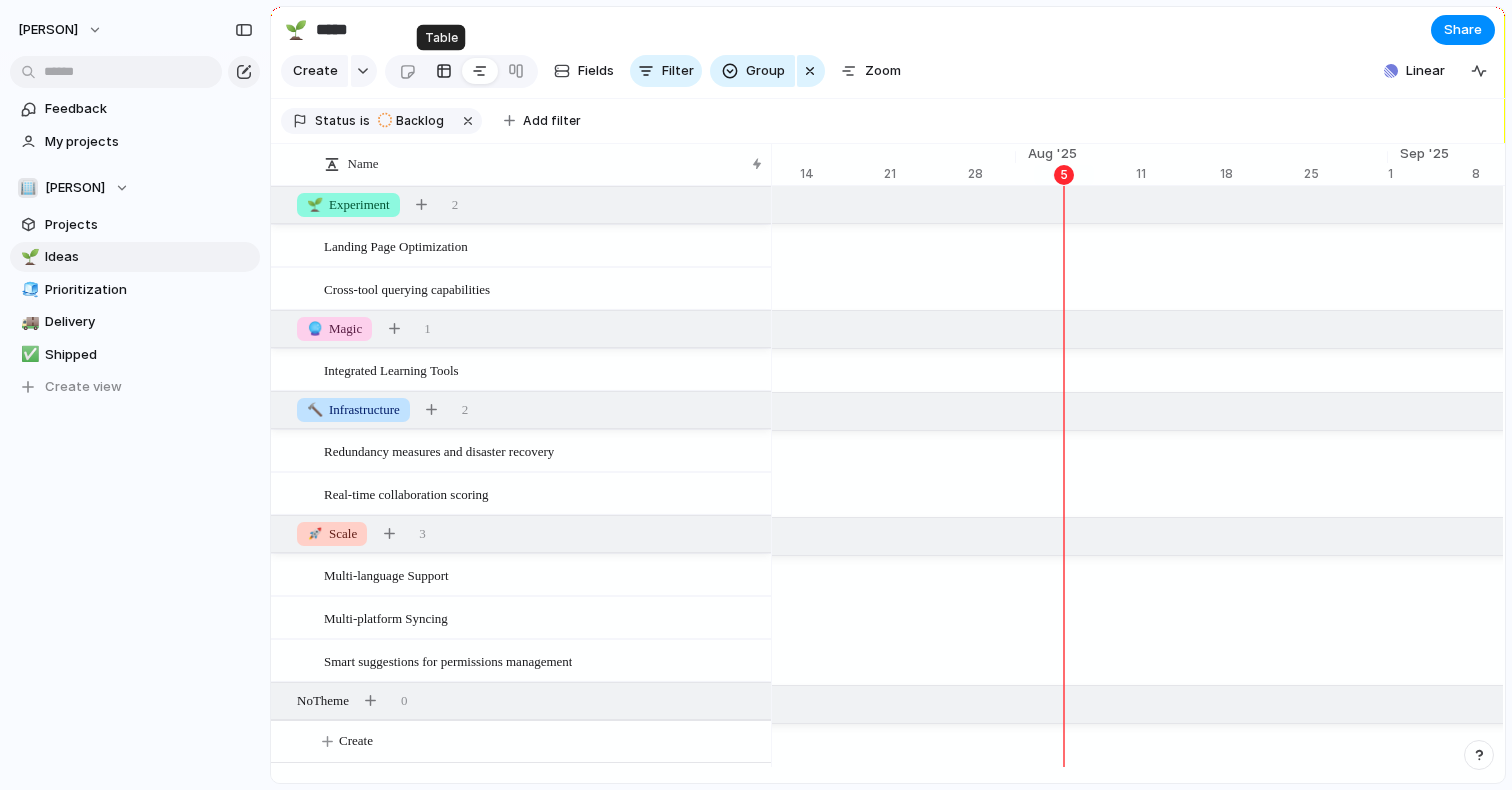 click at bounding box center [444, 71] 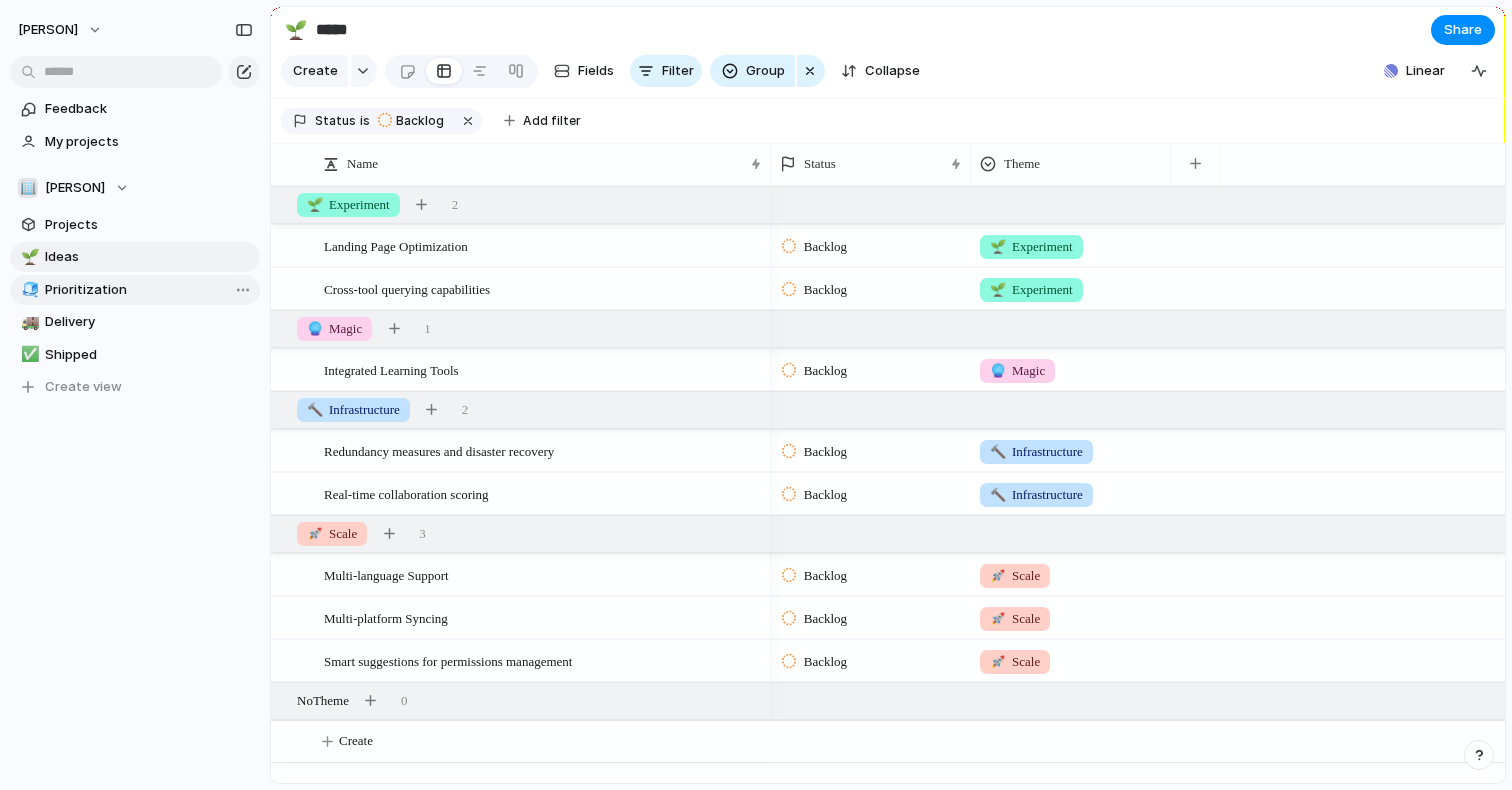 click on "Prioritization" at bounding box center (149, 290) 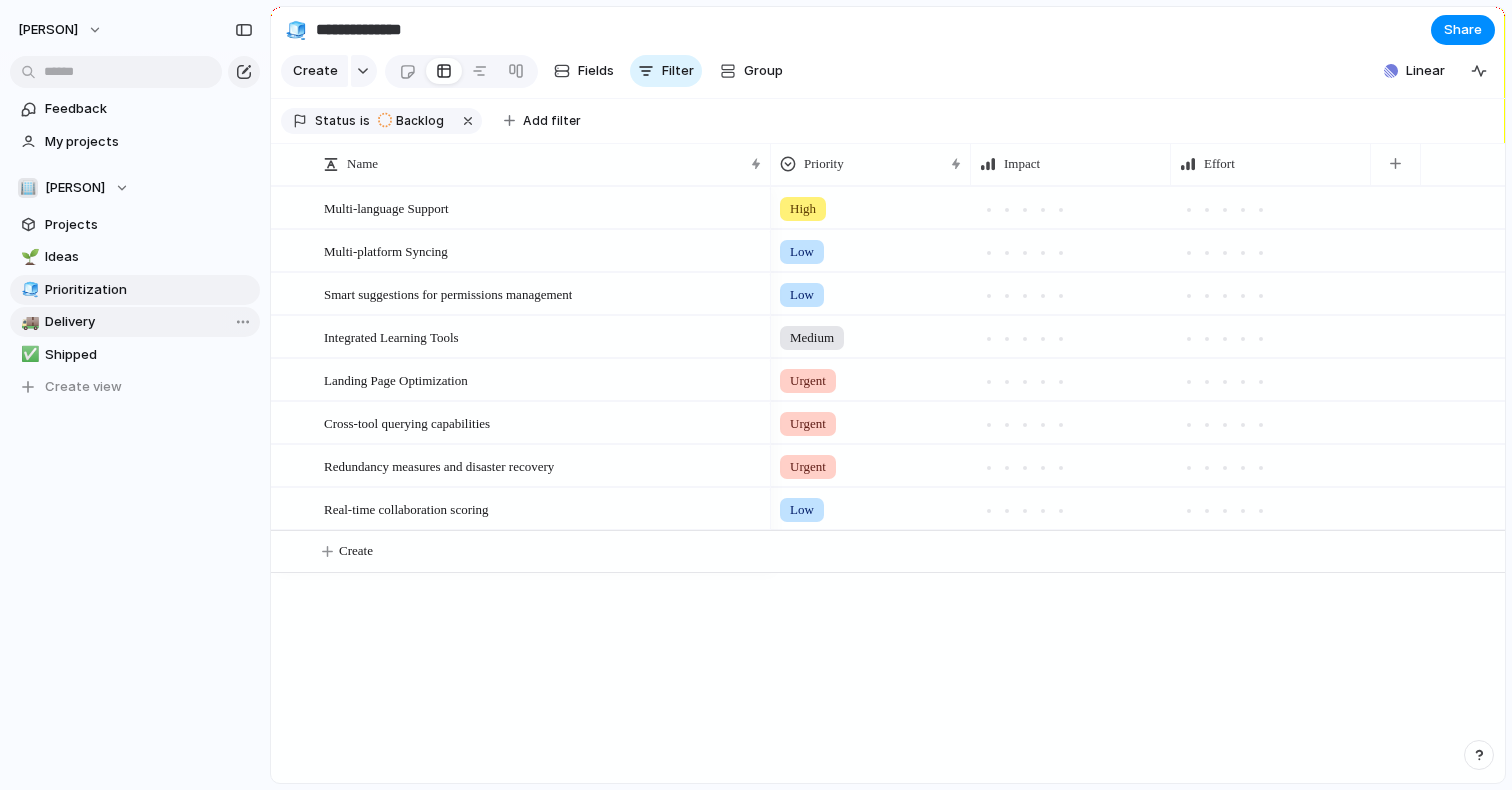 click on "Delivery" at bounding box center (149, 322) 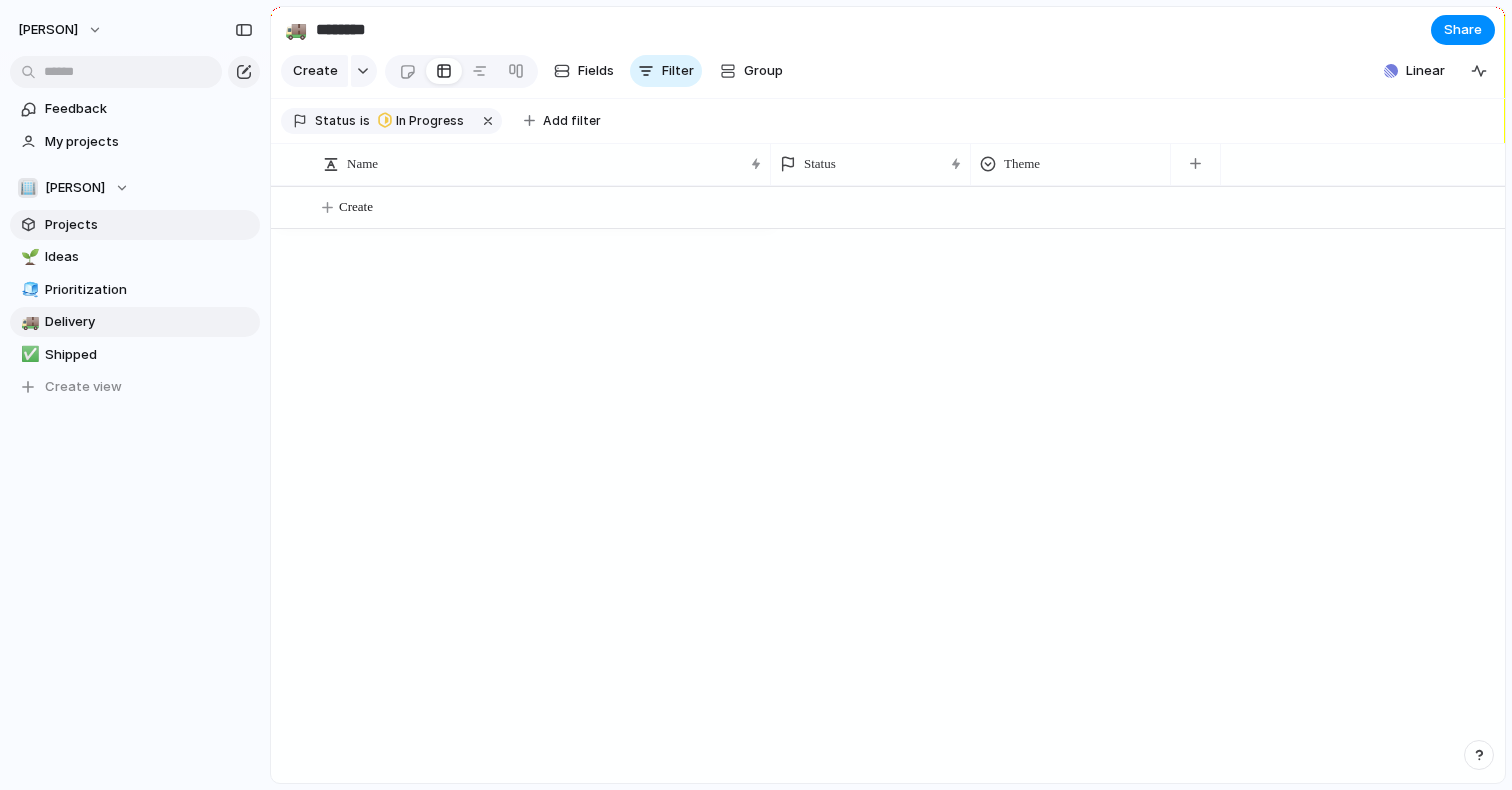click on "Projects" at bounding box center (149, 225) 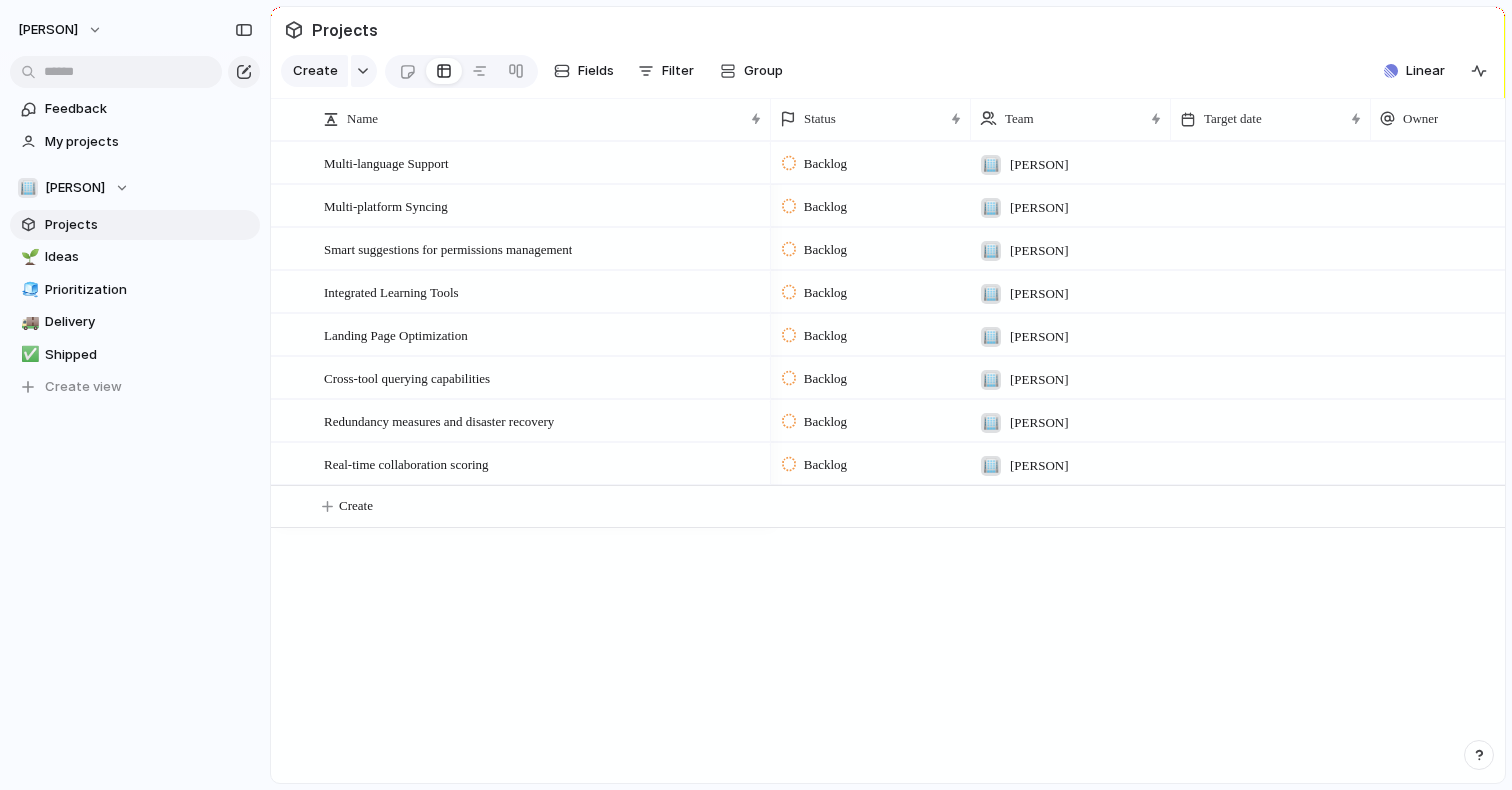 click on "Backlog" at bounding box center [825, 164] 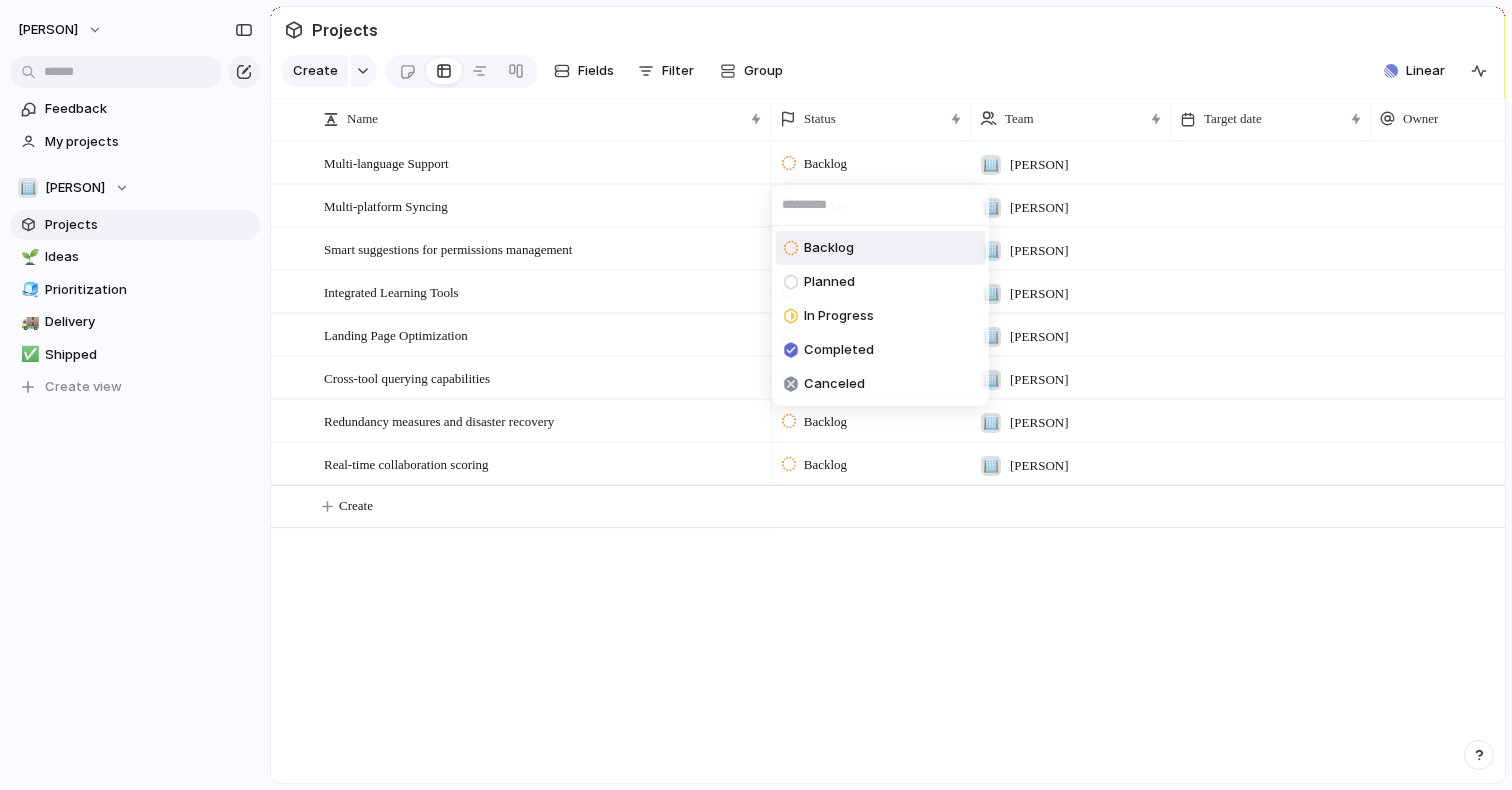 click on "Backlog   Planned   In Progress   Completed   Canceled" at bounding box center (756, 395) 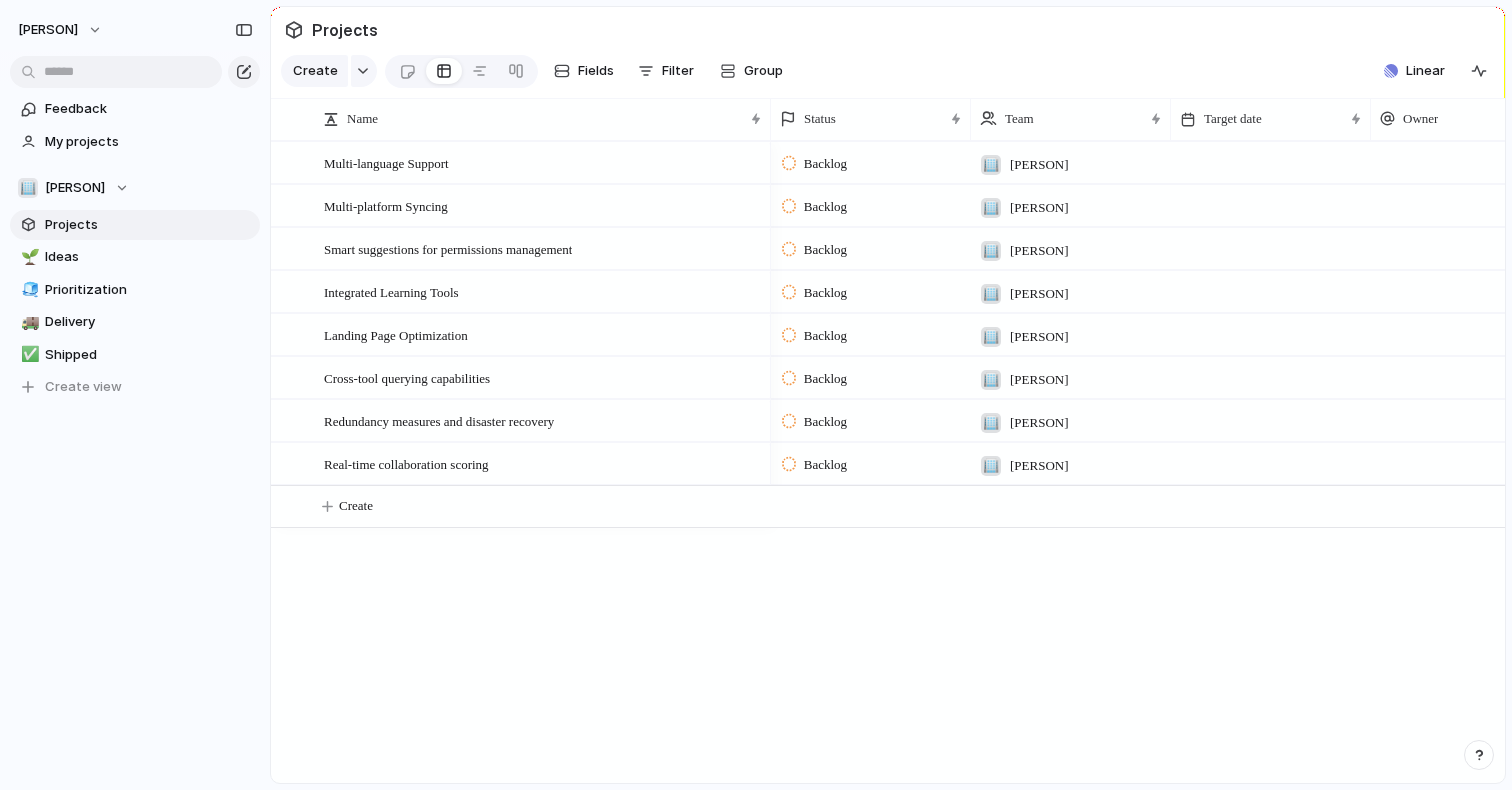 click at bounding box center (1271, 162) 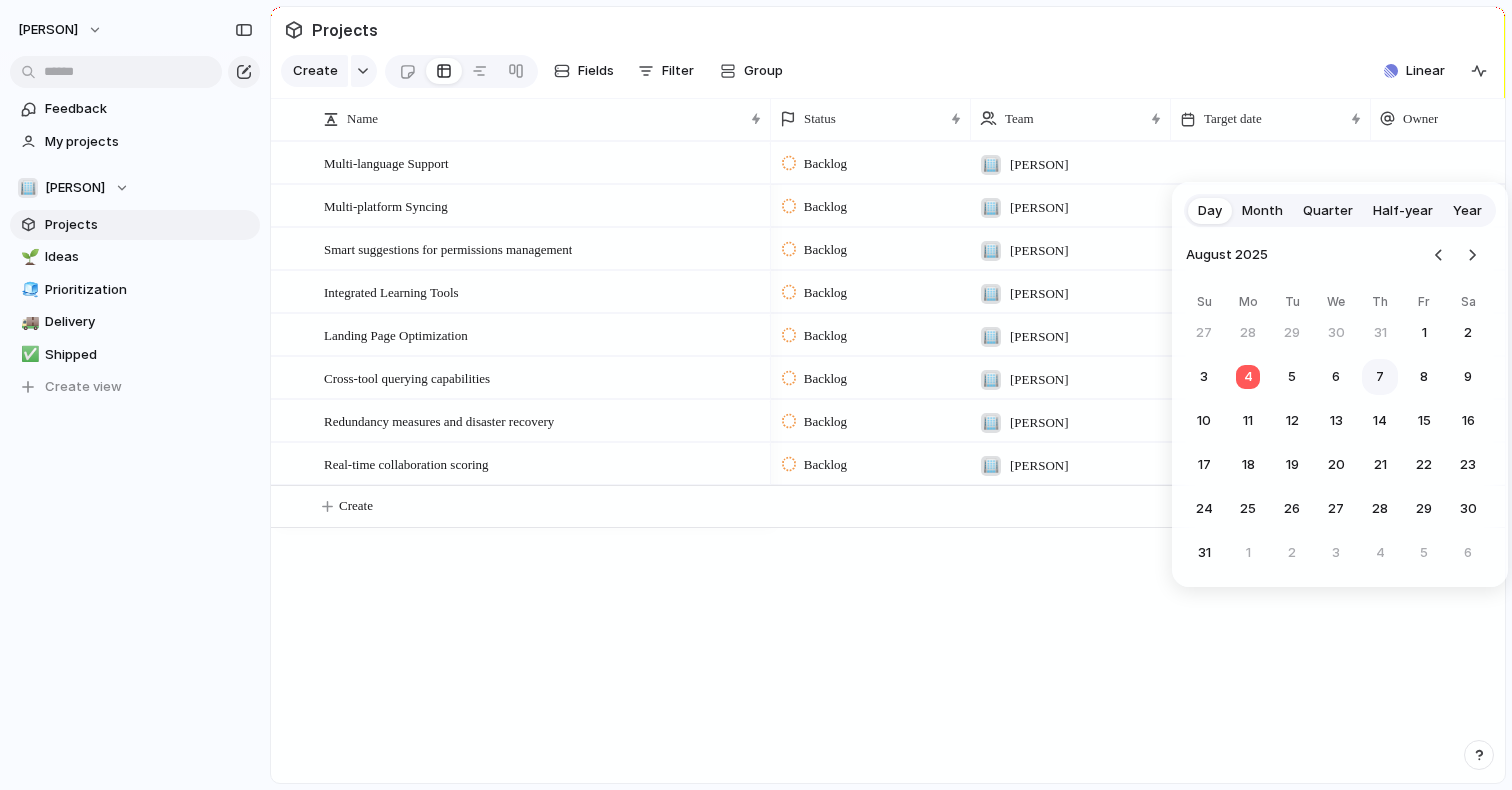 click on "7" at bounding box center [1380, 377] 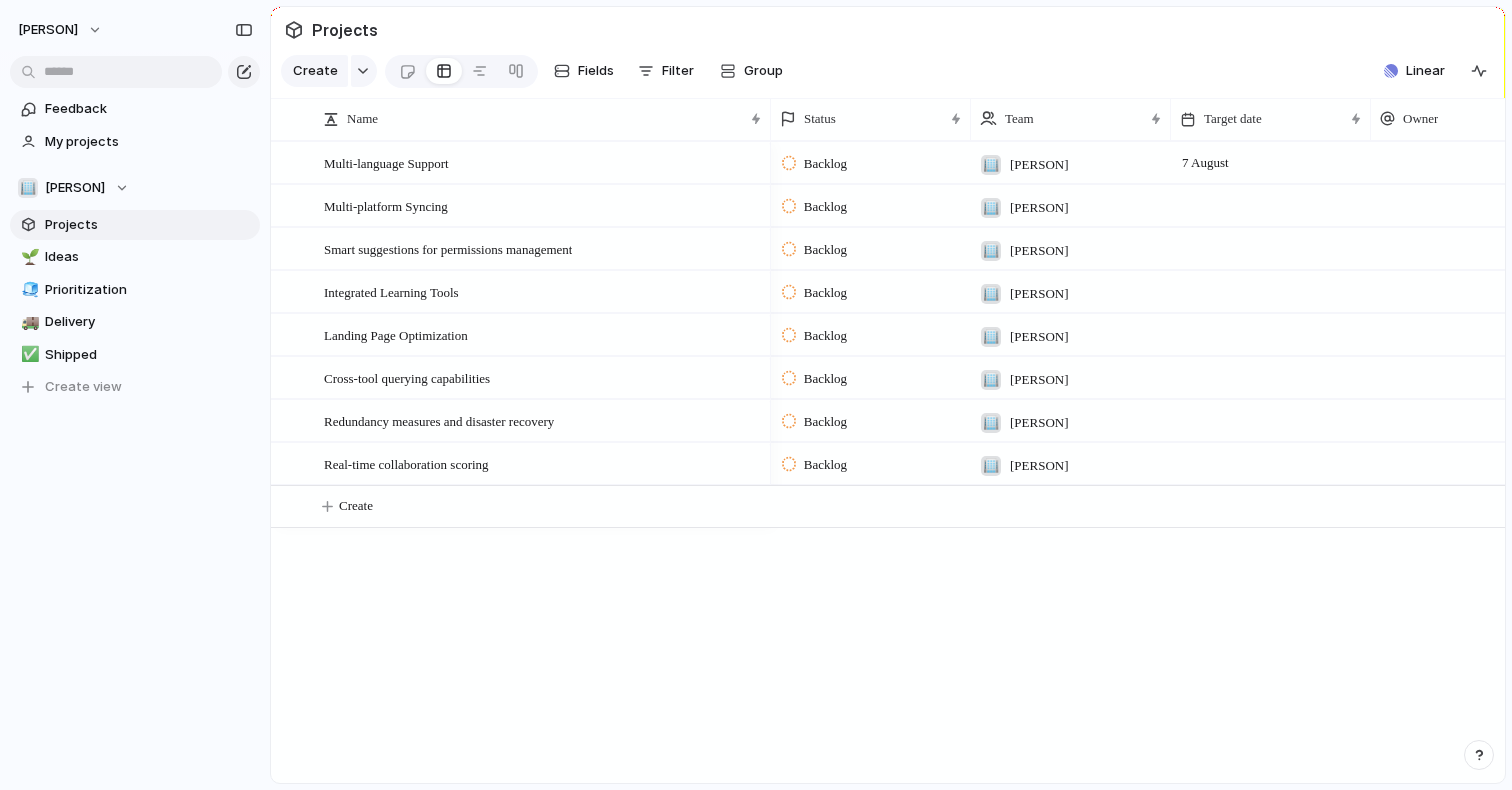 click on "Projects" at bounding box center (888, 29) 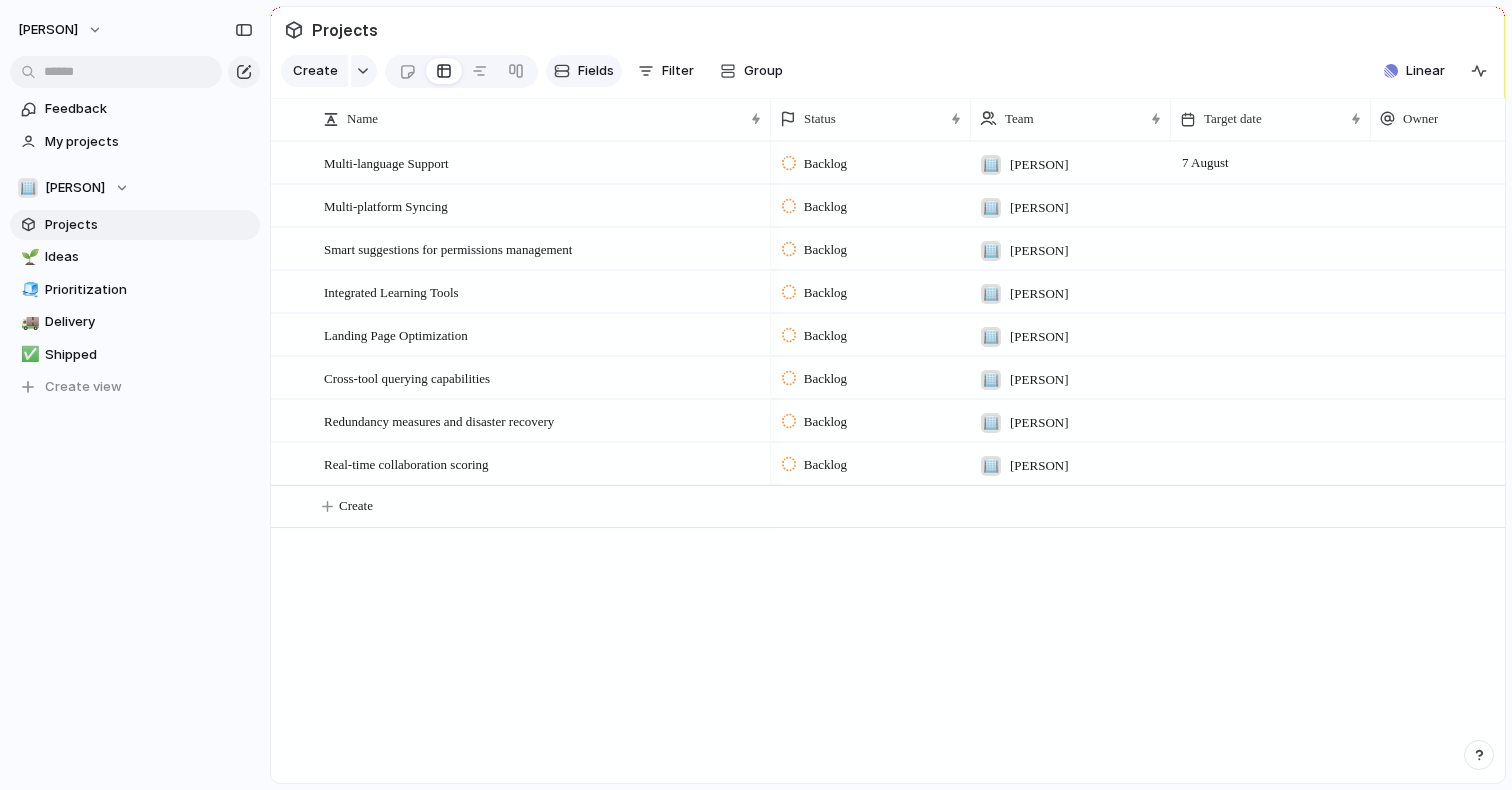 click on "Fields" at bounding box center (596, 71) 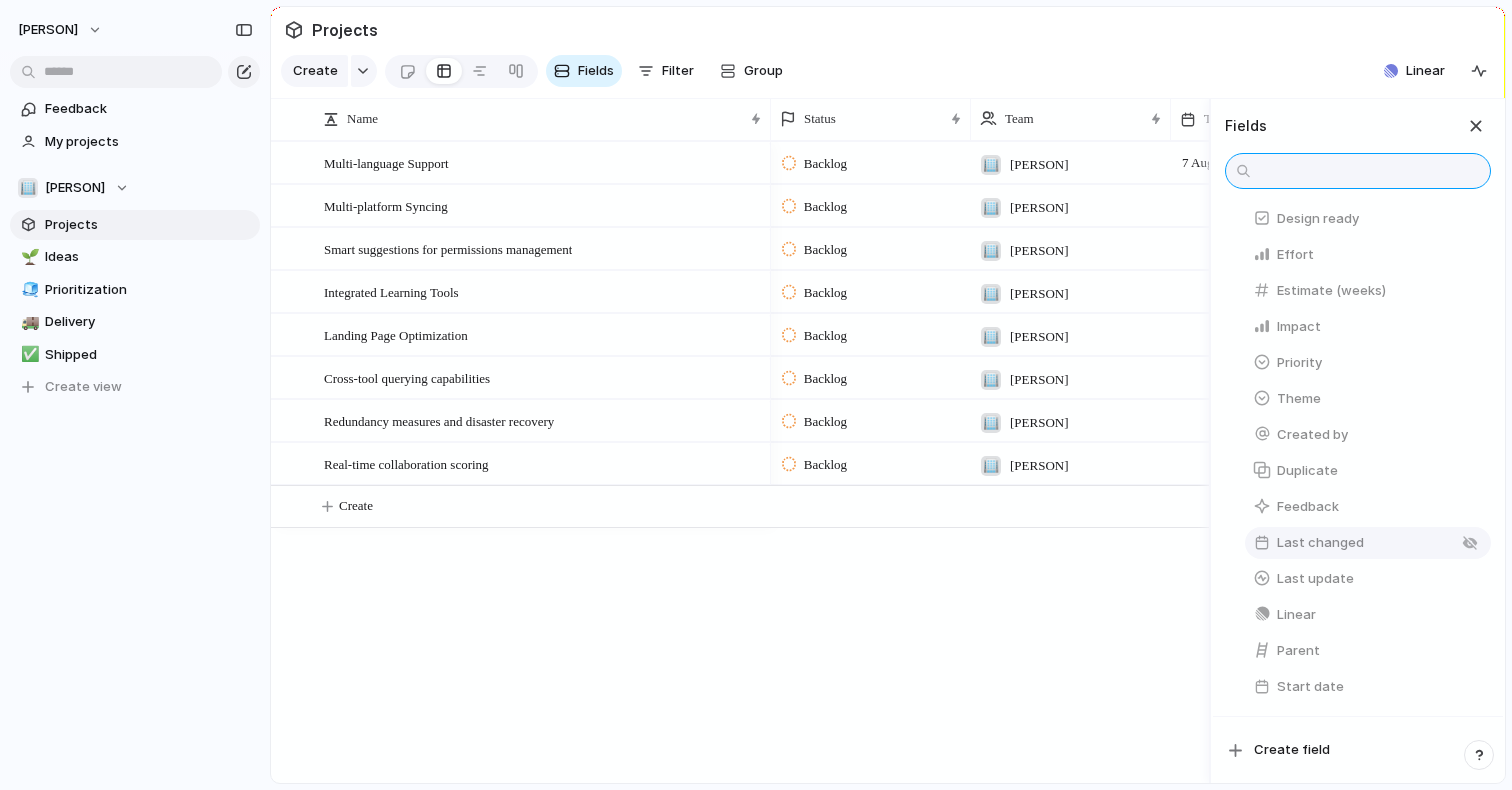 scroll, scrollTop: 327, scrollLeft: 0, axis: vertical 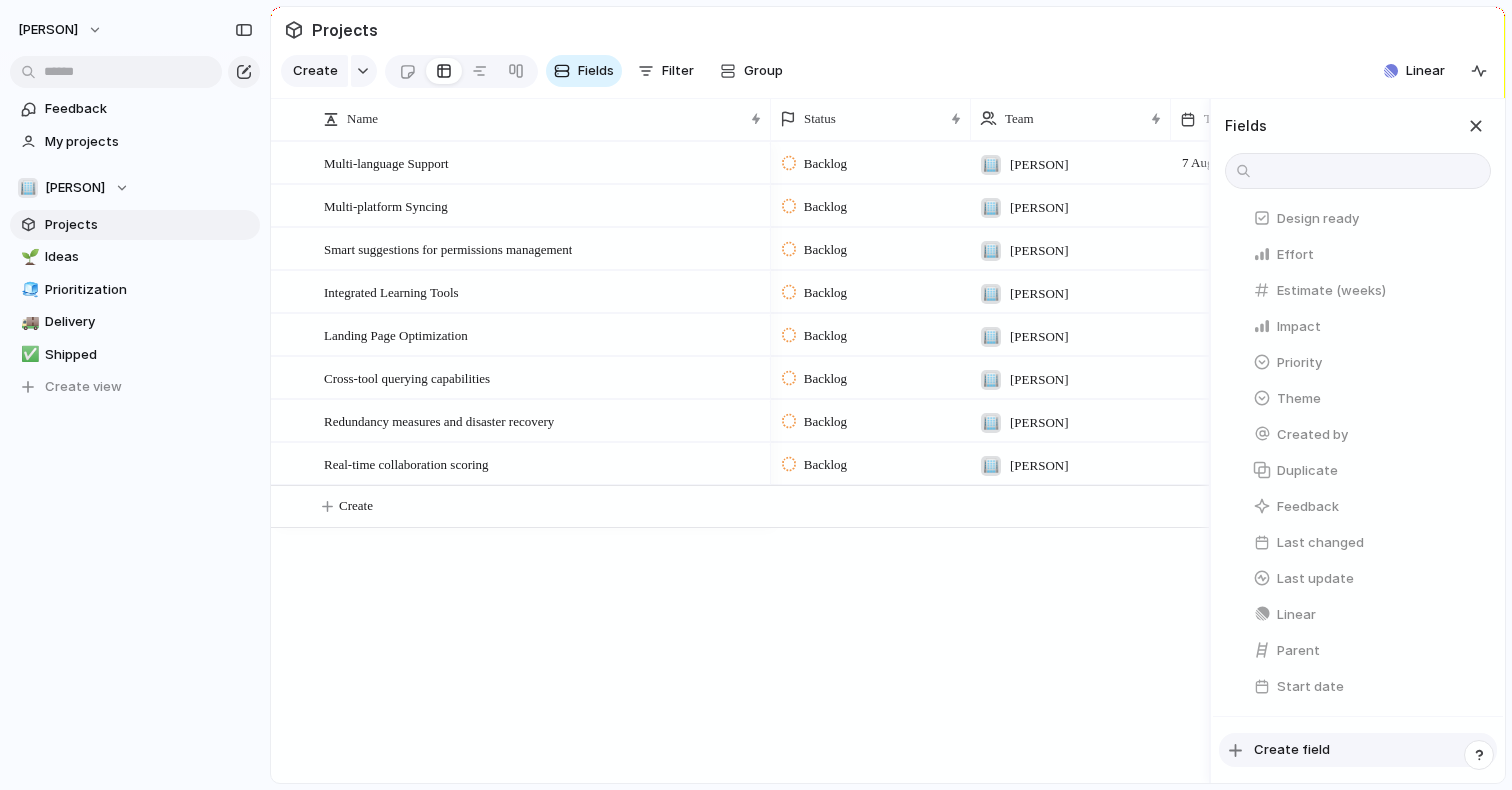 click on "Create field" at bounding box center [1358, 750] 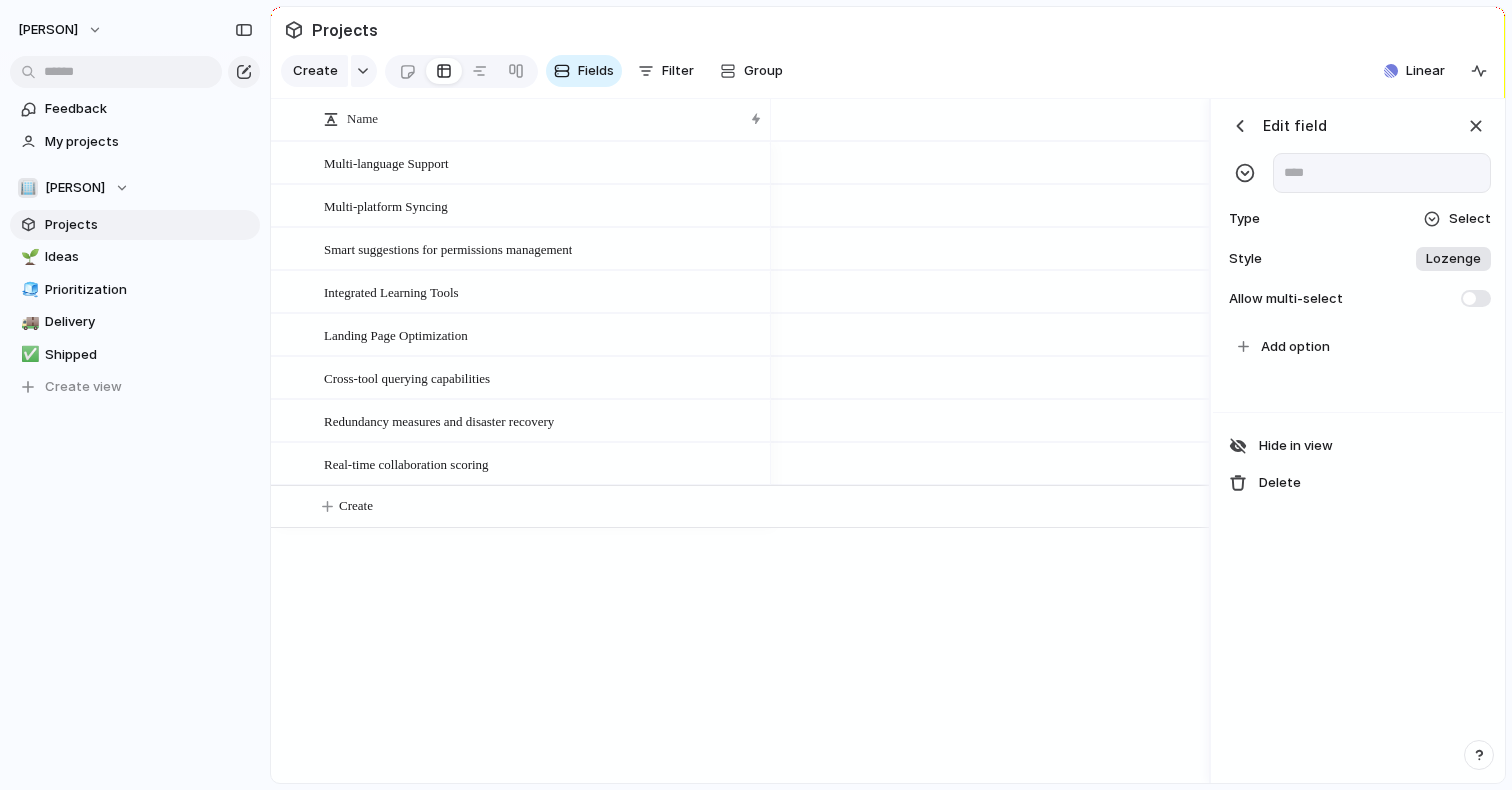 scroll, scrollTop: 0, scrollLeft: 1013, axis: horizontal 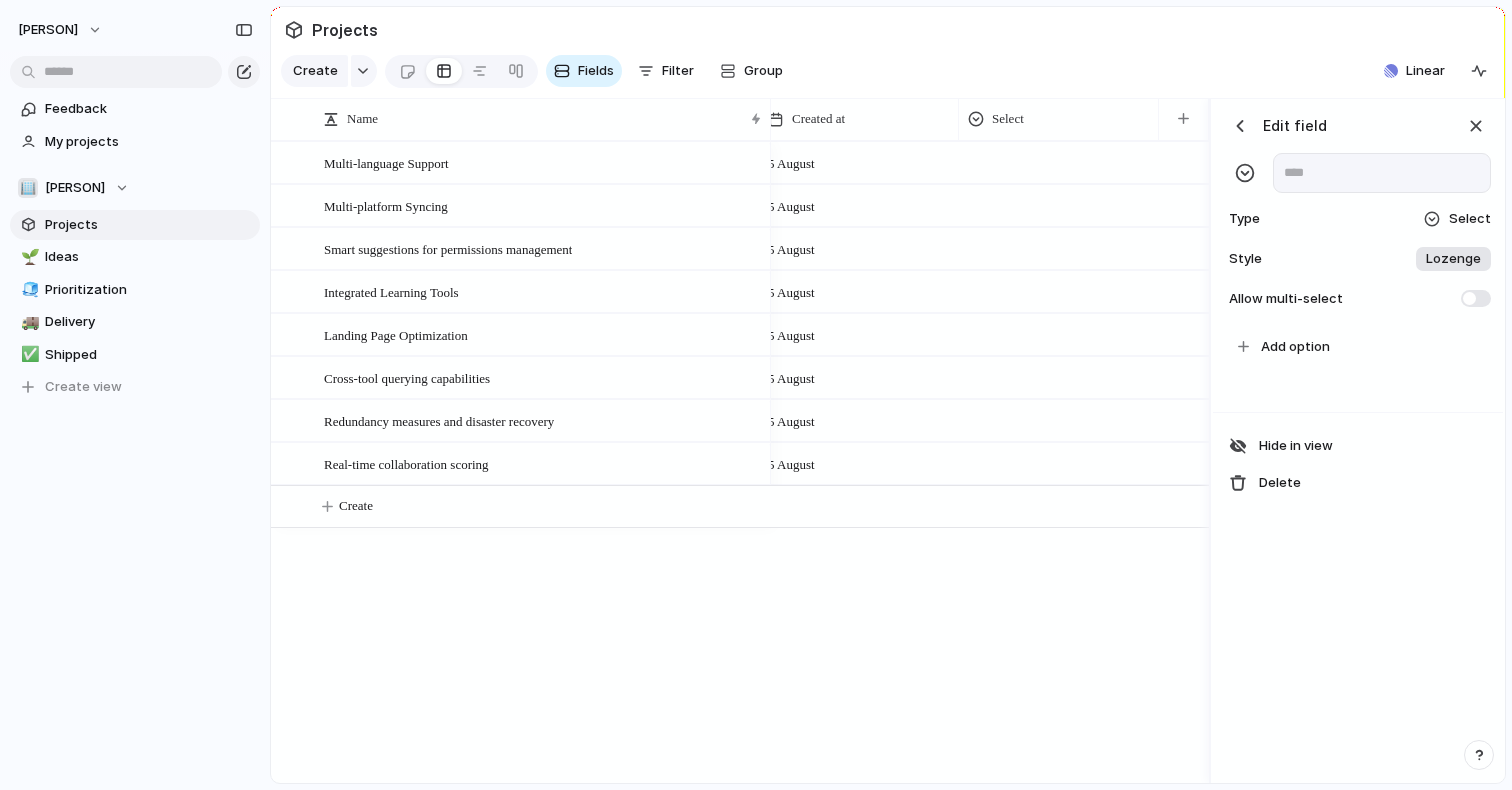 click on "Lozenge" at bounding box center [1453, 259] 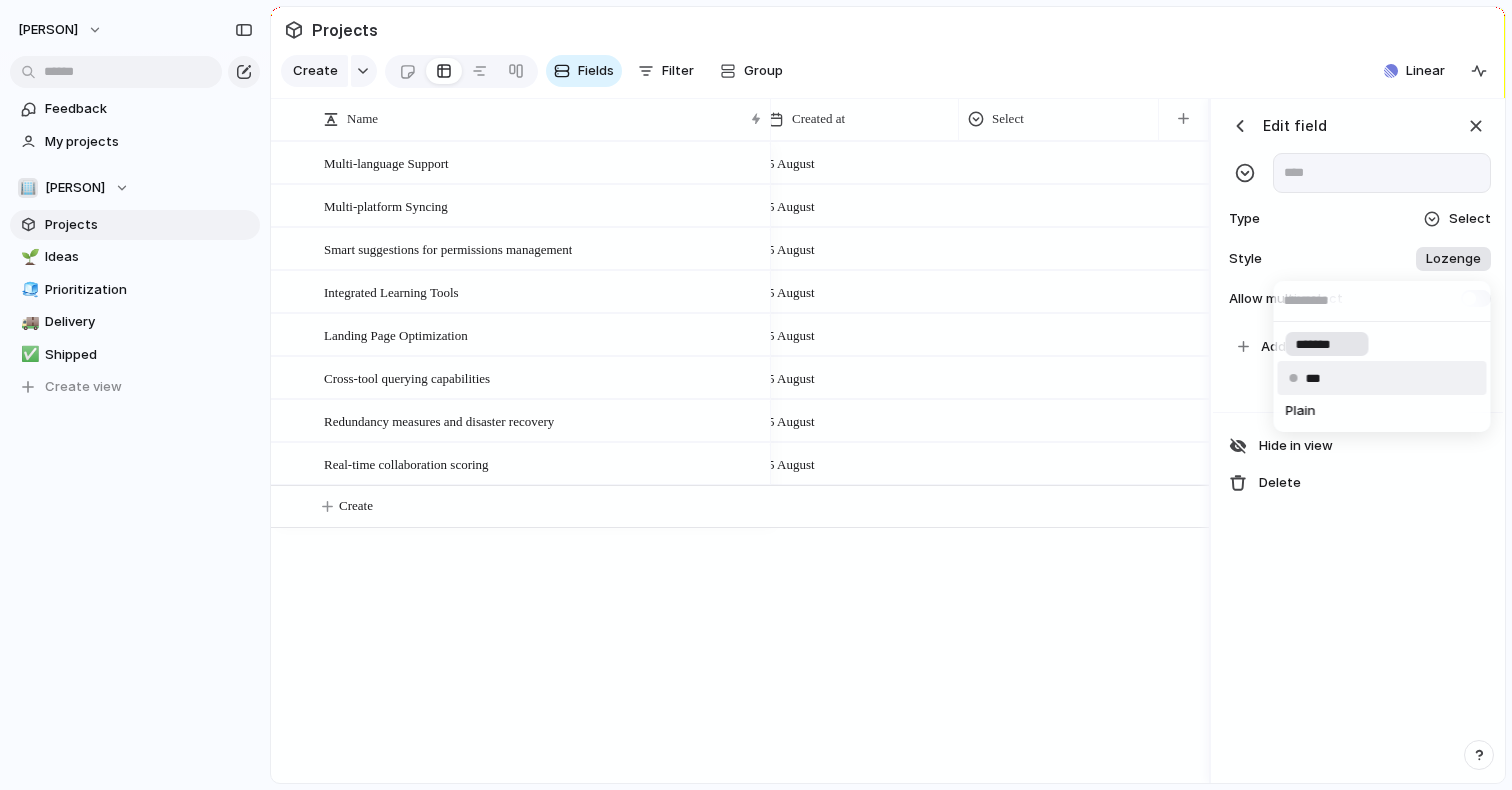 click on "***" at bounding box center (1322, 379) 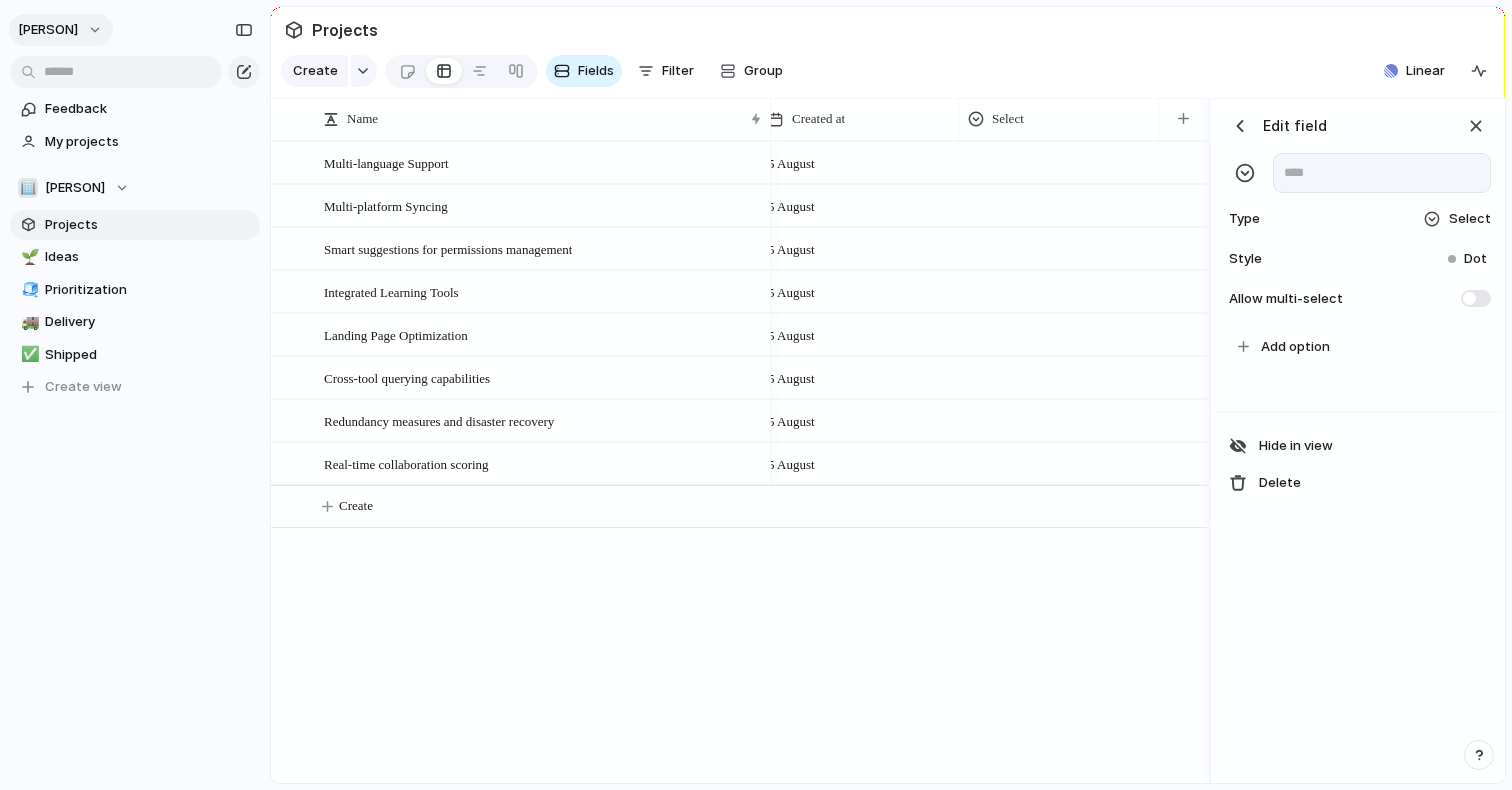 click on "[PERSON]" at bounding box center [48, 30] 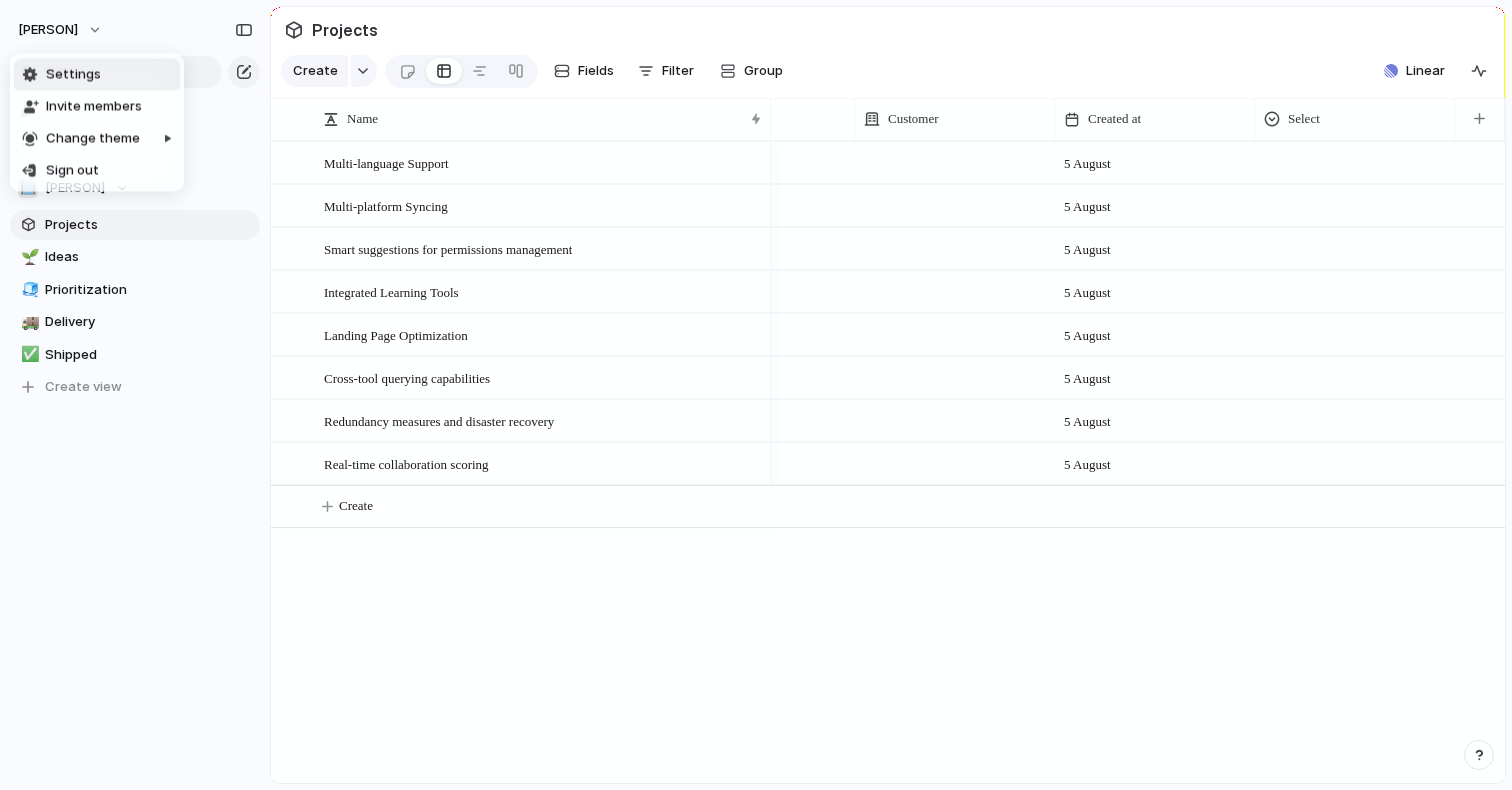 click on "Settings" at bounding box center (97, 75) 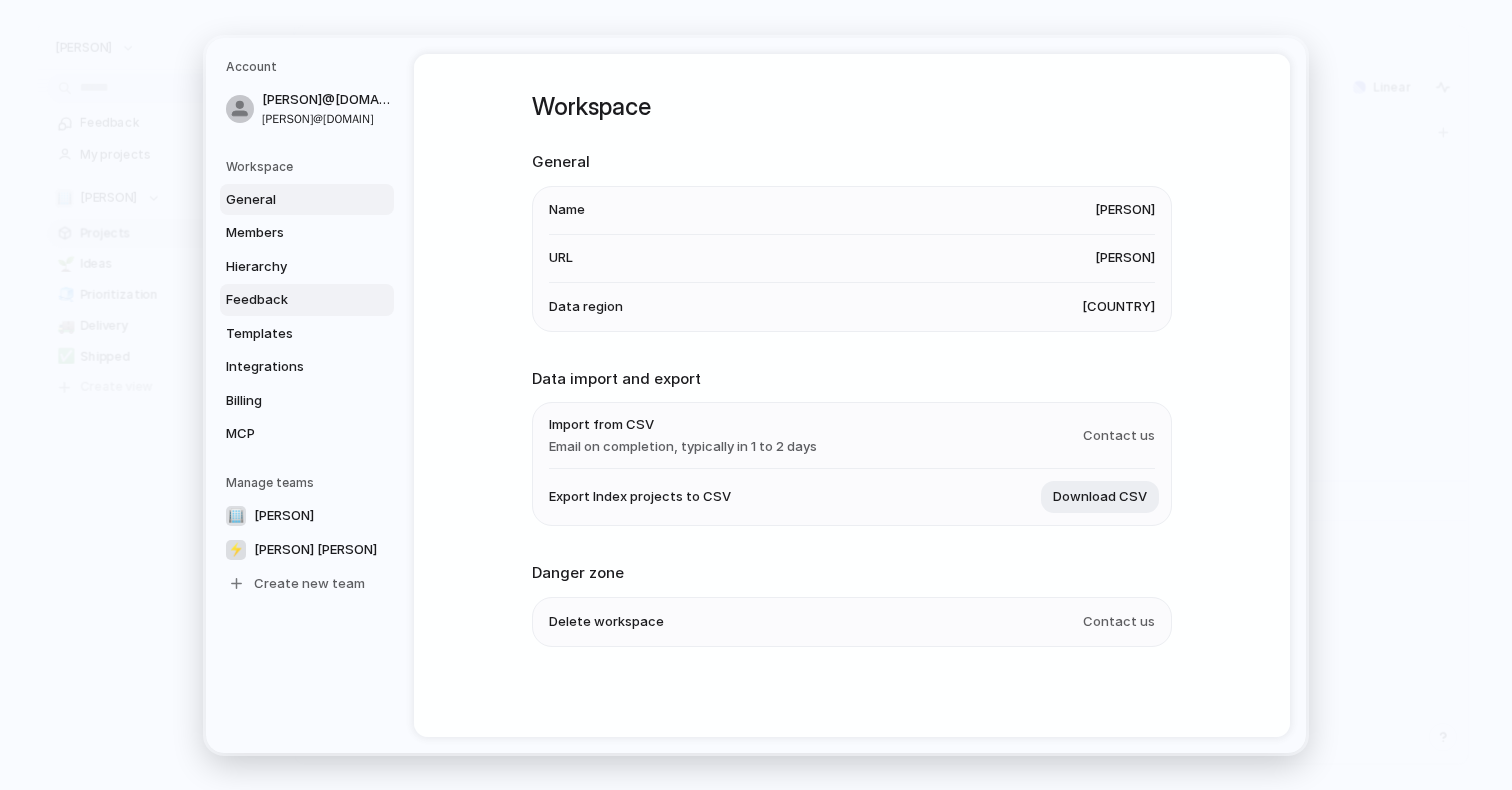 scroll, scrollTop: 2, scrollLeft: 0, axis: vertical 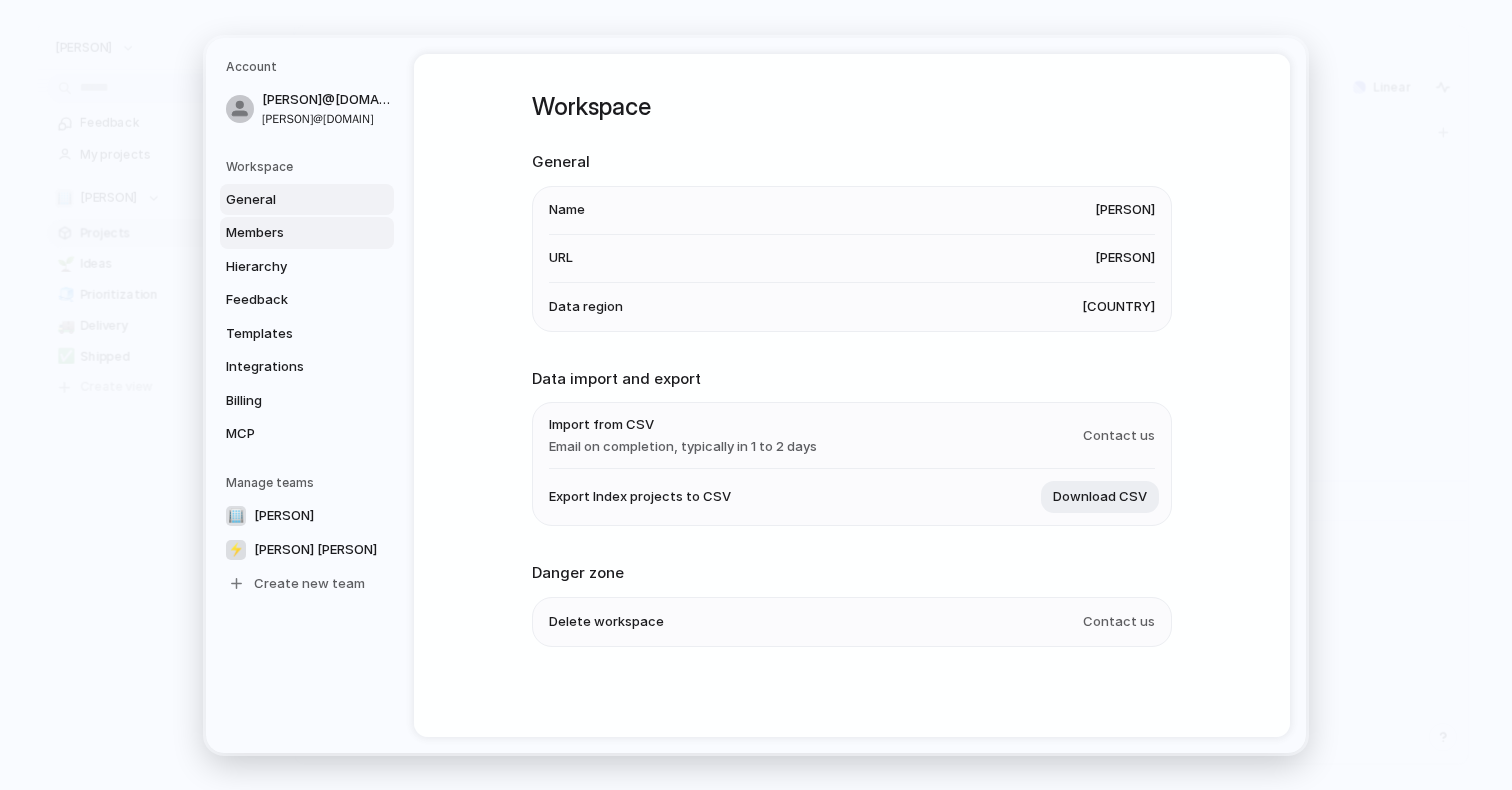 click on "Members" at bounding box center (290, 233) 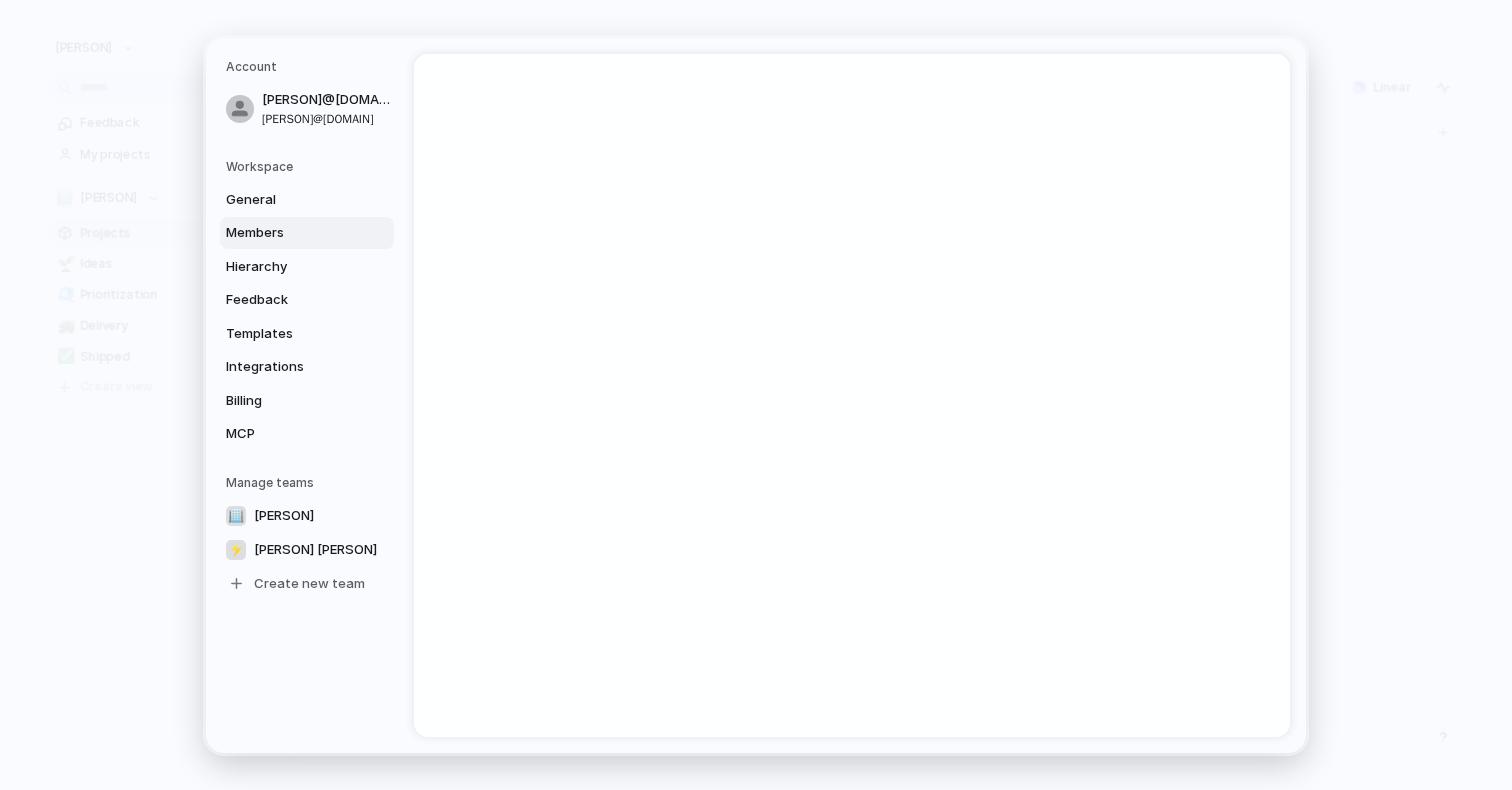 scroll, scrollTop: 0, scrollLeft: 0, axis: both 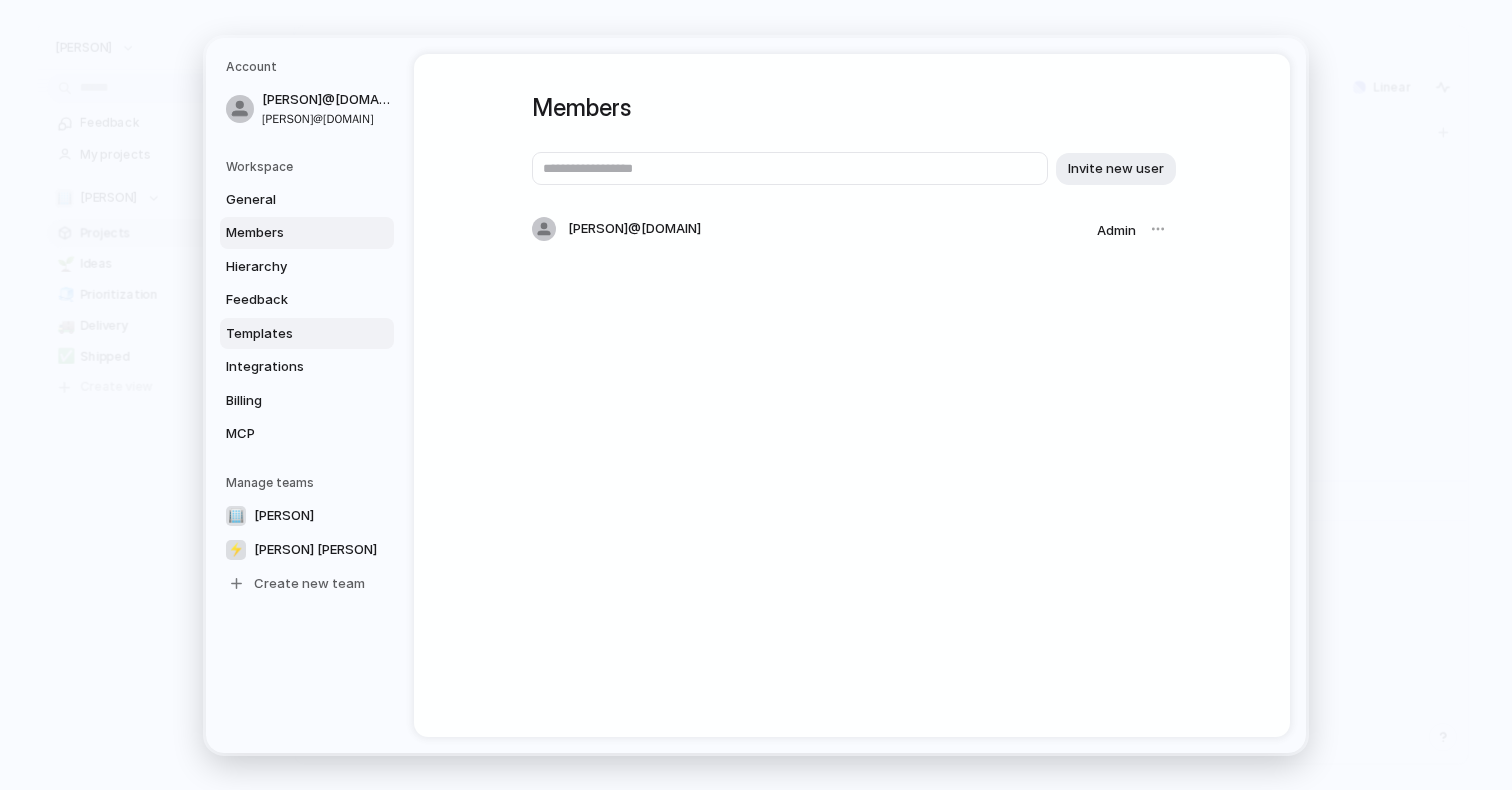 click on "Templates" at bounding box center (290, 333) 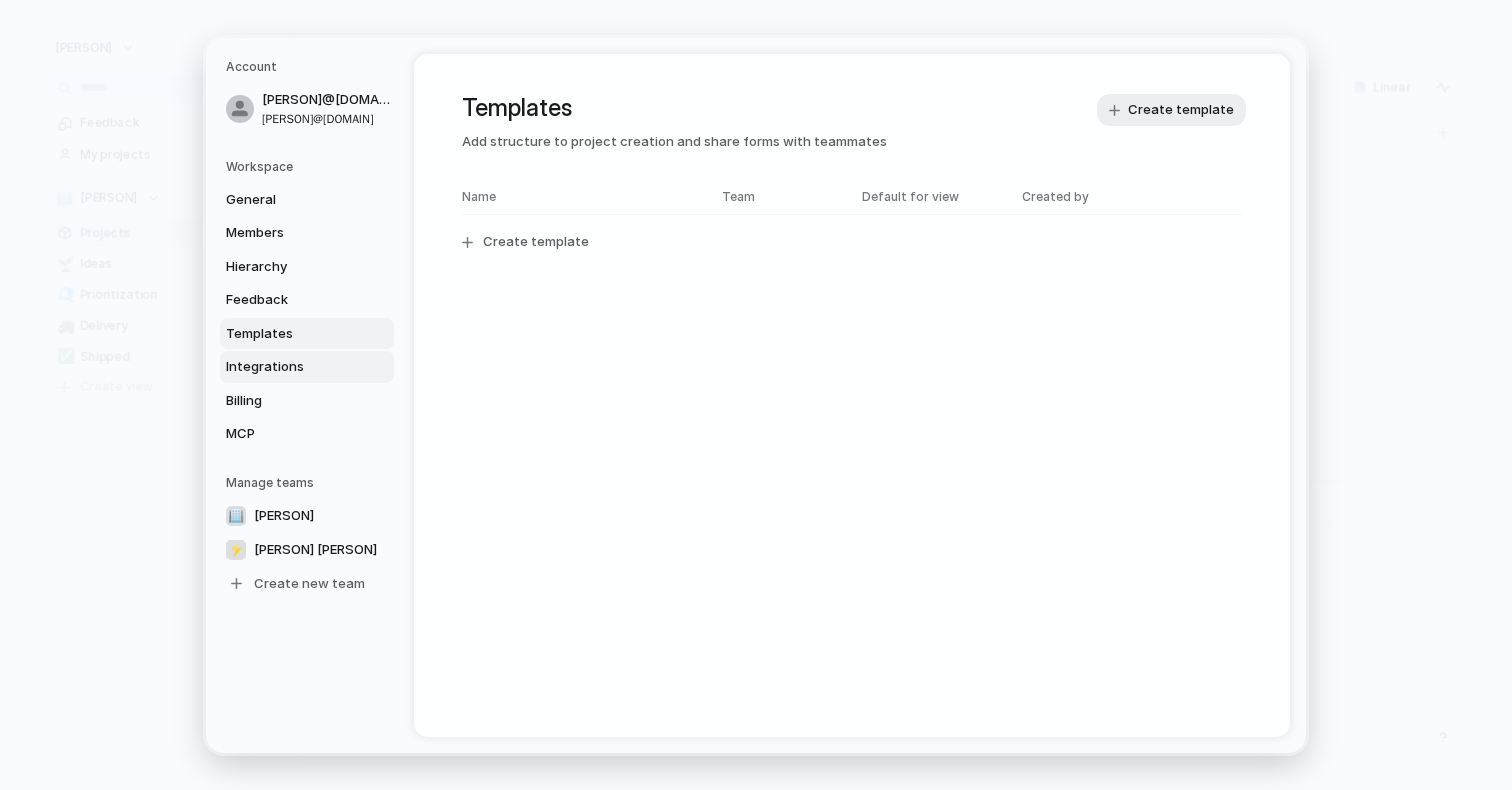 click on "Integrations" at bounding box center [290, 367] 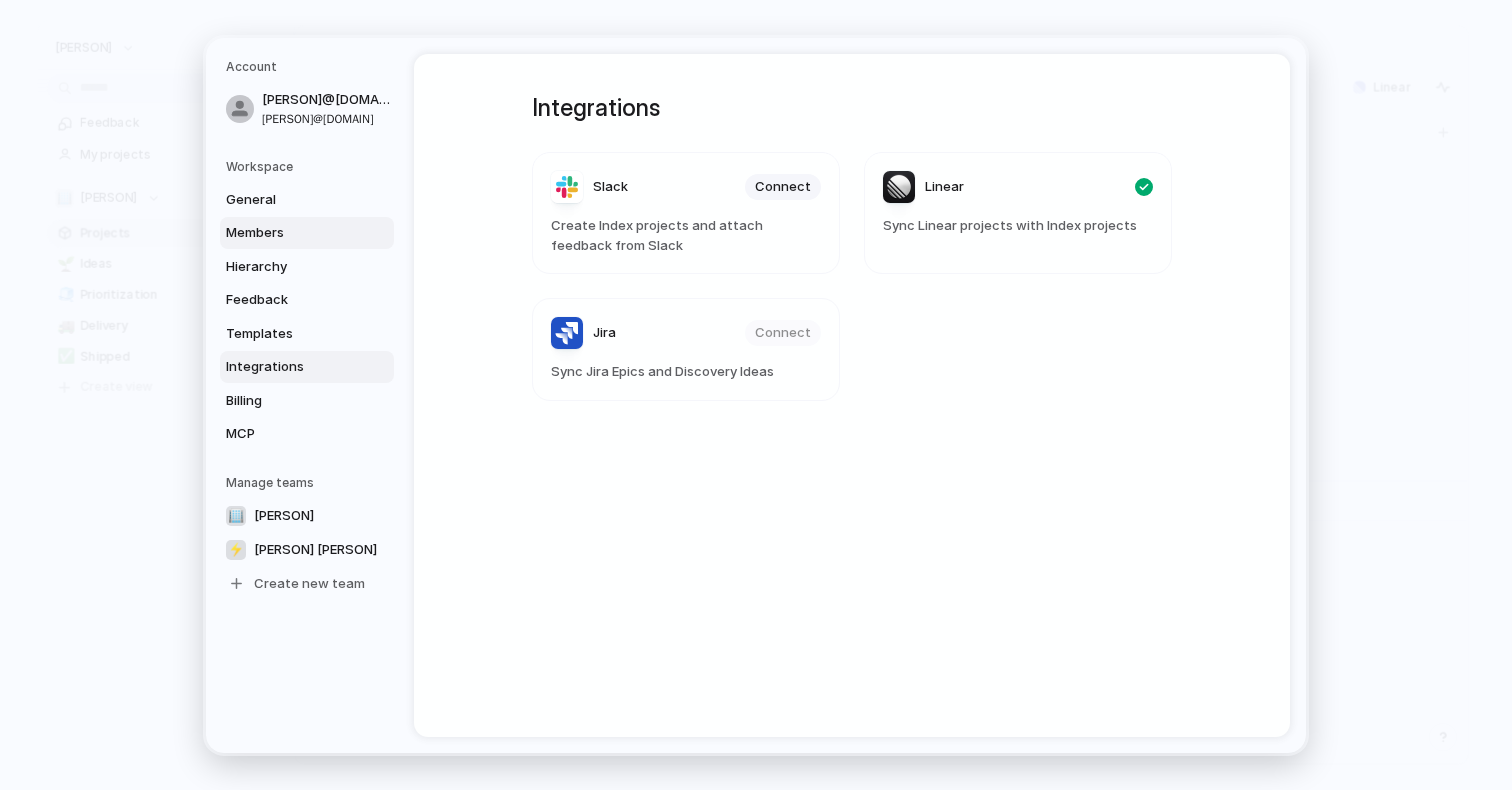click on "Members" at bounding box center (290, 233) 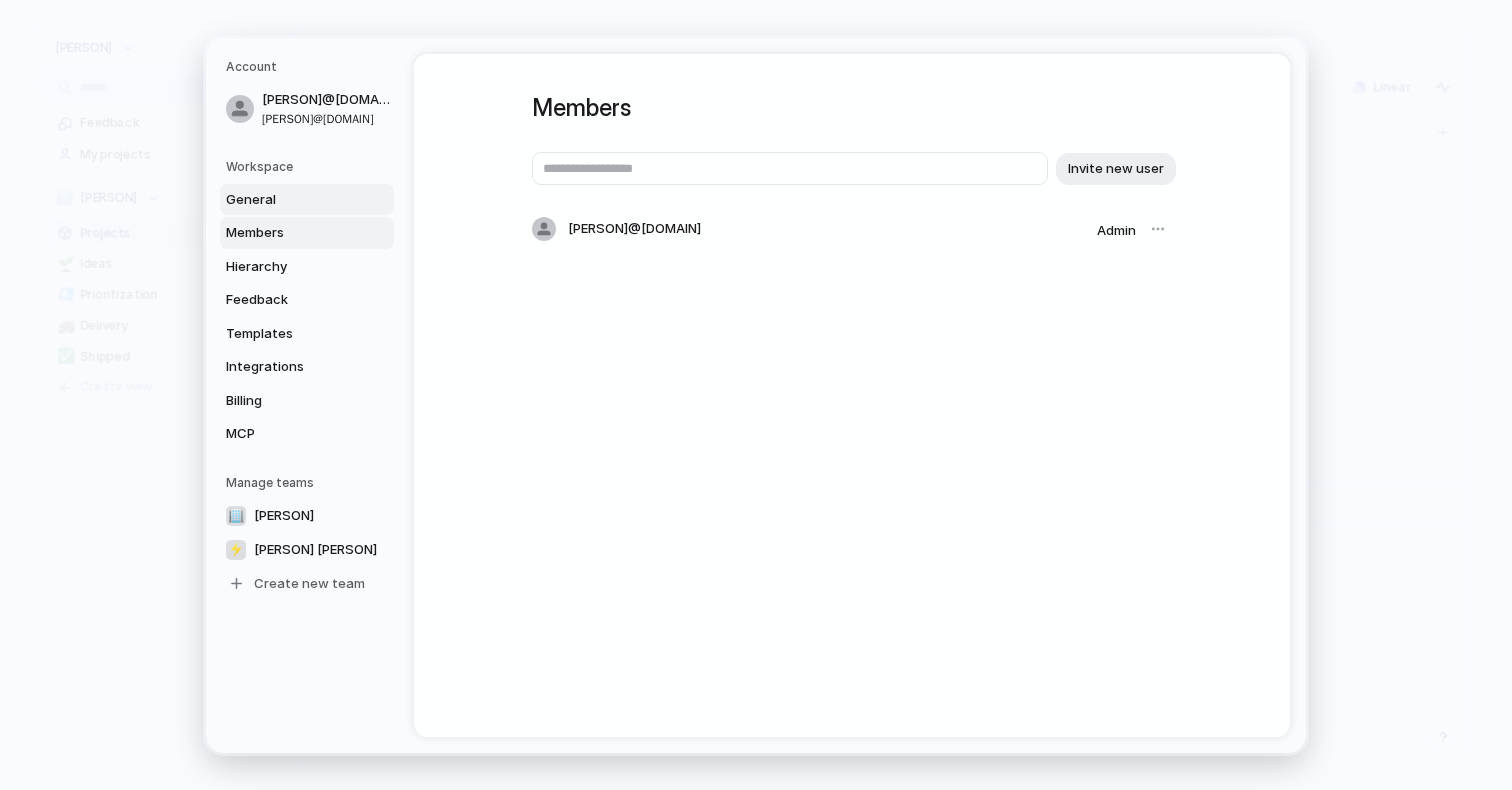 click on "General" at bounding box center (290, 199) 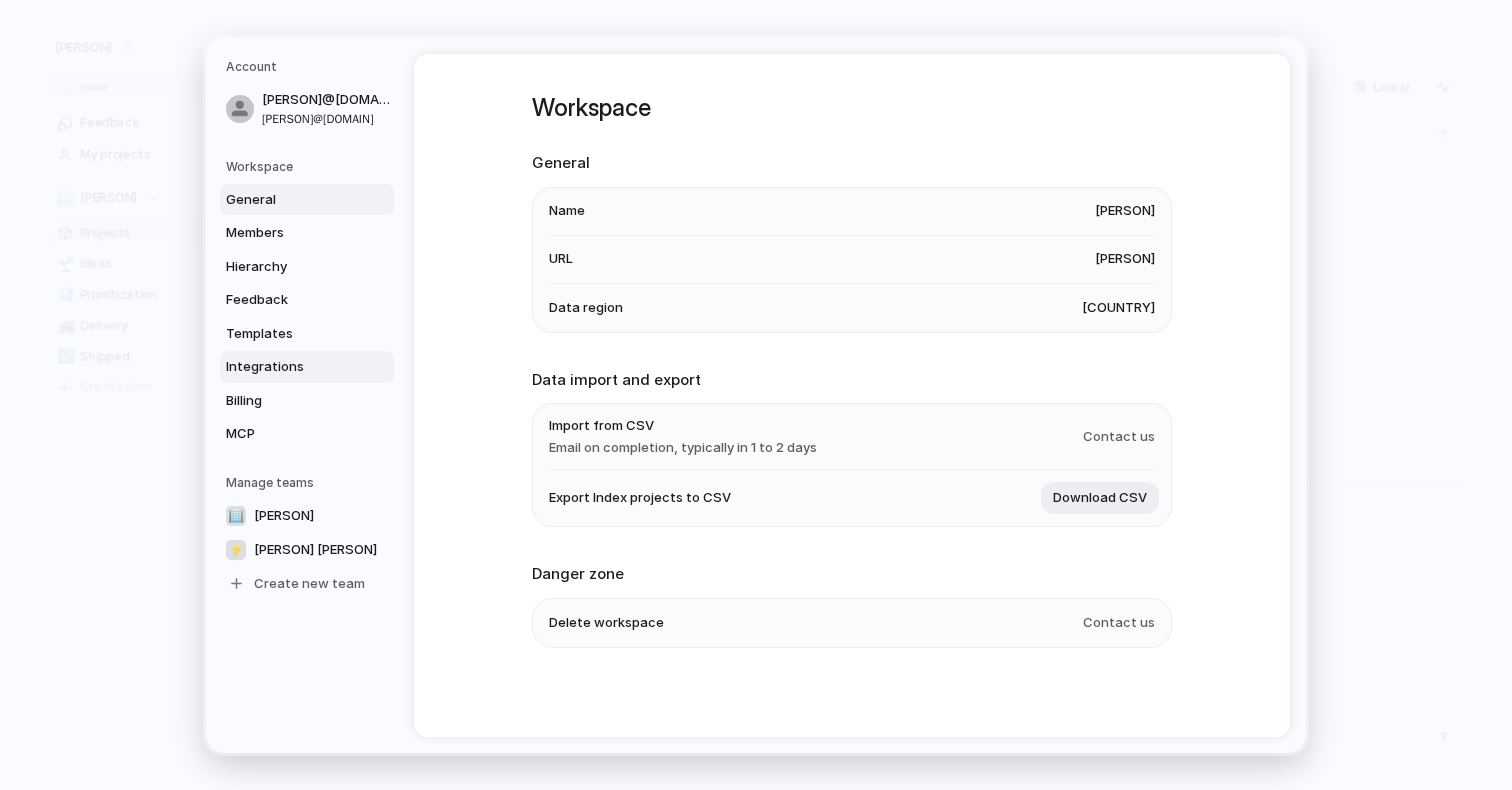 click on "Integrations" at bounding box center [290, 367] 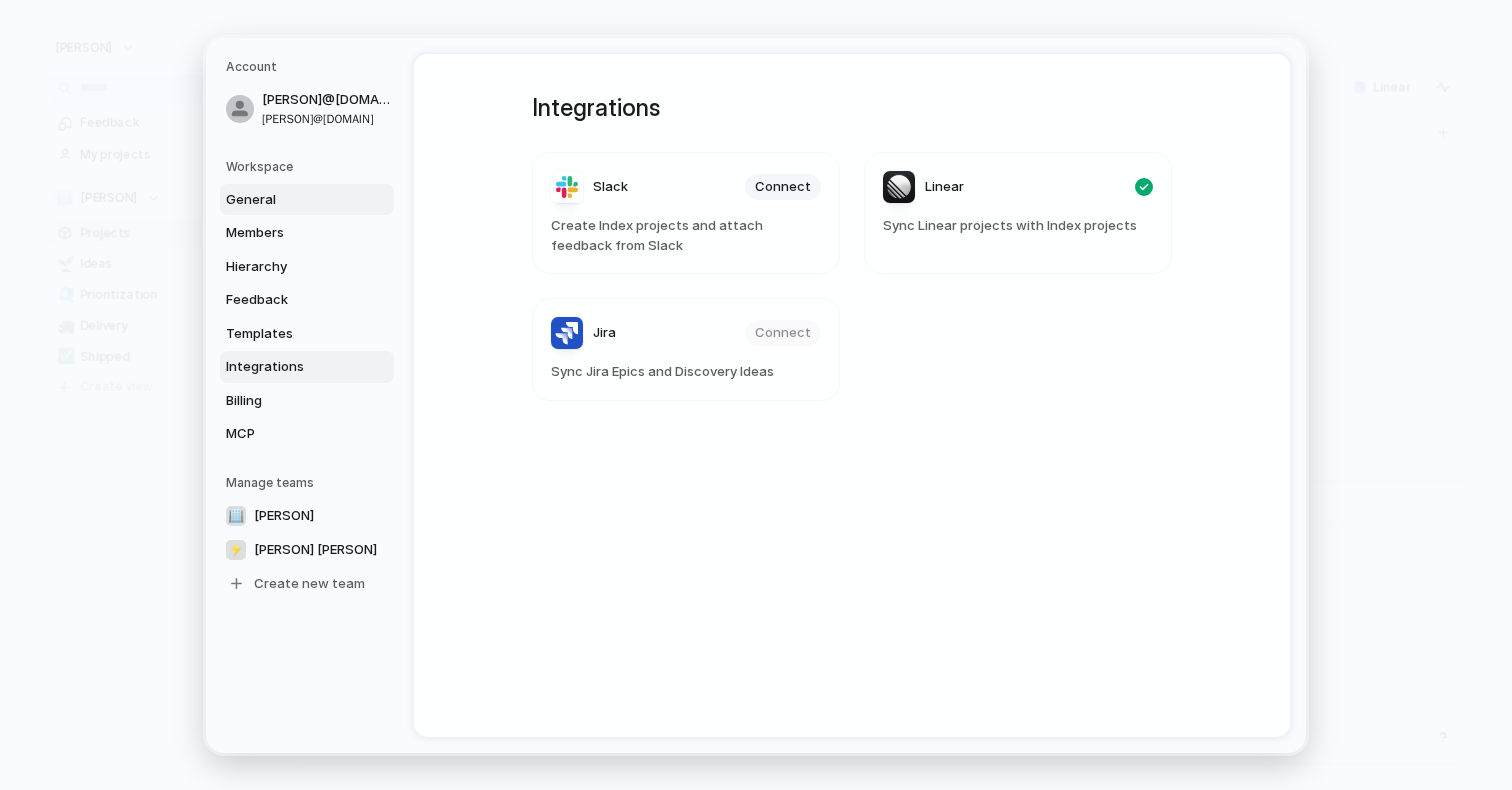 click on "General" at bounding box center [290, 199] 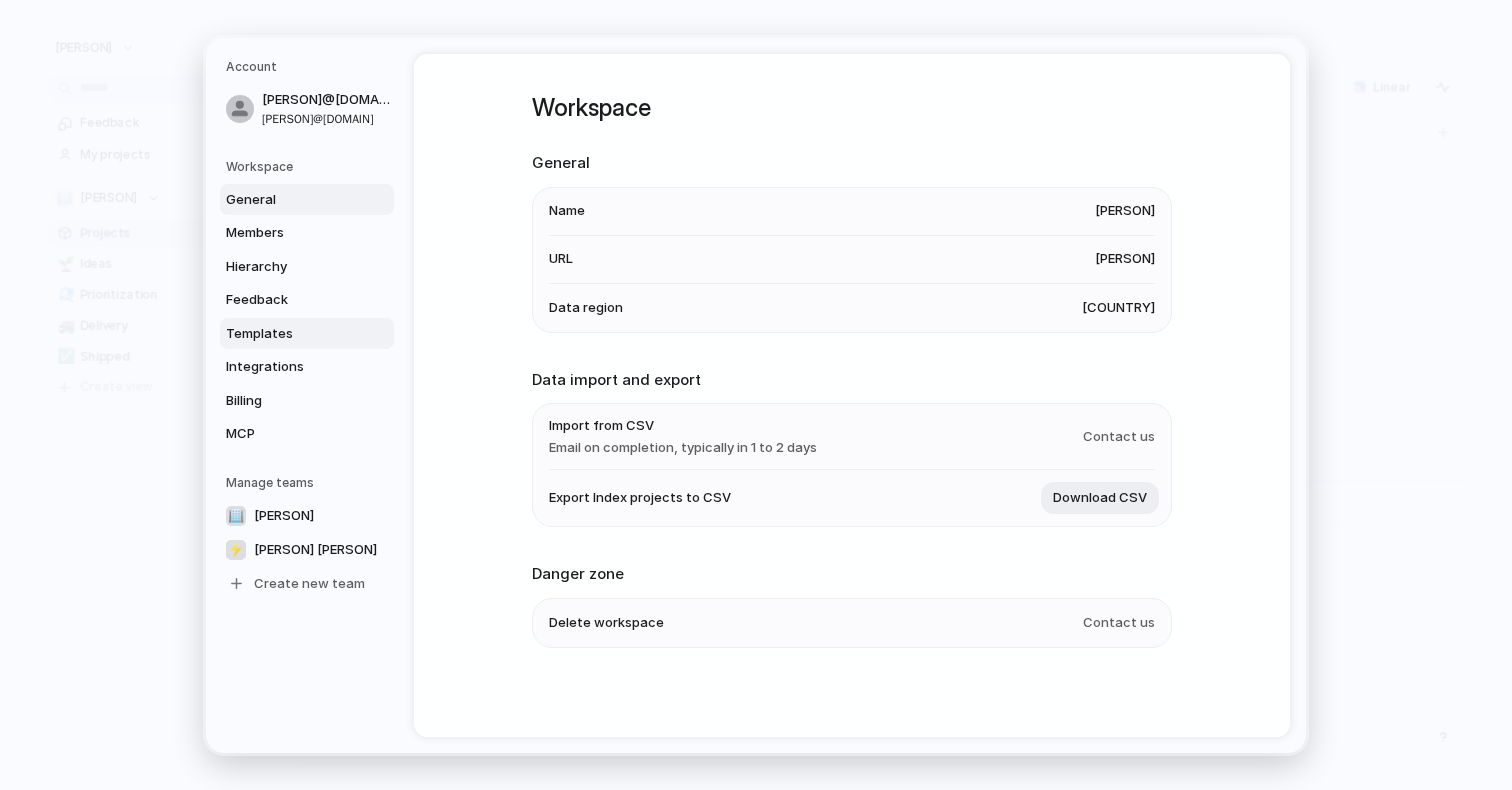 click on "Templates" at bounding box center (290, 333) 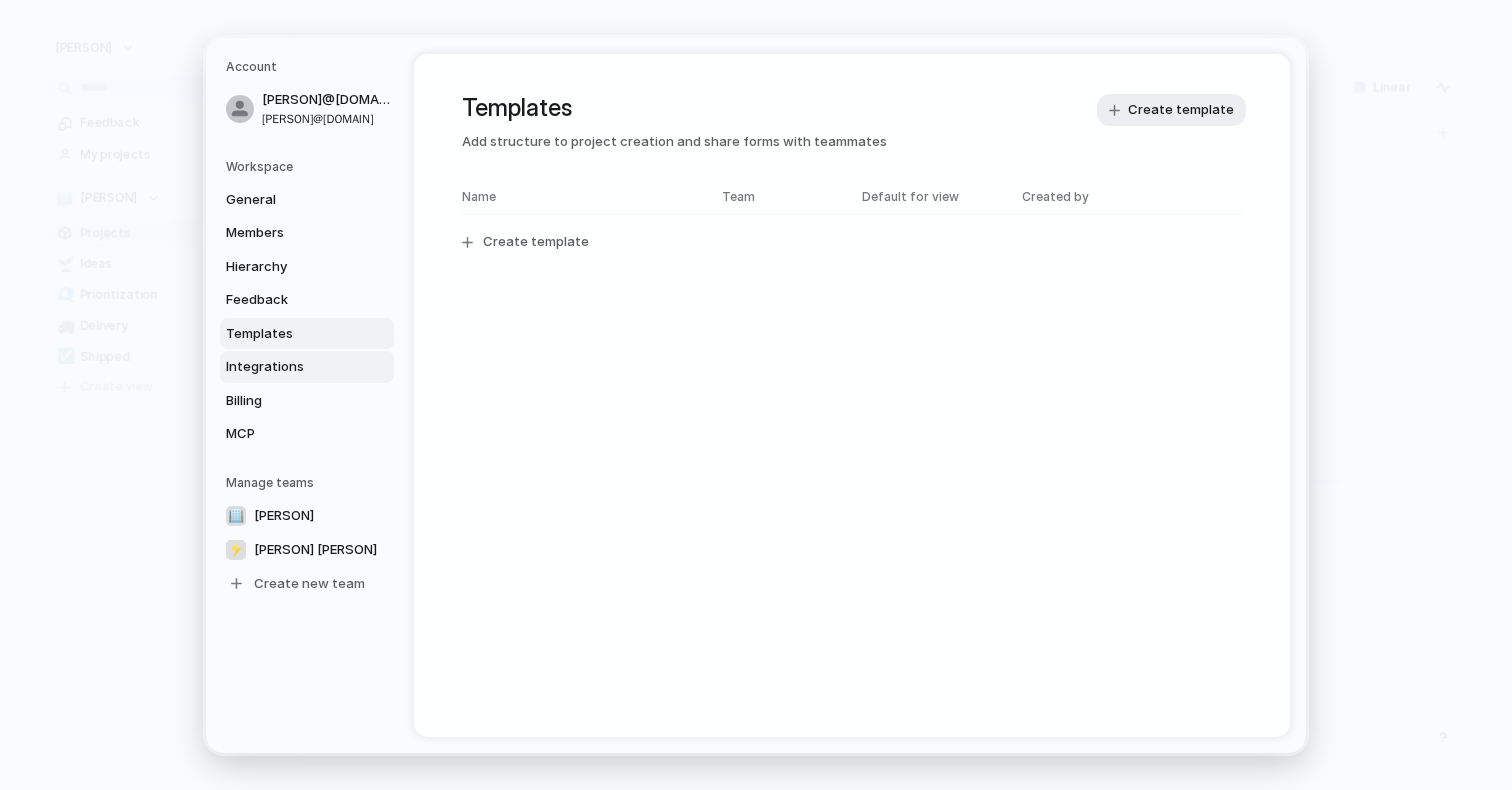 click on "Integrations" at bounding box center [290, 367] 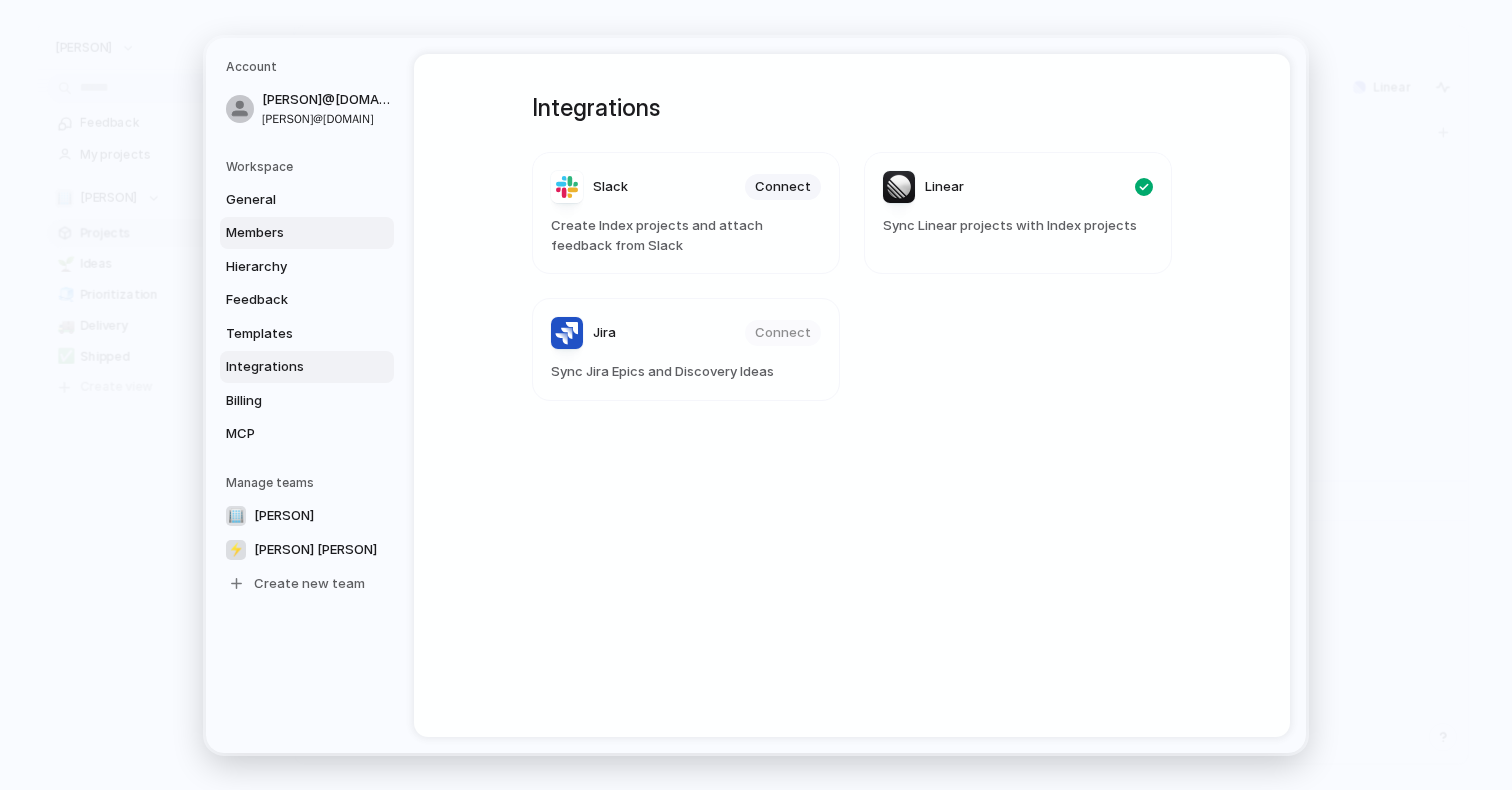 click on "Members" at bounding box center (290, 233) 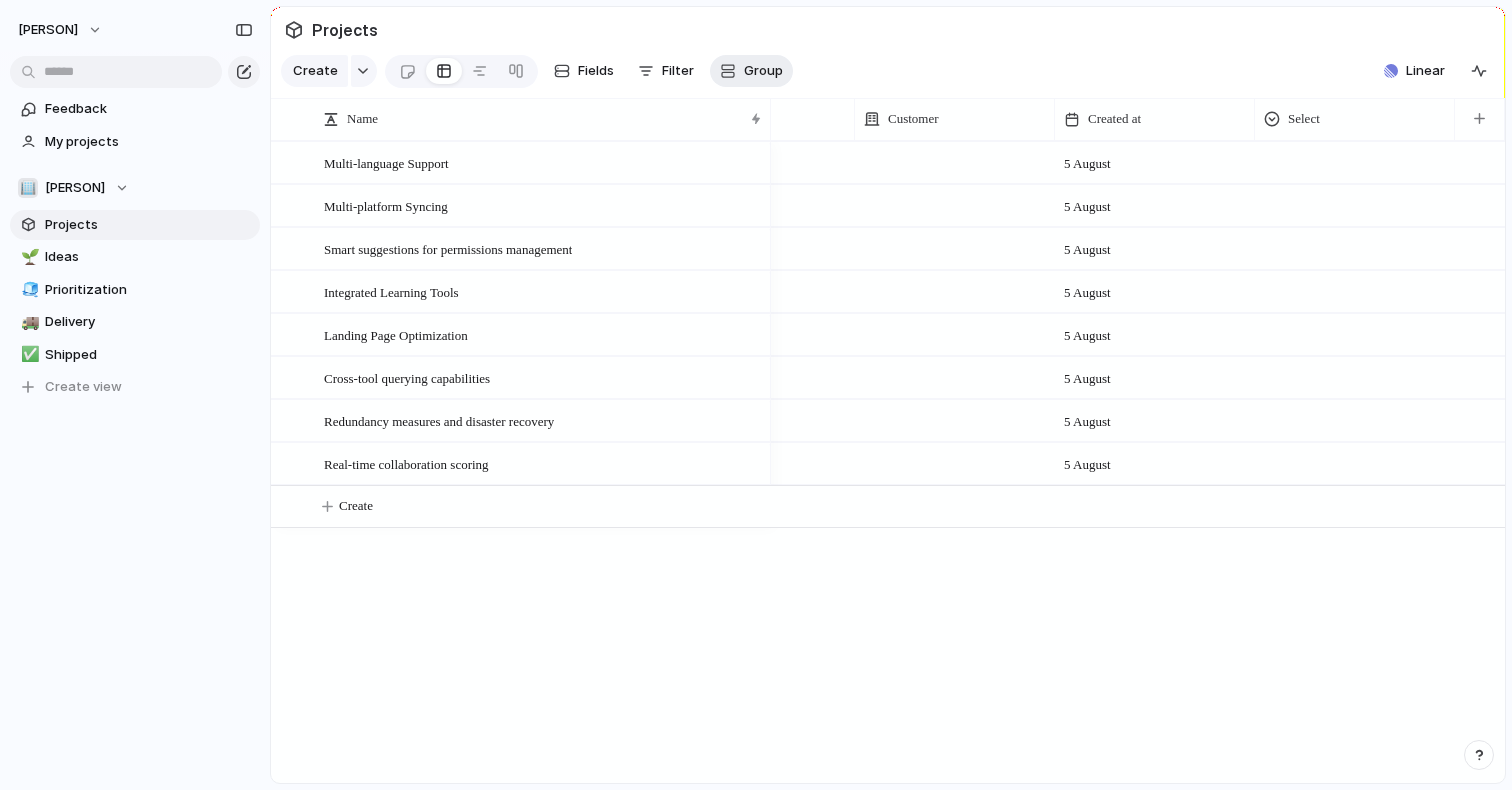 click on "Group" at bounding box center [763, 71] 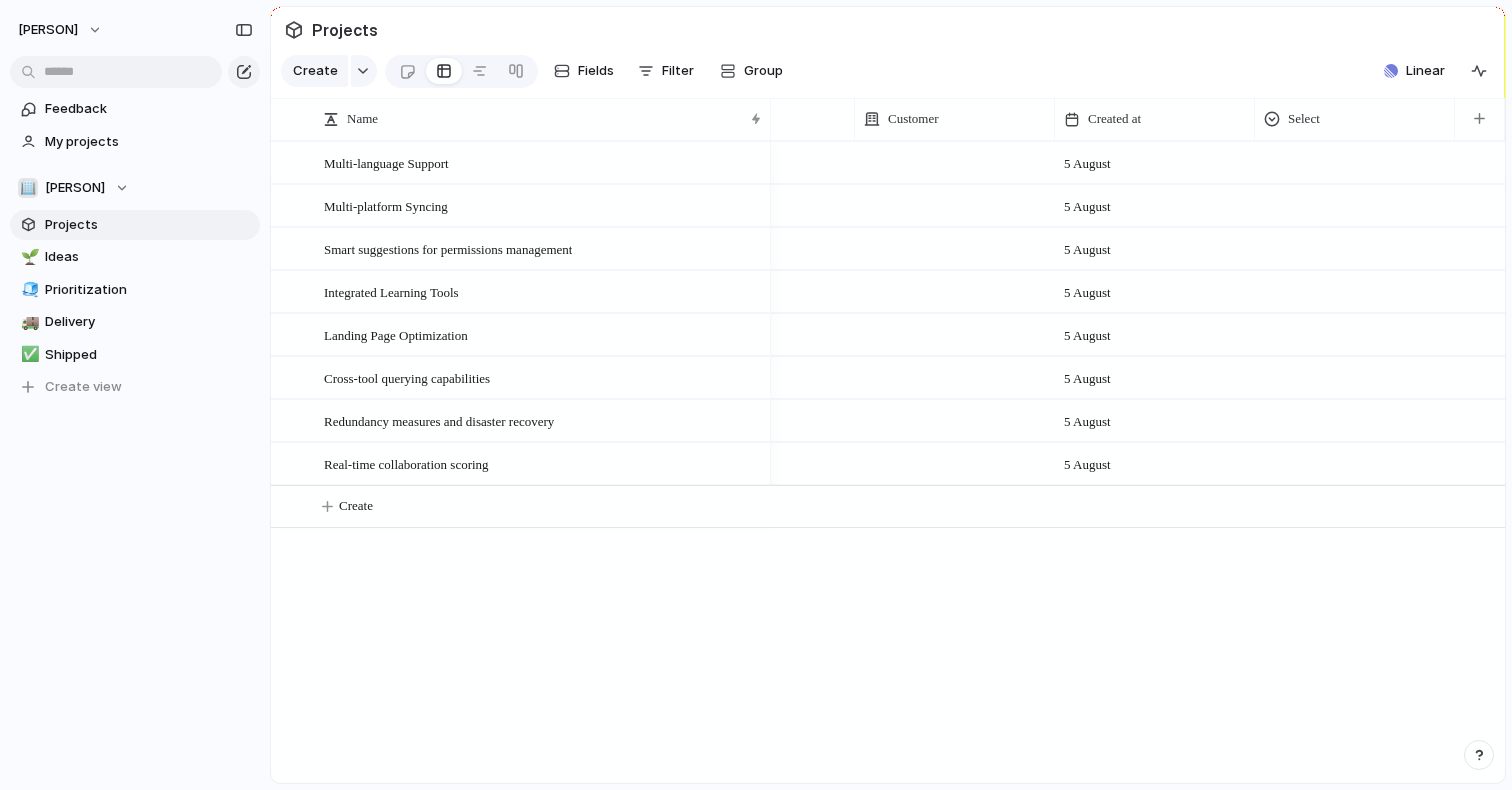 click on "Owner   Team   Customer   Priority   Impact   Effort   Design ready   Status   Theme   Select             Created by" at bounding box center [756, 395] 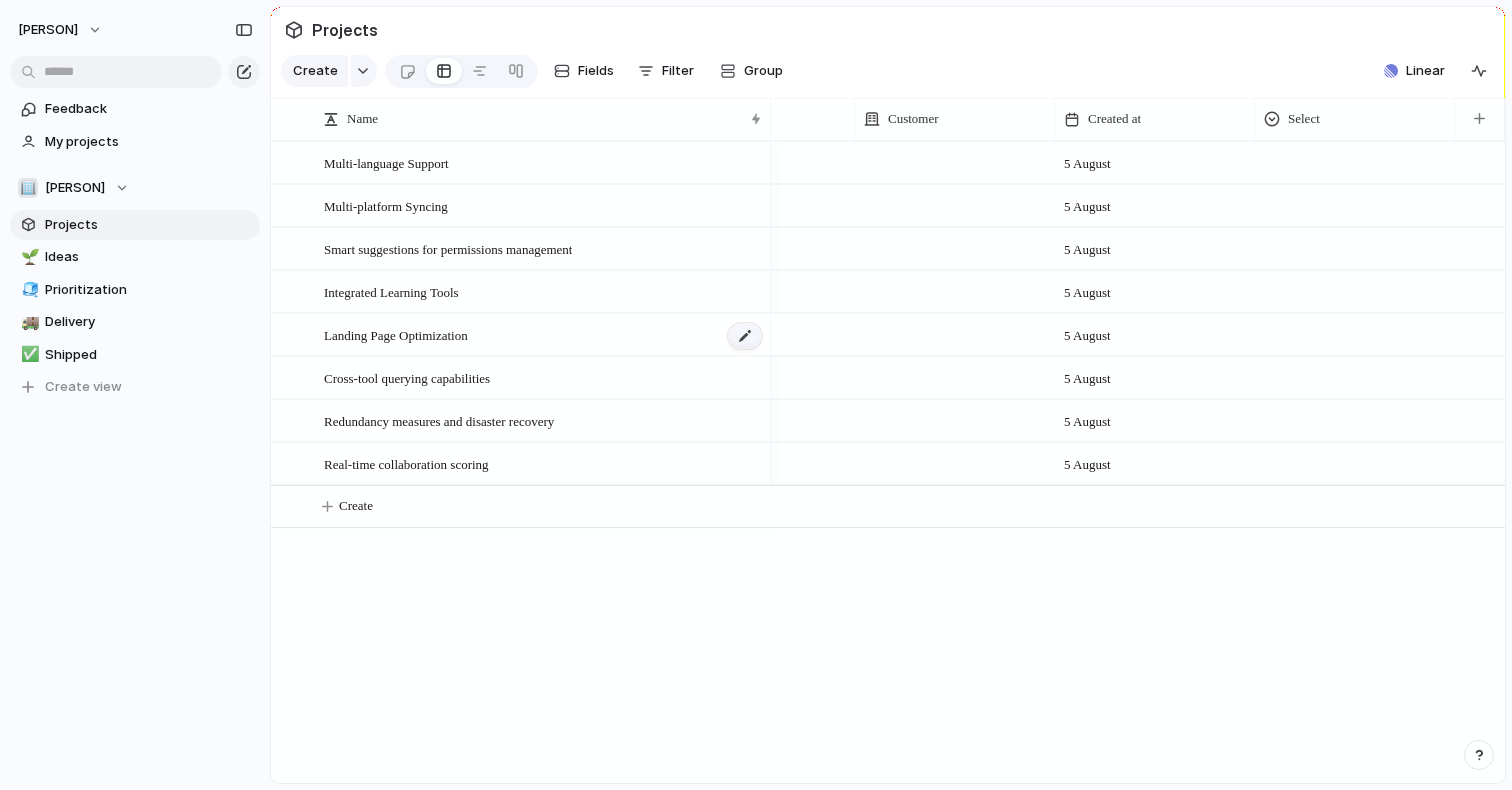click at bounding box center [745, 336] 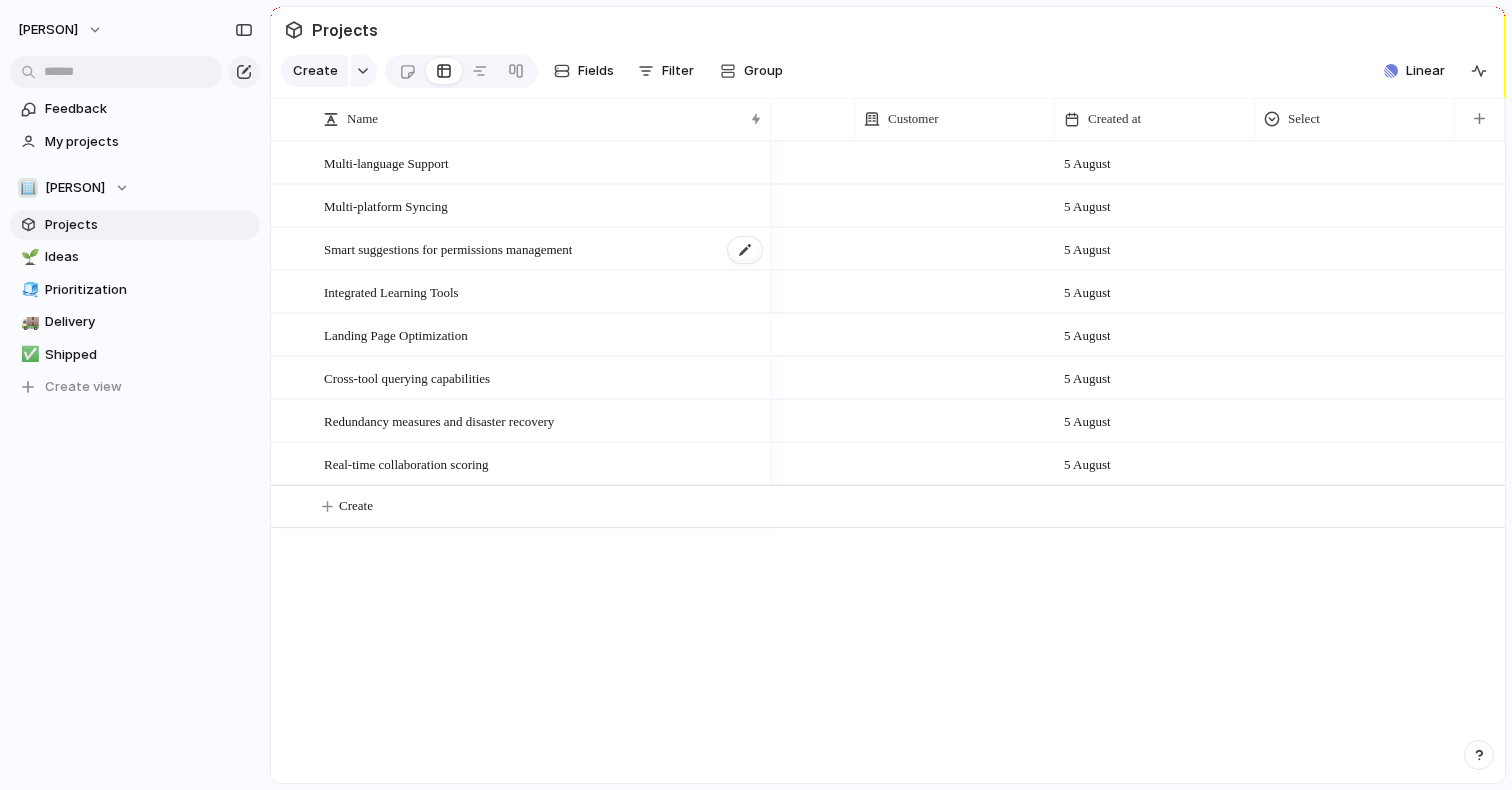 click on "Smart suggestions for permissions management" at bounding box center (544, 249) 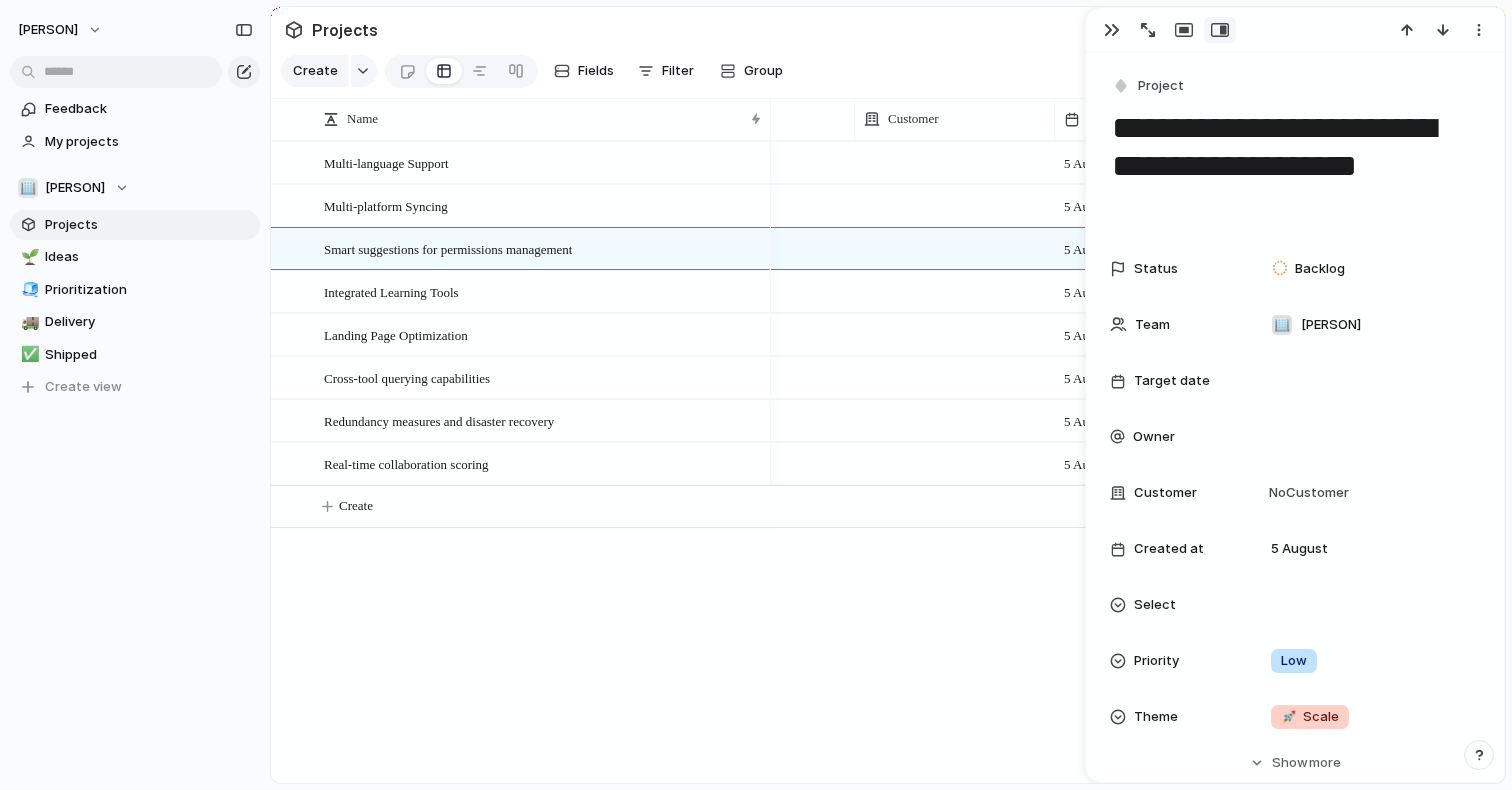 click on "**********" at bounding box center [1295, 166] 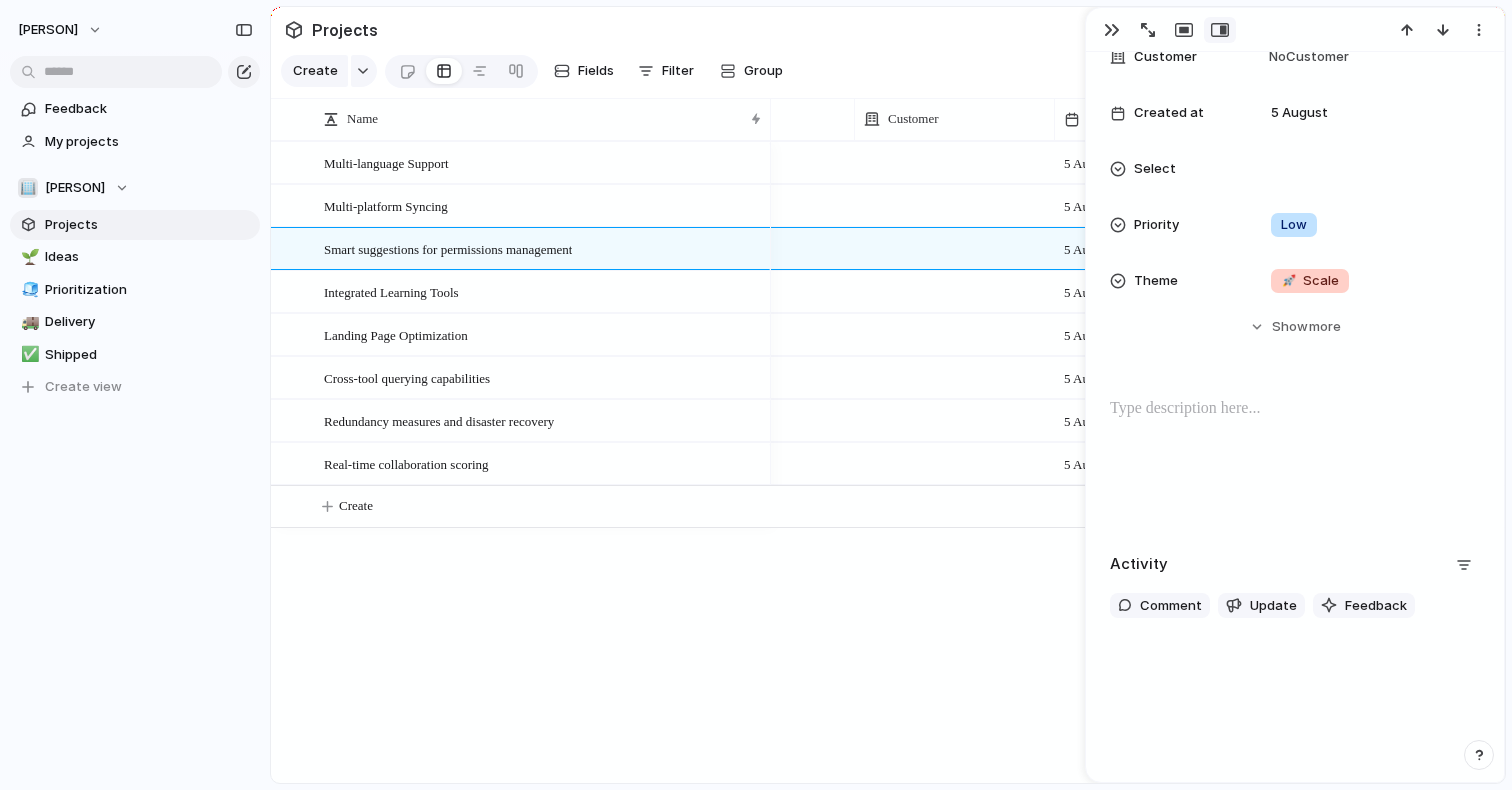 scroll, scrollTop: 436, scrollLeft: 0, axis: vertical 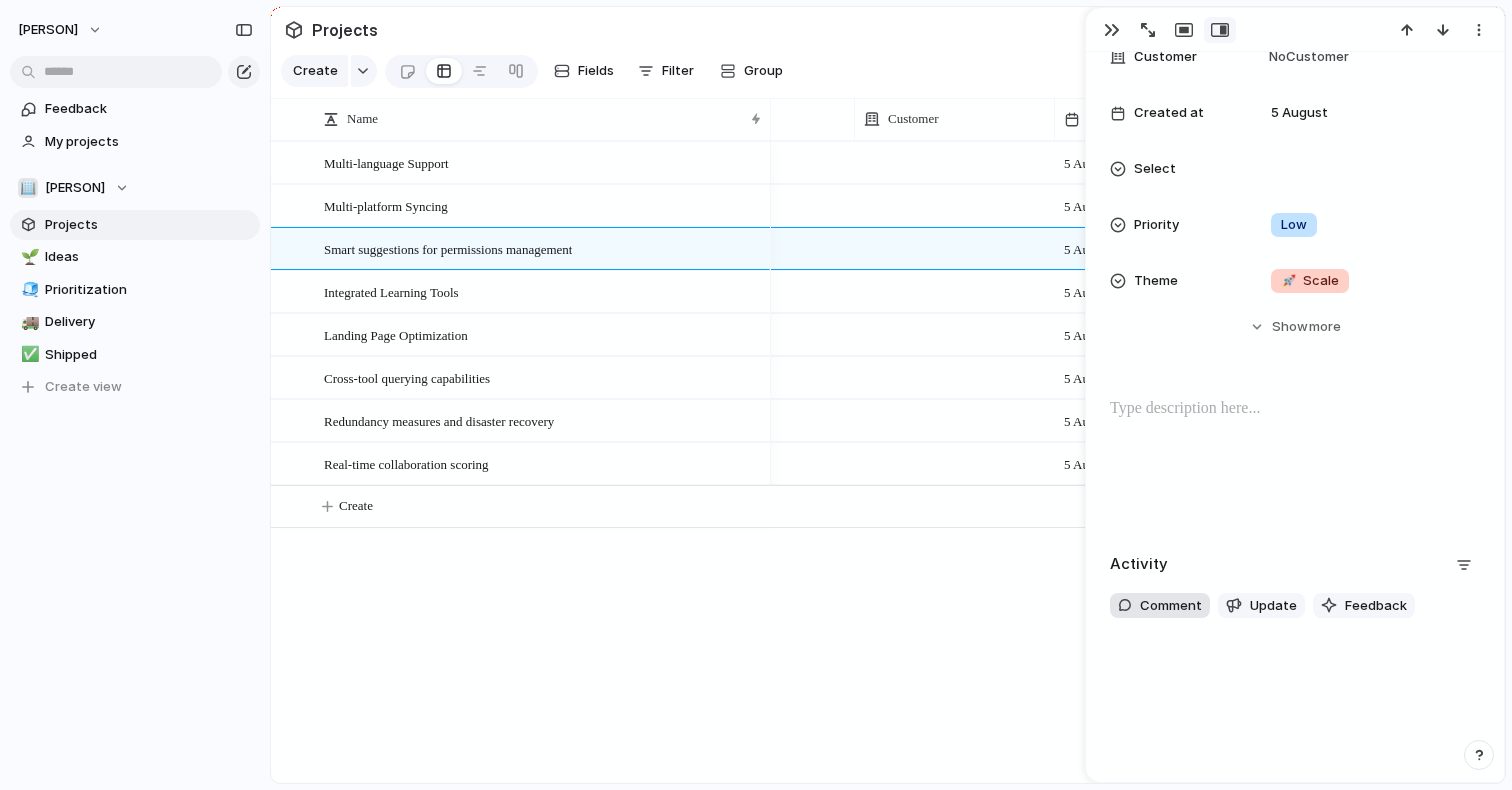 click on "Comment" at bounding box center (1171, 606) 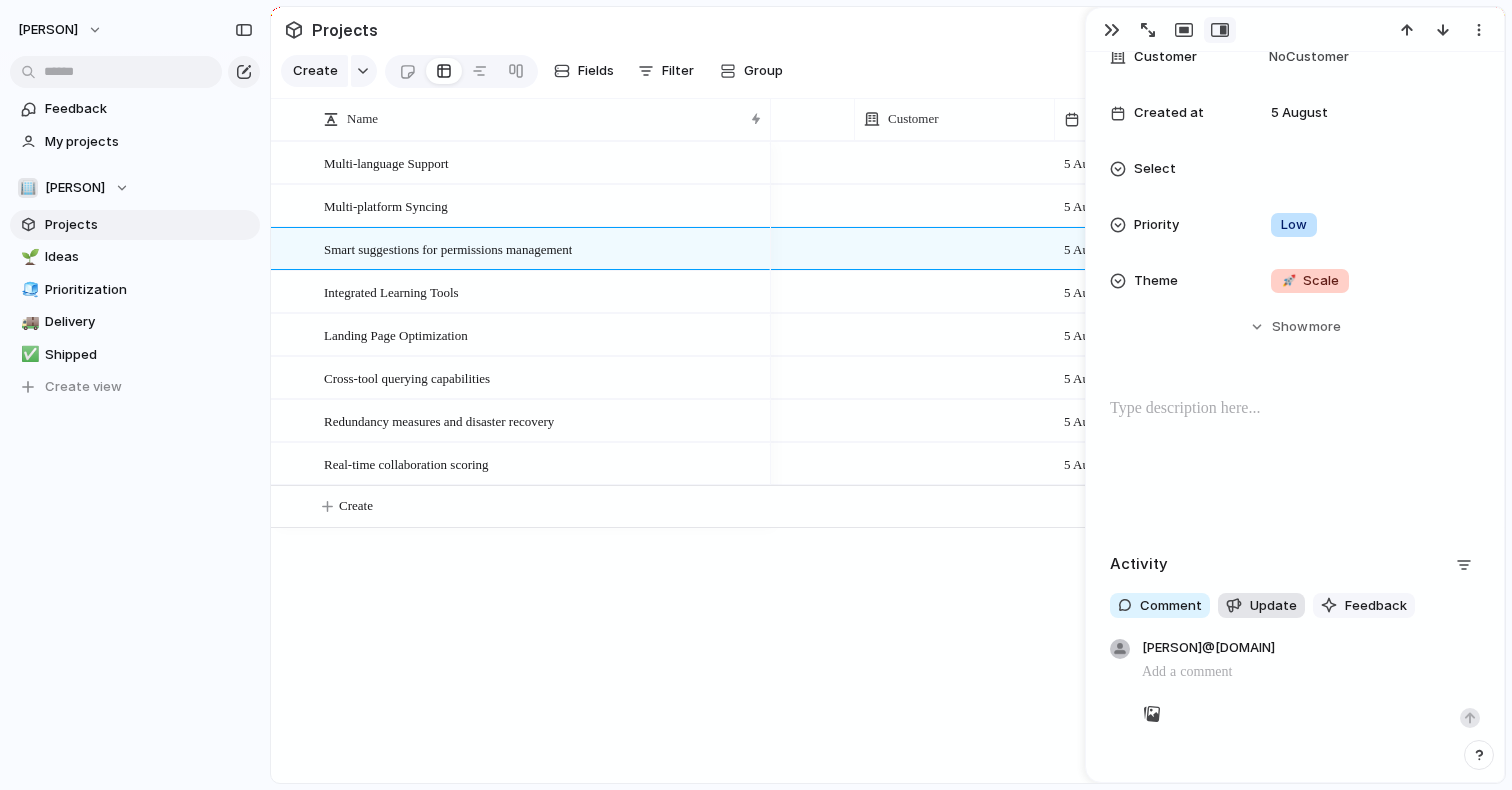 click on "Update" at bounding box center (1261, 606) 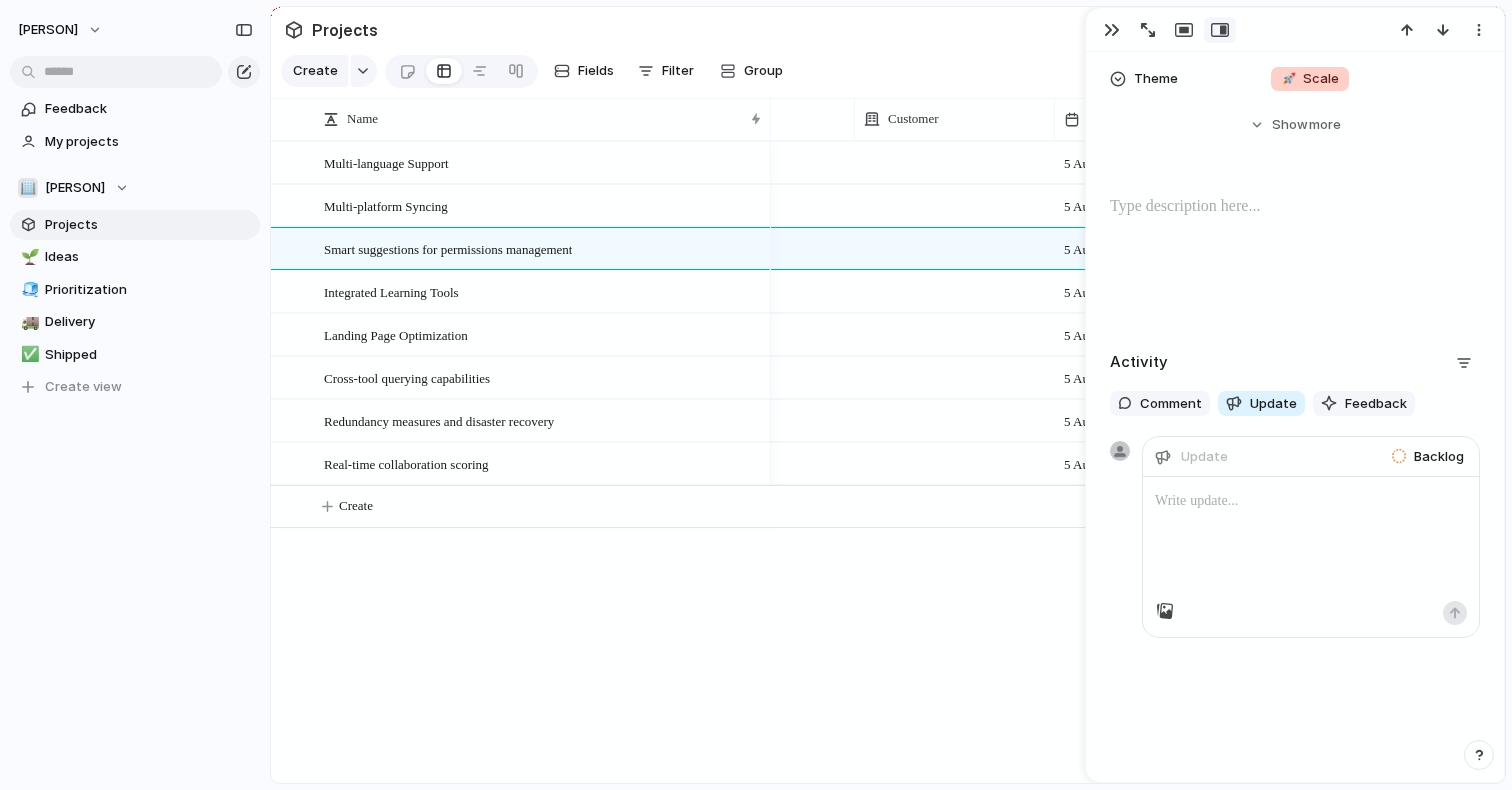 scroll, scrollTop: 638, scrollLeft: 0, axis: vertical 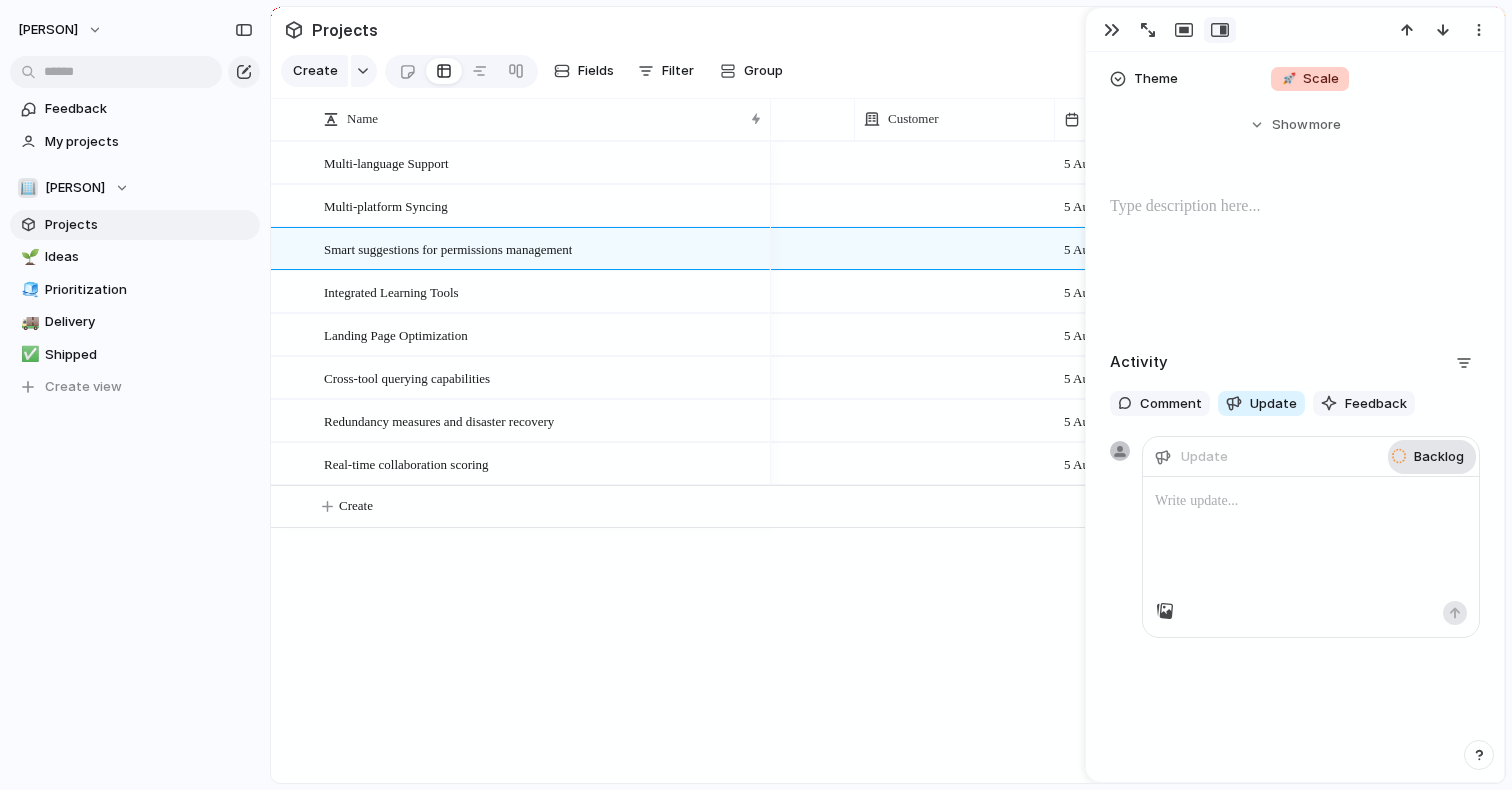 click on "Backlog" at bounding box center (1439, 457) 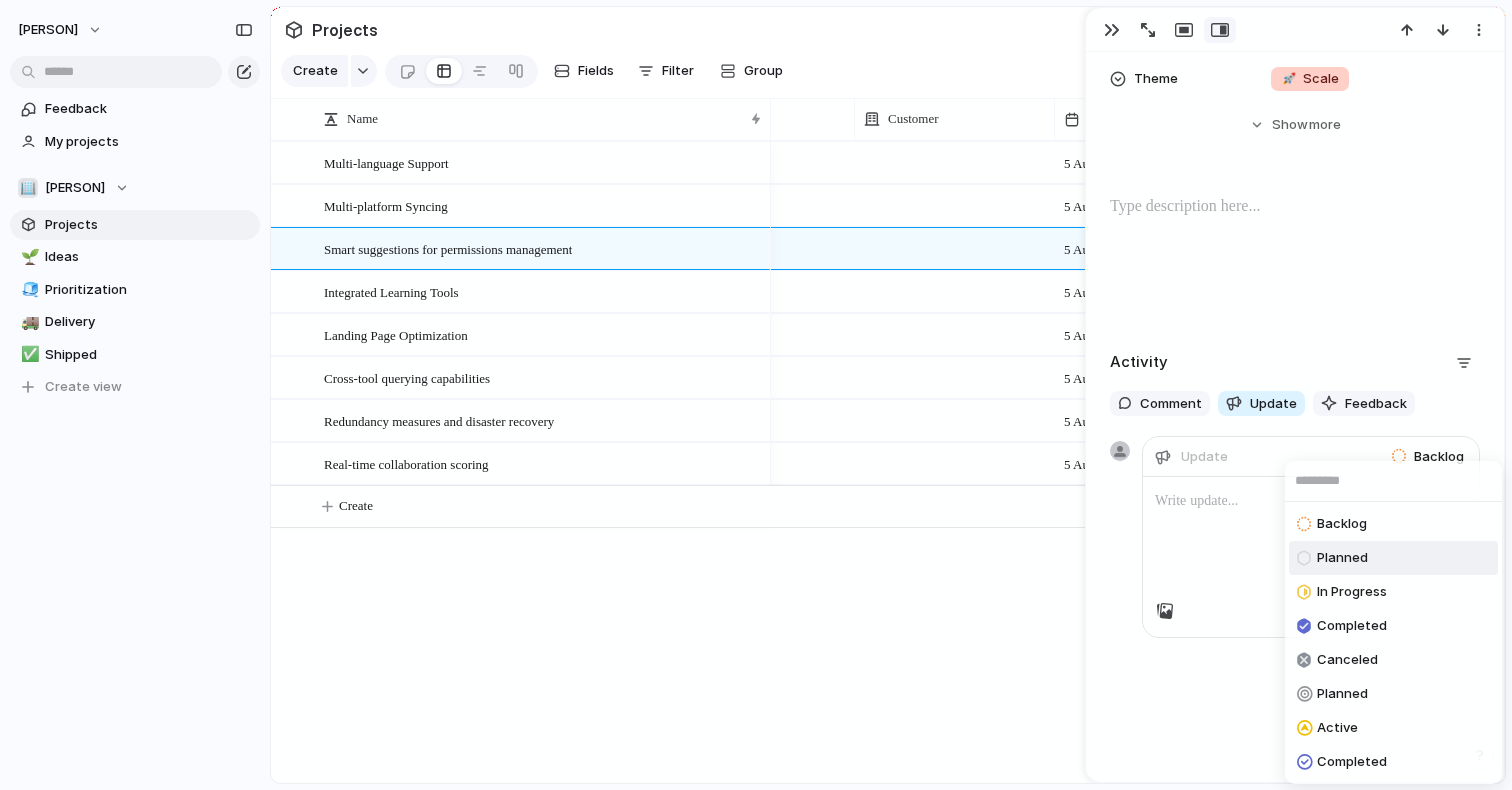 click on "Planned" at bounding box center (1342, 558) 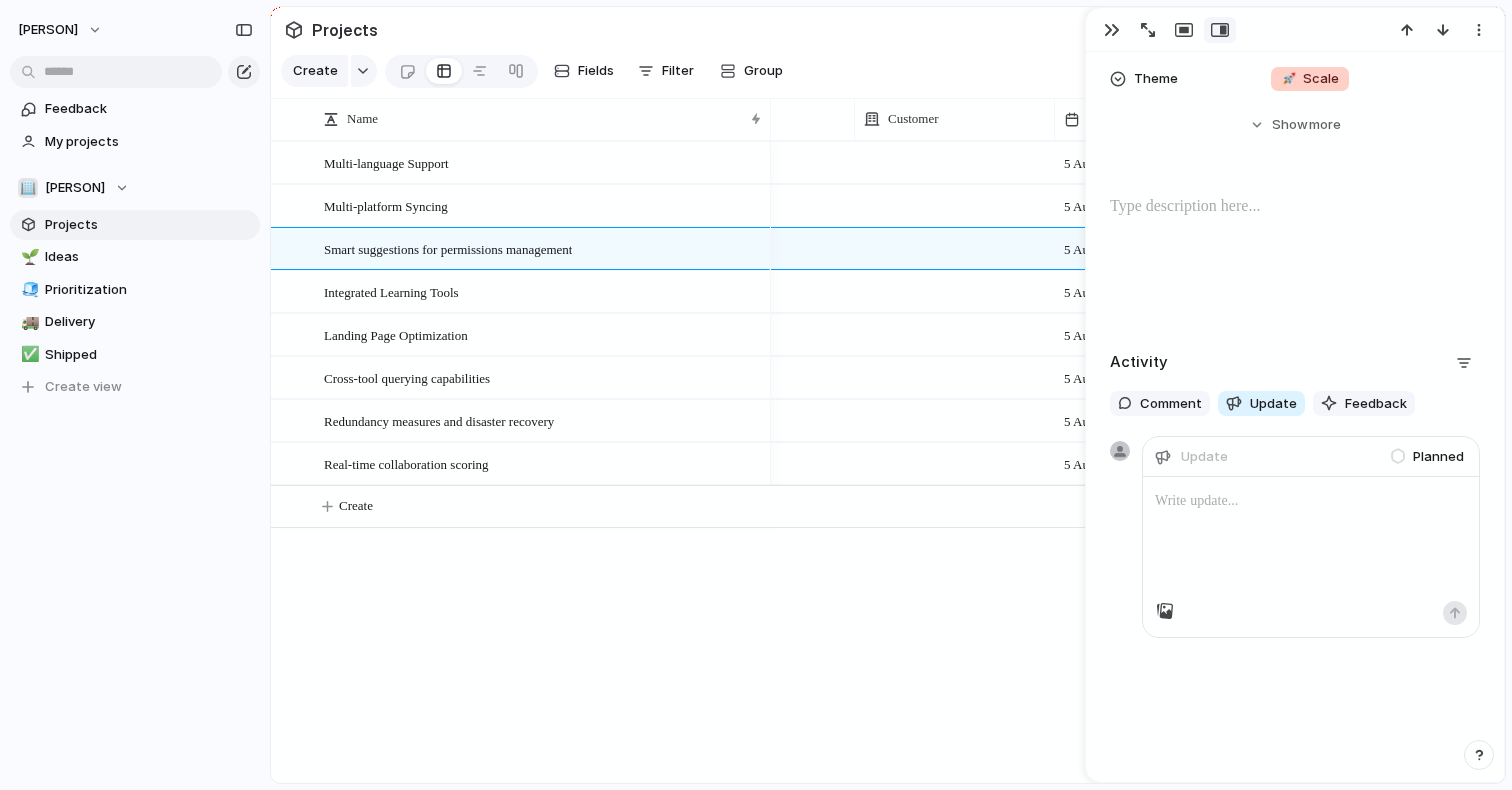 click on "Update Planned" at bounding box center (1311, 457) 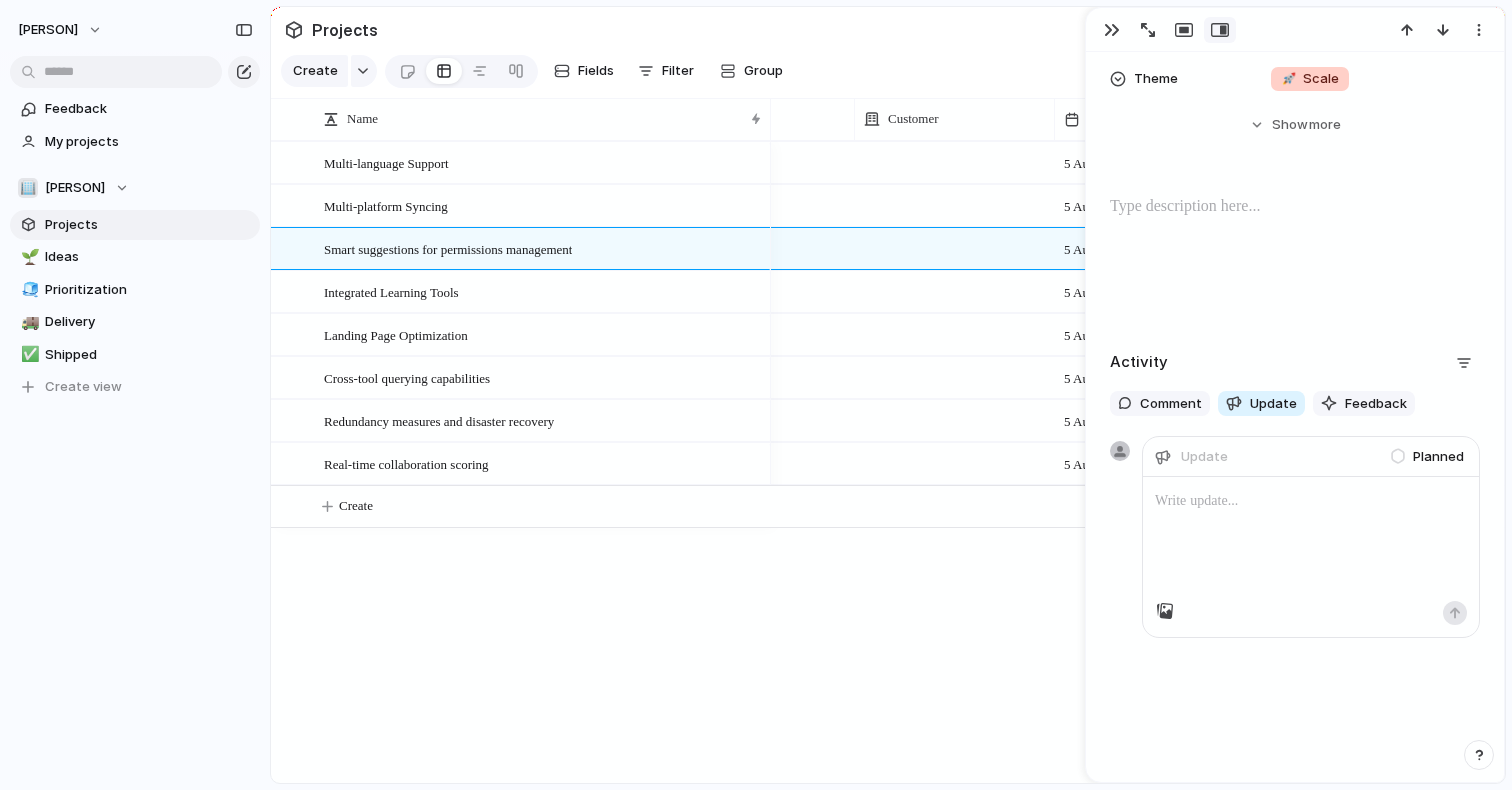 type 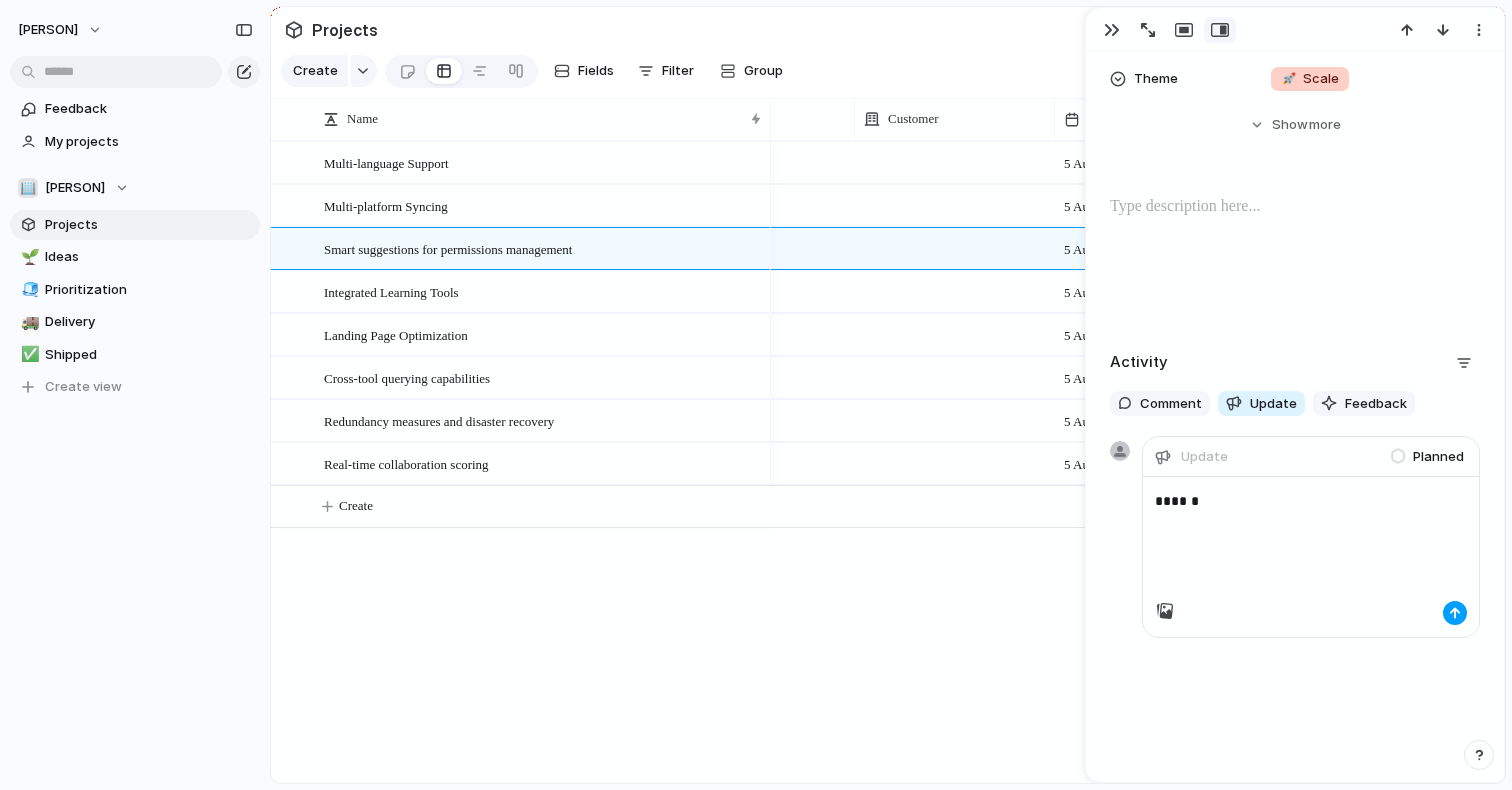 click at bounding box center [1455, 613] 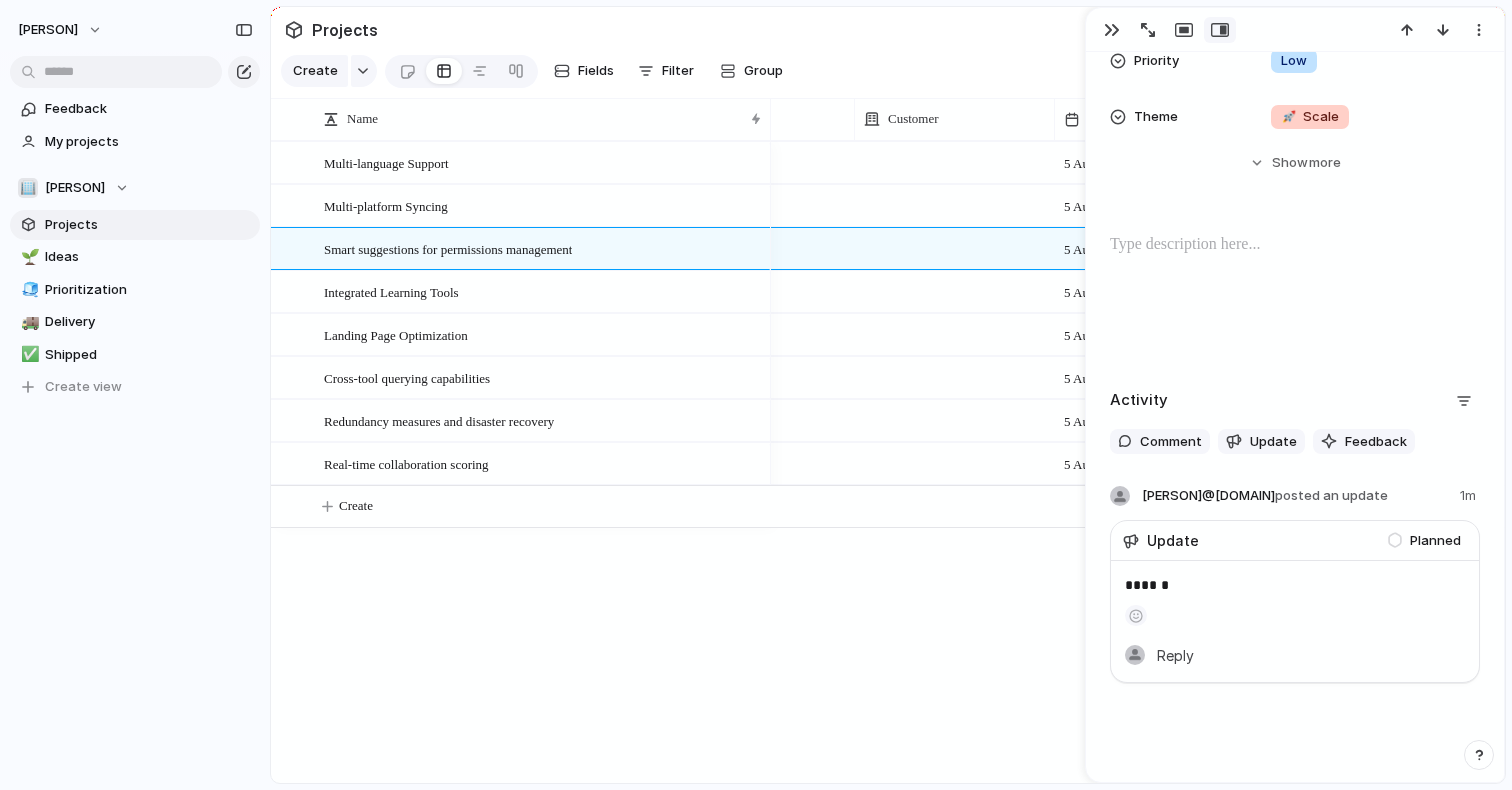 scroll, scrollTop: 602, scrollLeft: 0, axis: vertical 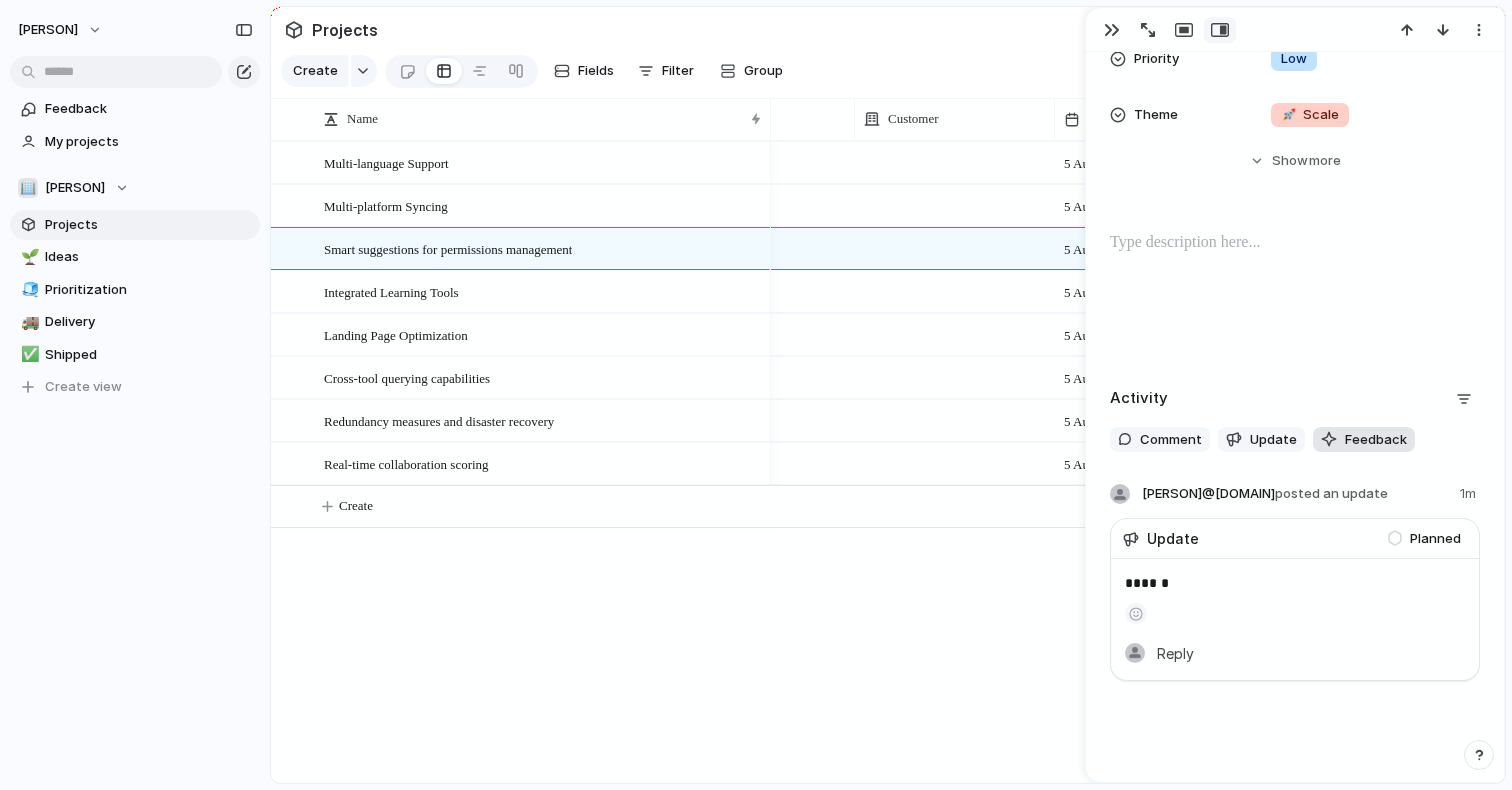 click on "Feedback" at bounding box center [1376, 440] 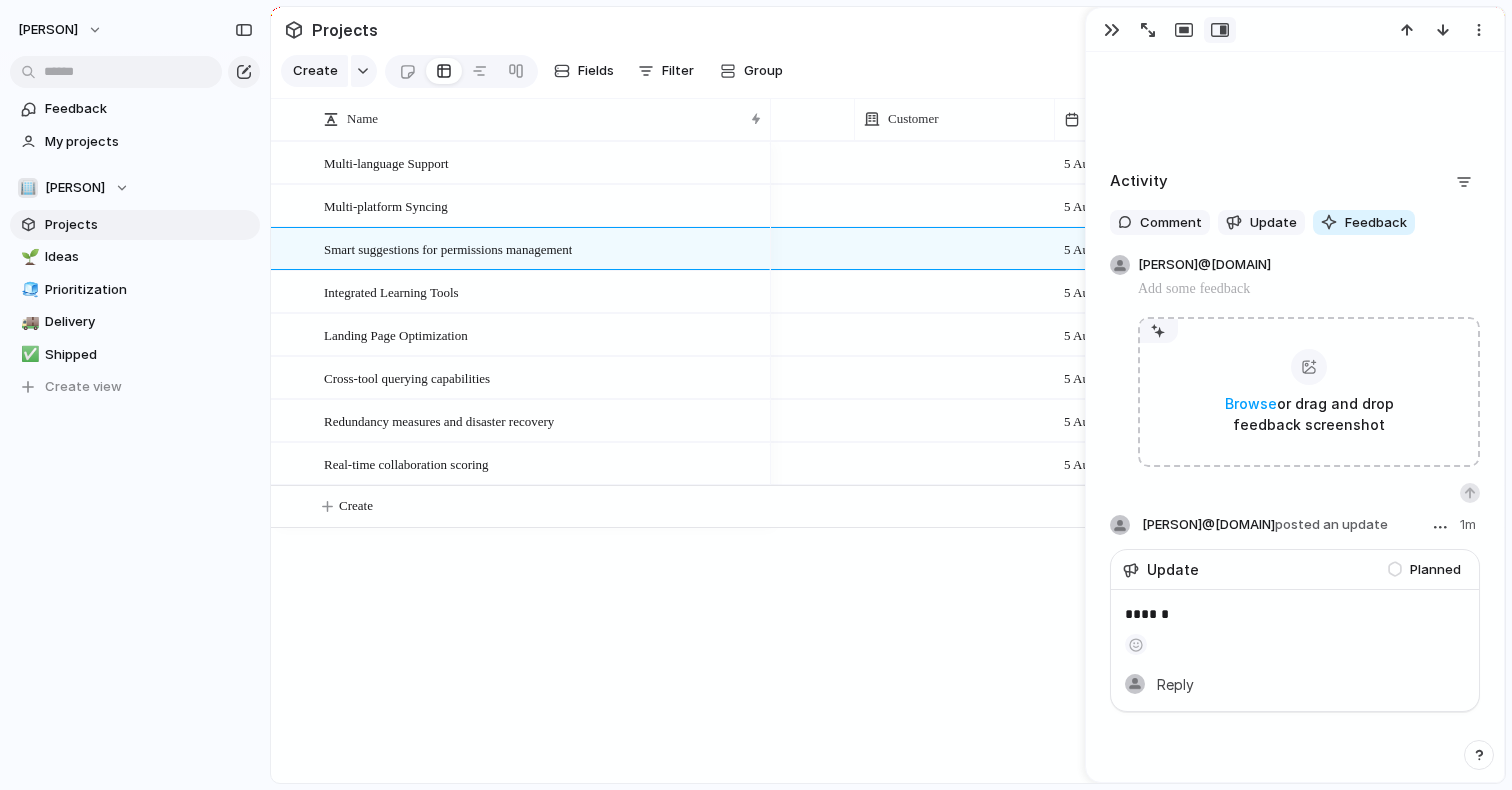 scroll, scrollTop: 820, scrollLeft: 0, axis: vertical 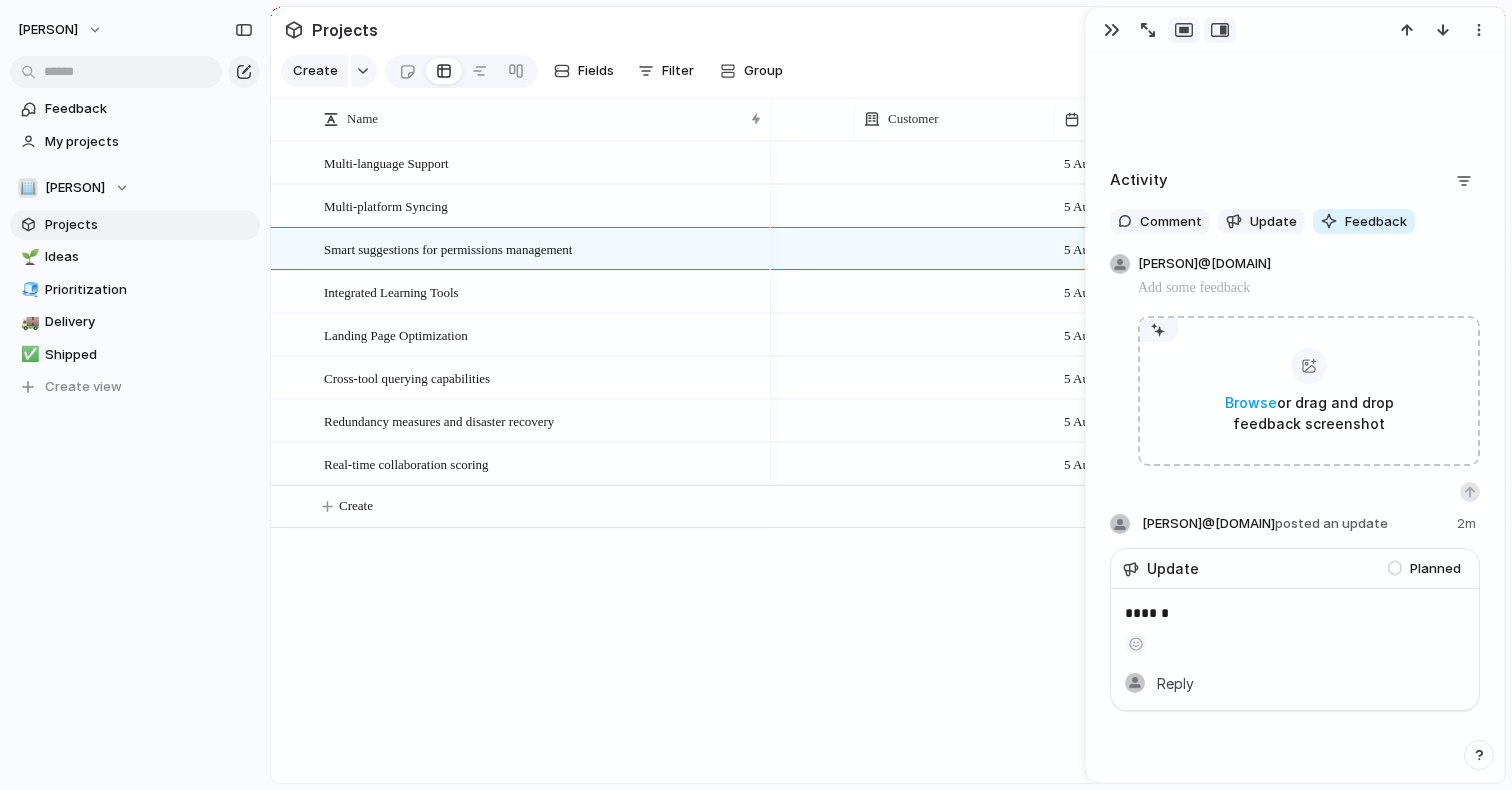 click at bounding box center (1184, 30) 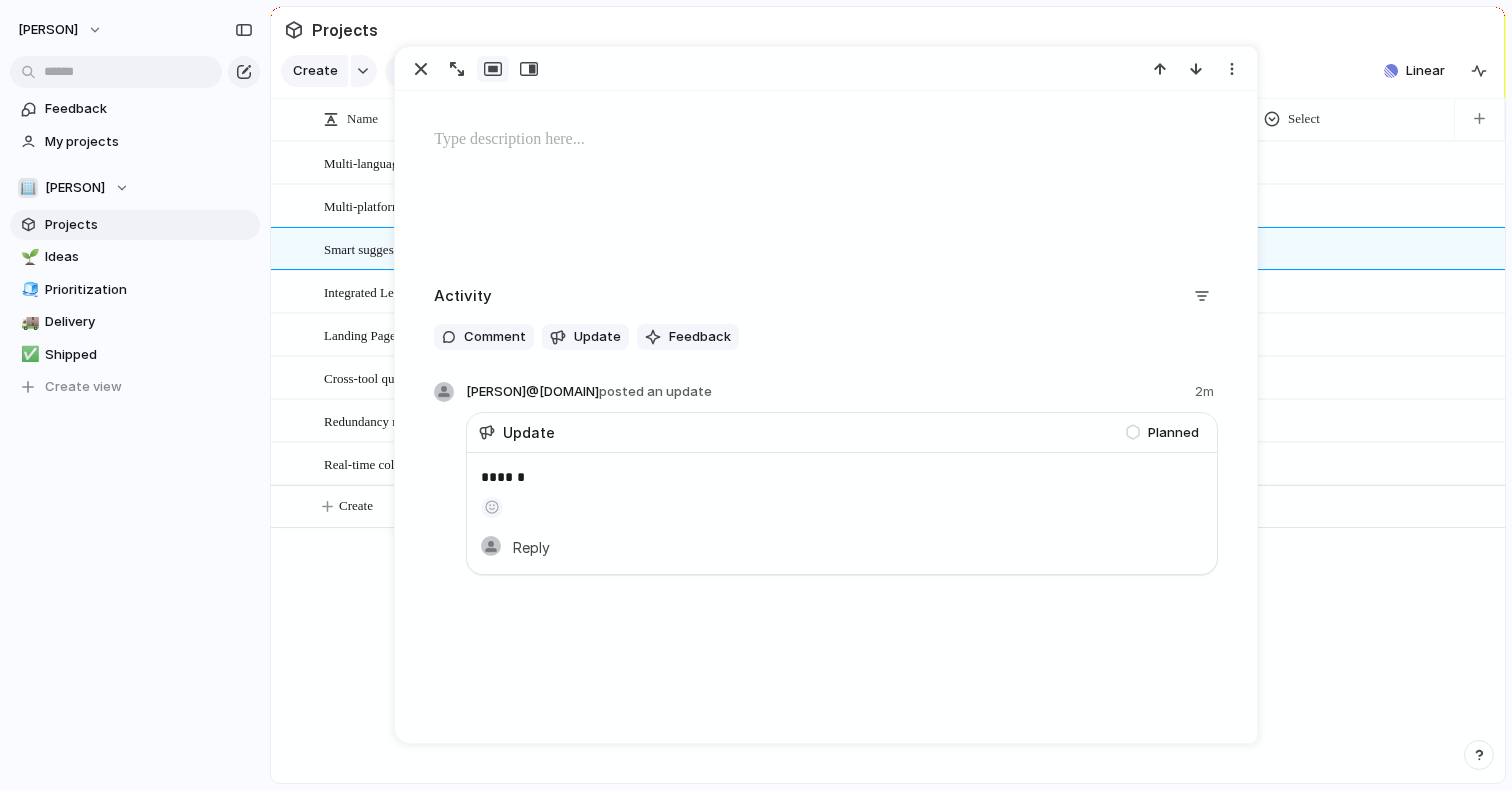 scroll, scrollTop: 442, scrollLeft: 0, axis: vertical 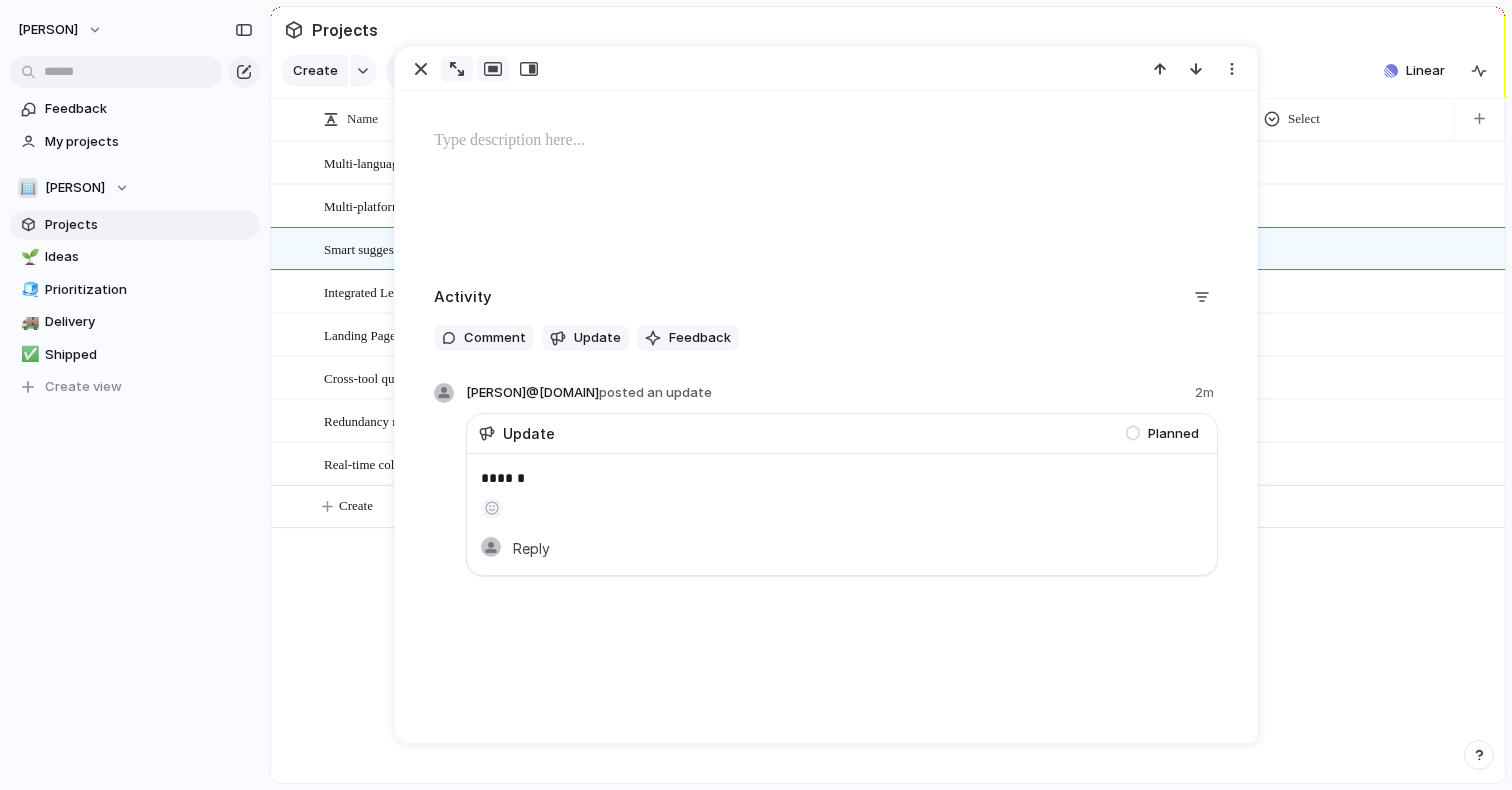 click at bounding box center (457, 69) 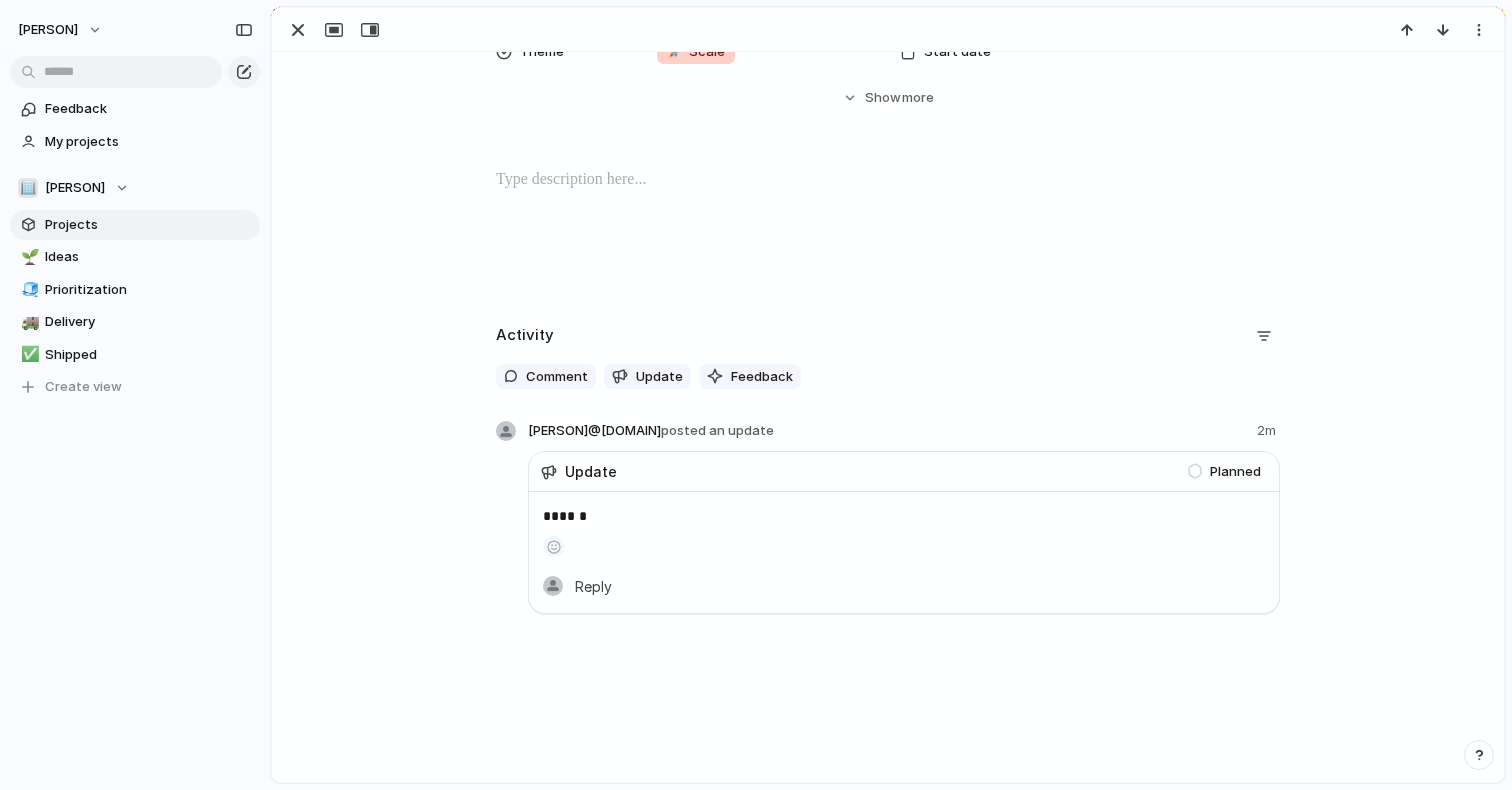 scroll, scrollTop: 365, scrollLeft: 0, axis: vertical 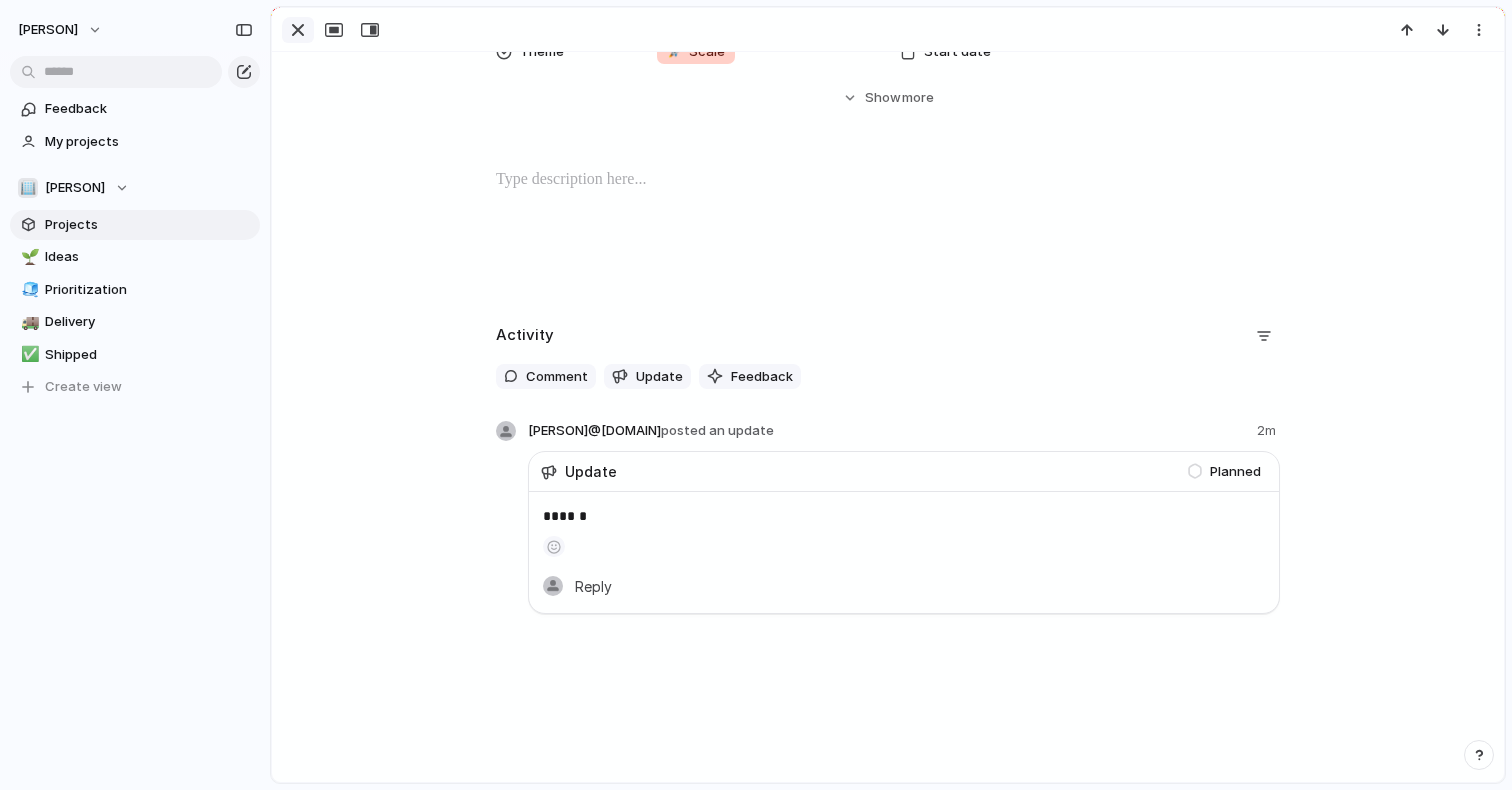 click at bounding box center [298, 30] 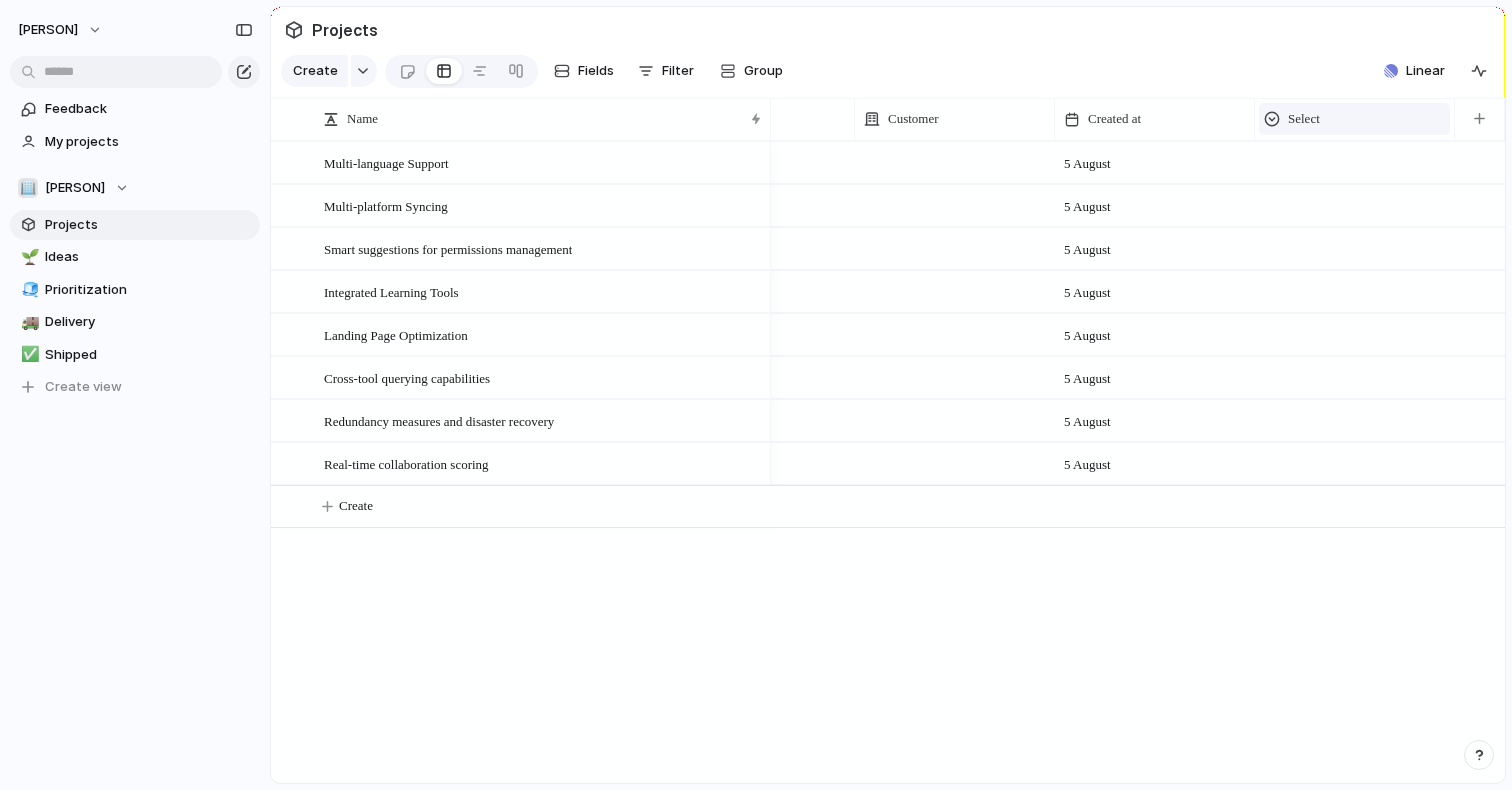 click on "Select" at bounding box center (1354, 119) 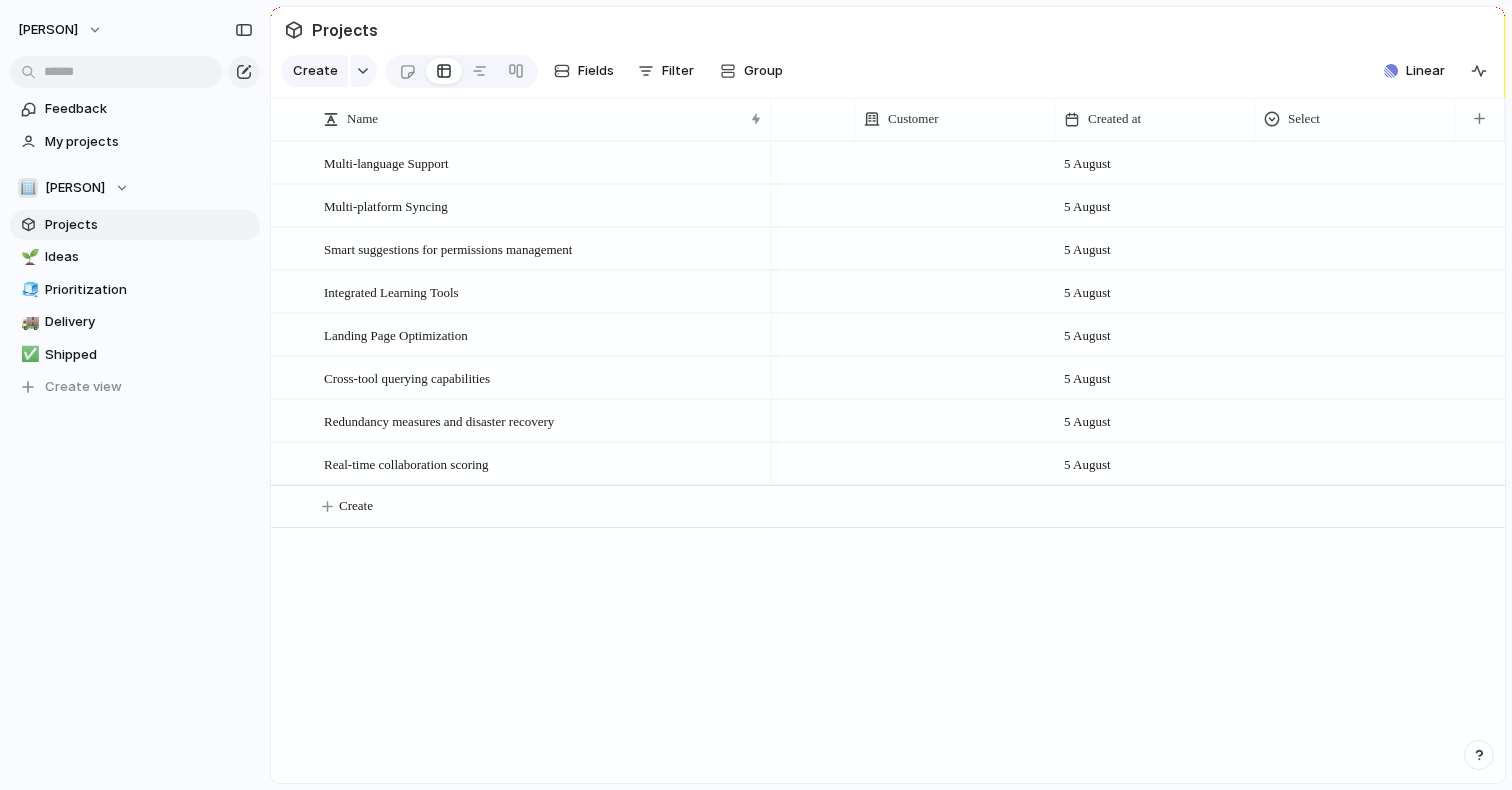 click on "Modify   Hide   Sort ascending   Sort descending" at bounding box center (756, 395) 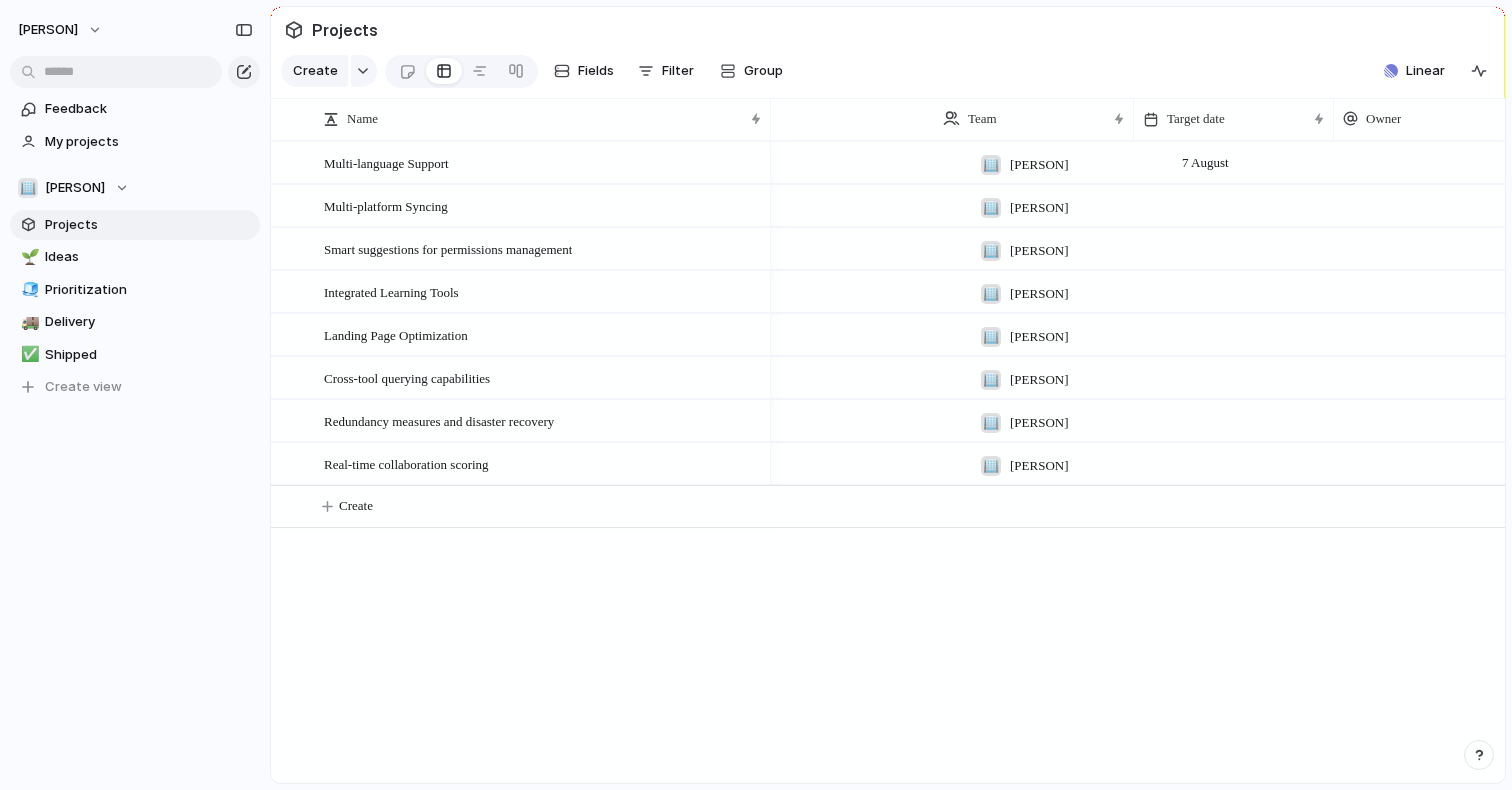 scroll, scrollTop: 0, scrollLeft: 38, axis: horizontal 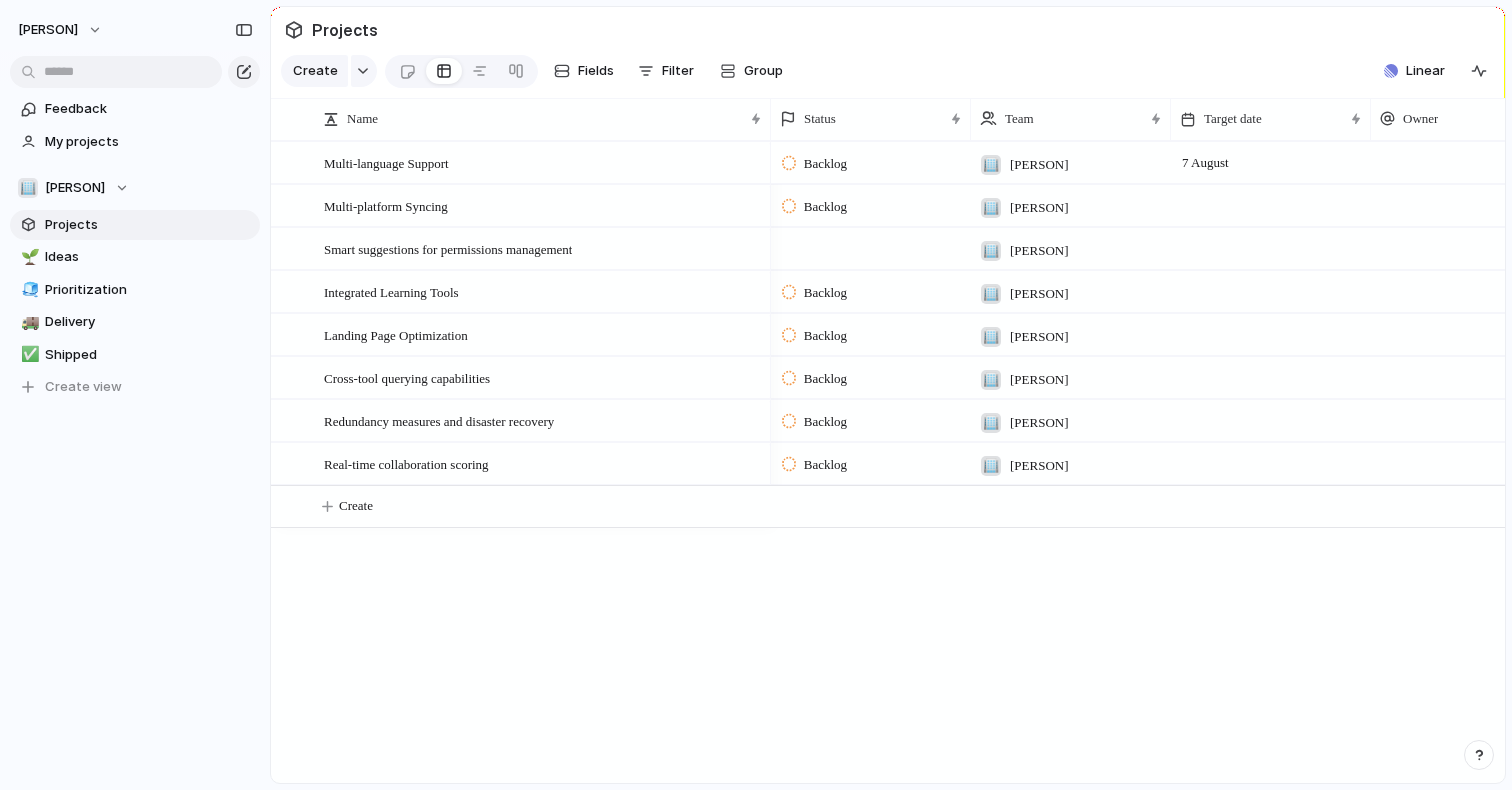 click on "Backlog" at bounding box center [825, 164] 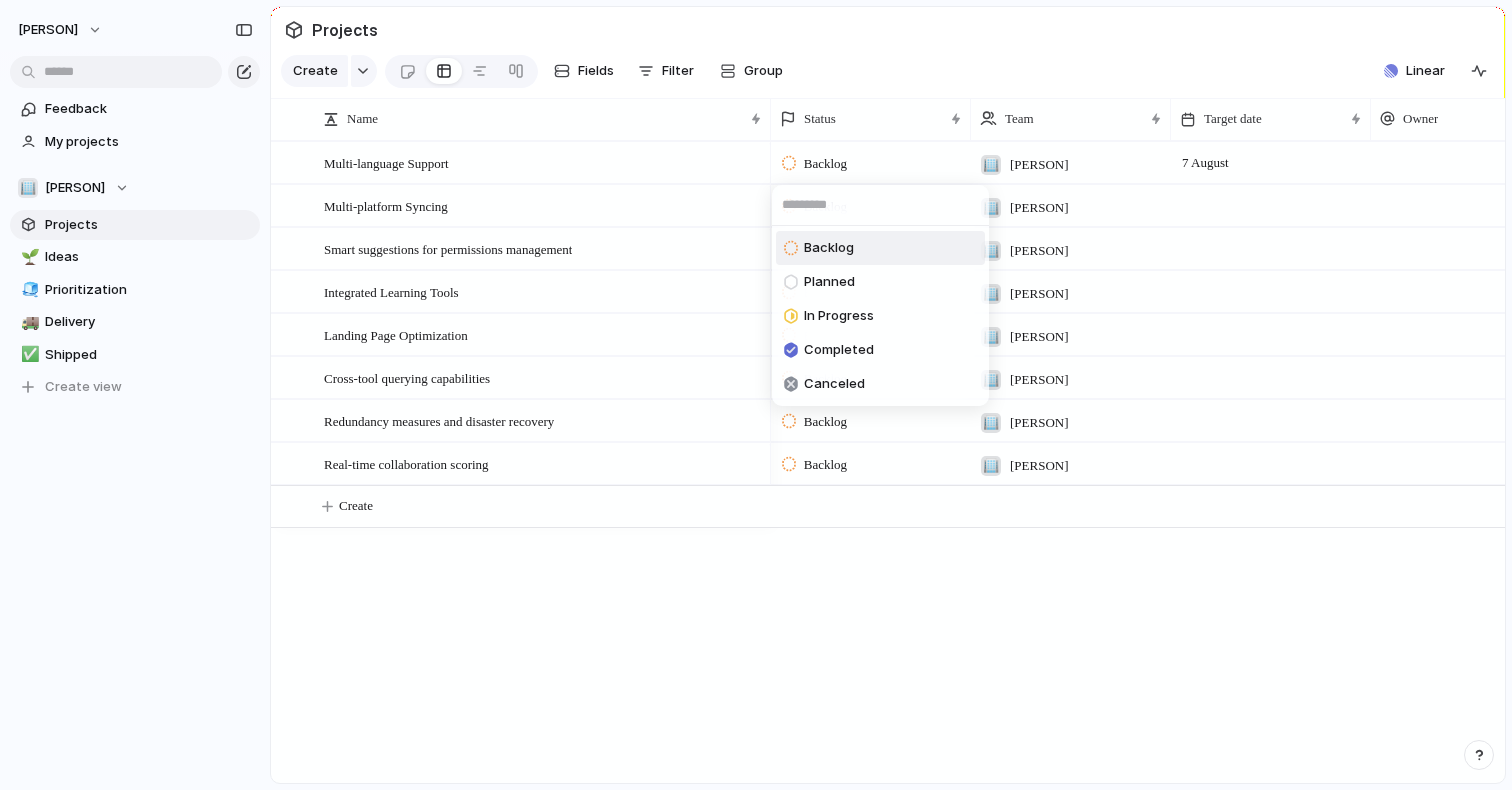 click on "Backlog   Planned   In Progress   Completed   Canceled" at bounding box center (756, 395) 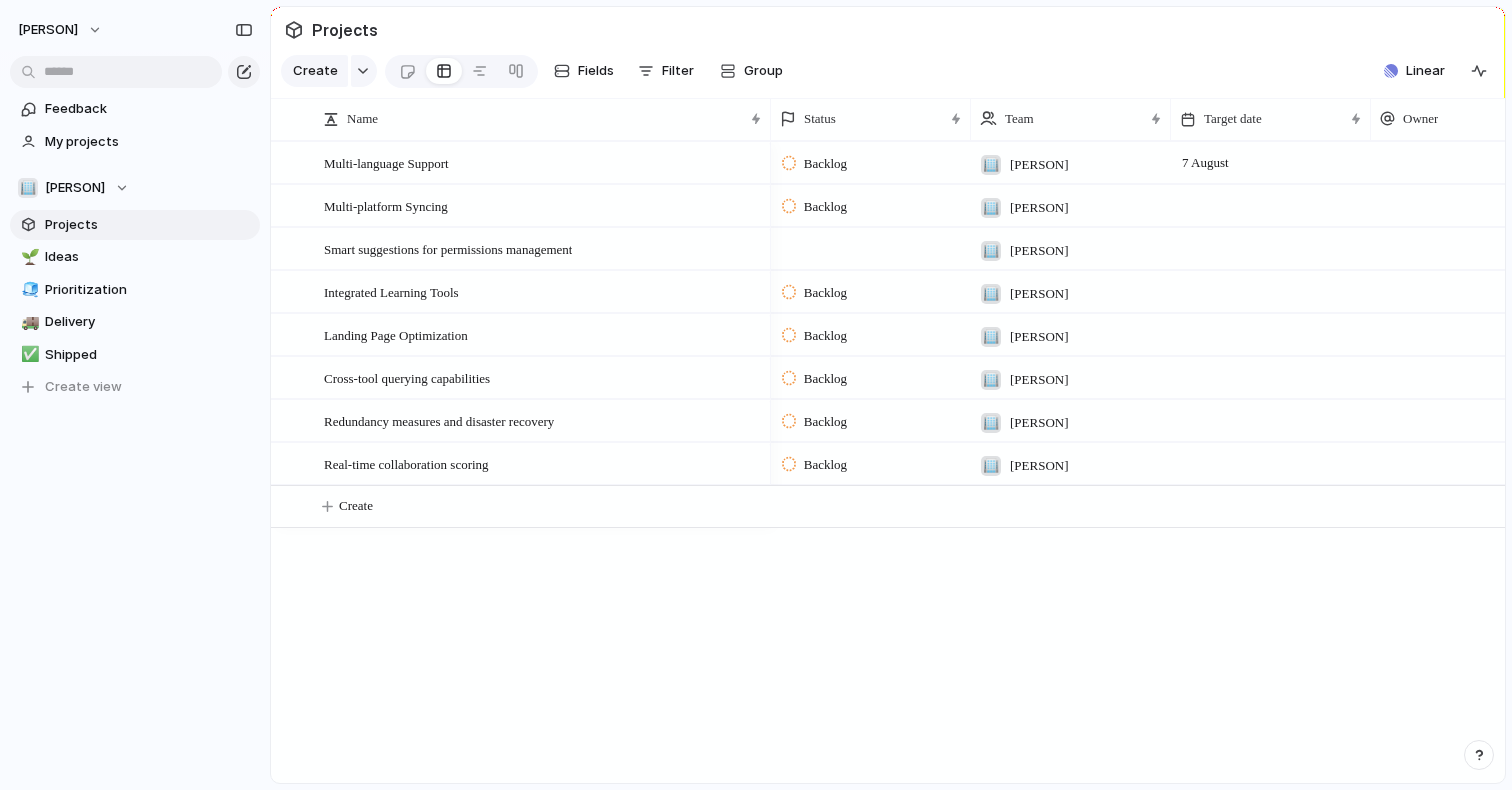 click on "[PERSON]" at bounding box center (1039, 165) 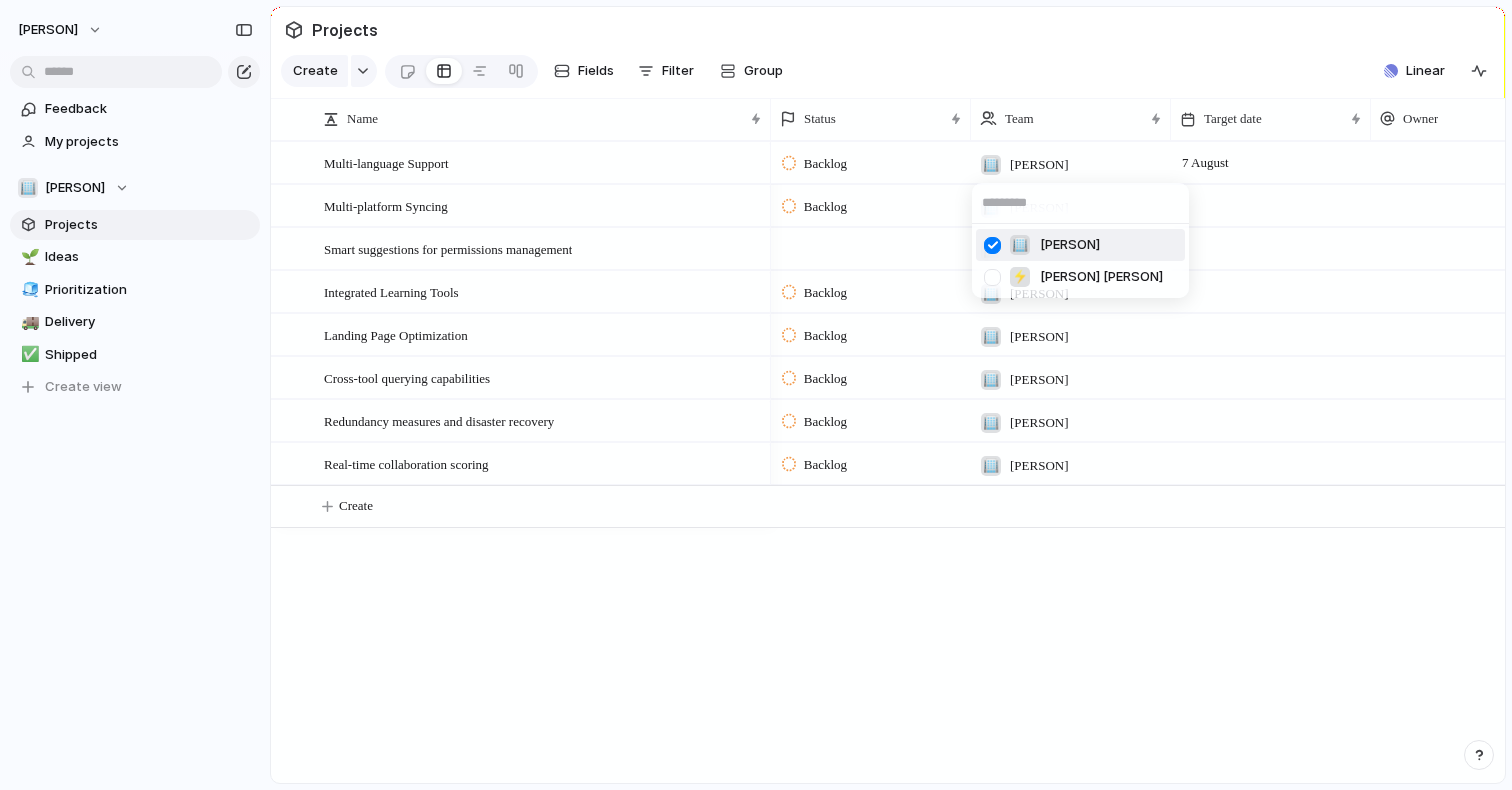 click on "🏢 [PERSON]   ⚡ [PERSON]" at bounding box center (756, 395) 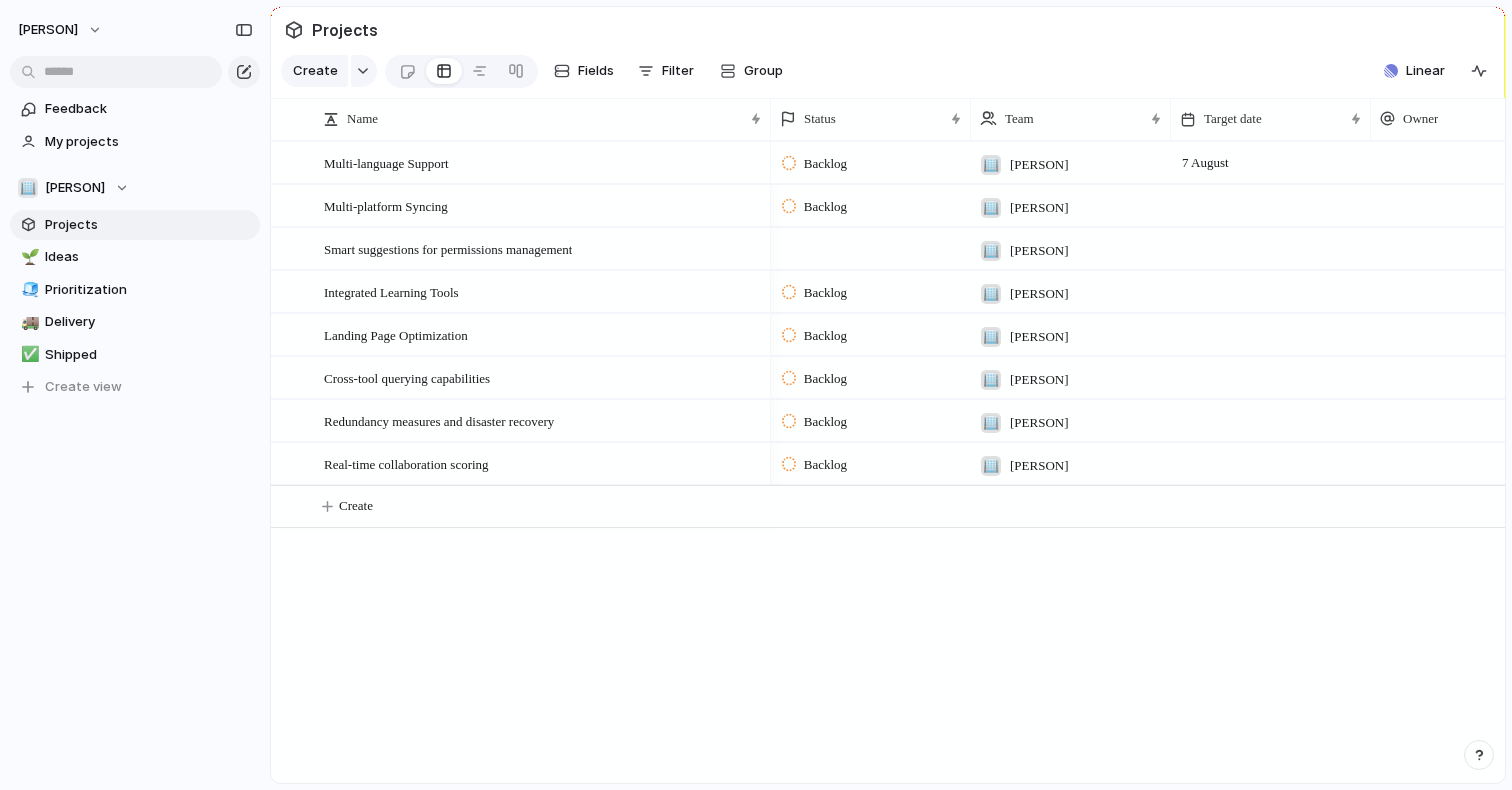 click at bounding box center [1471, 162] 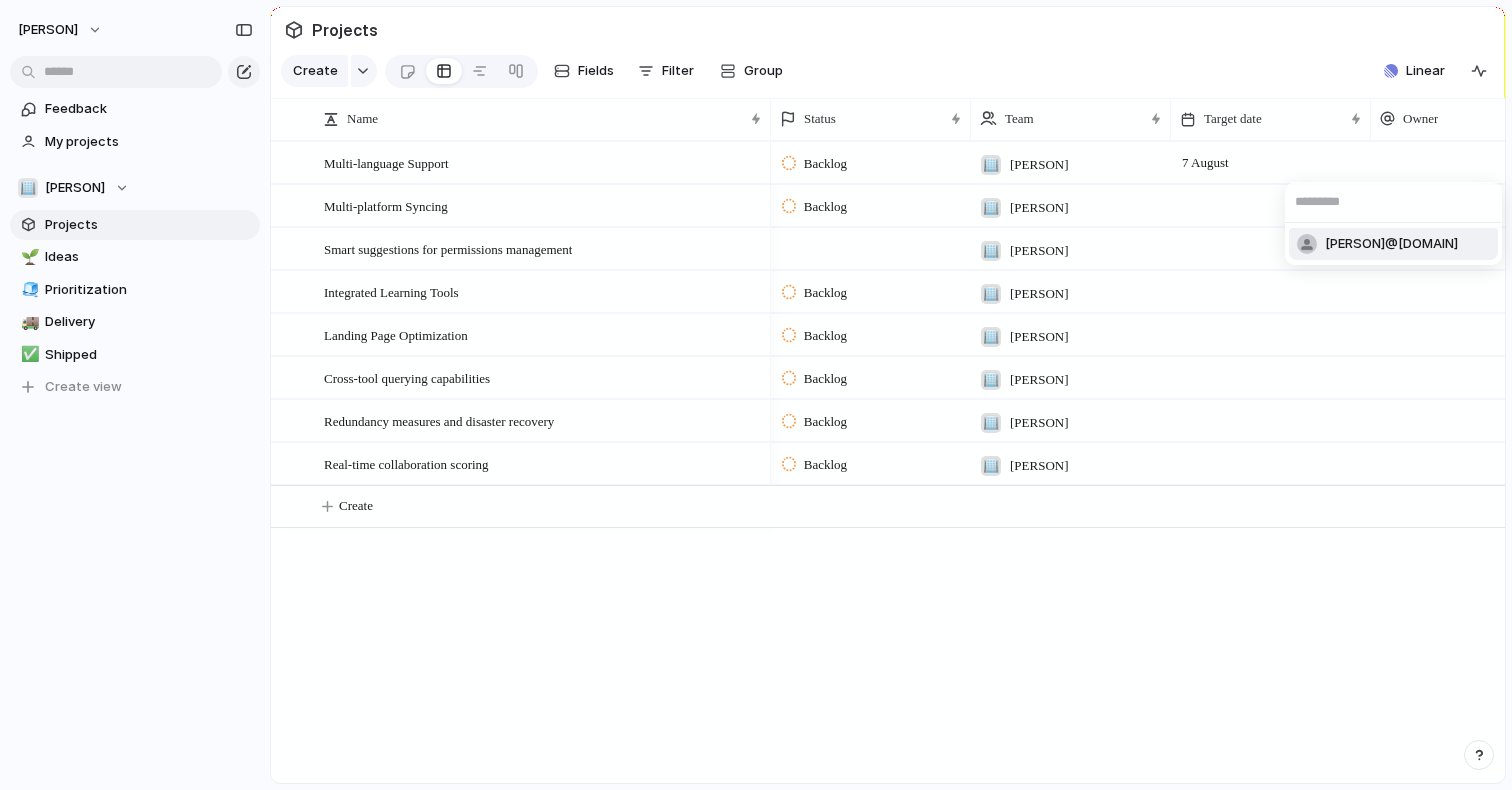 click on "[PERSON]@[DOMAIN]" at bounding box center (756, 395) 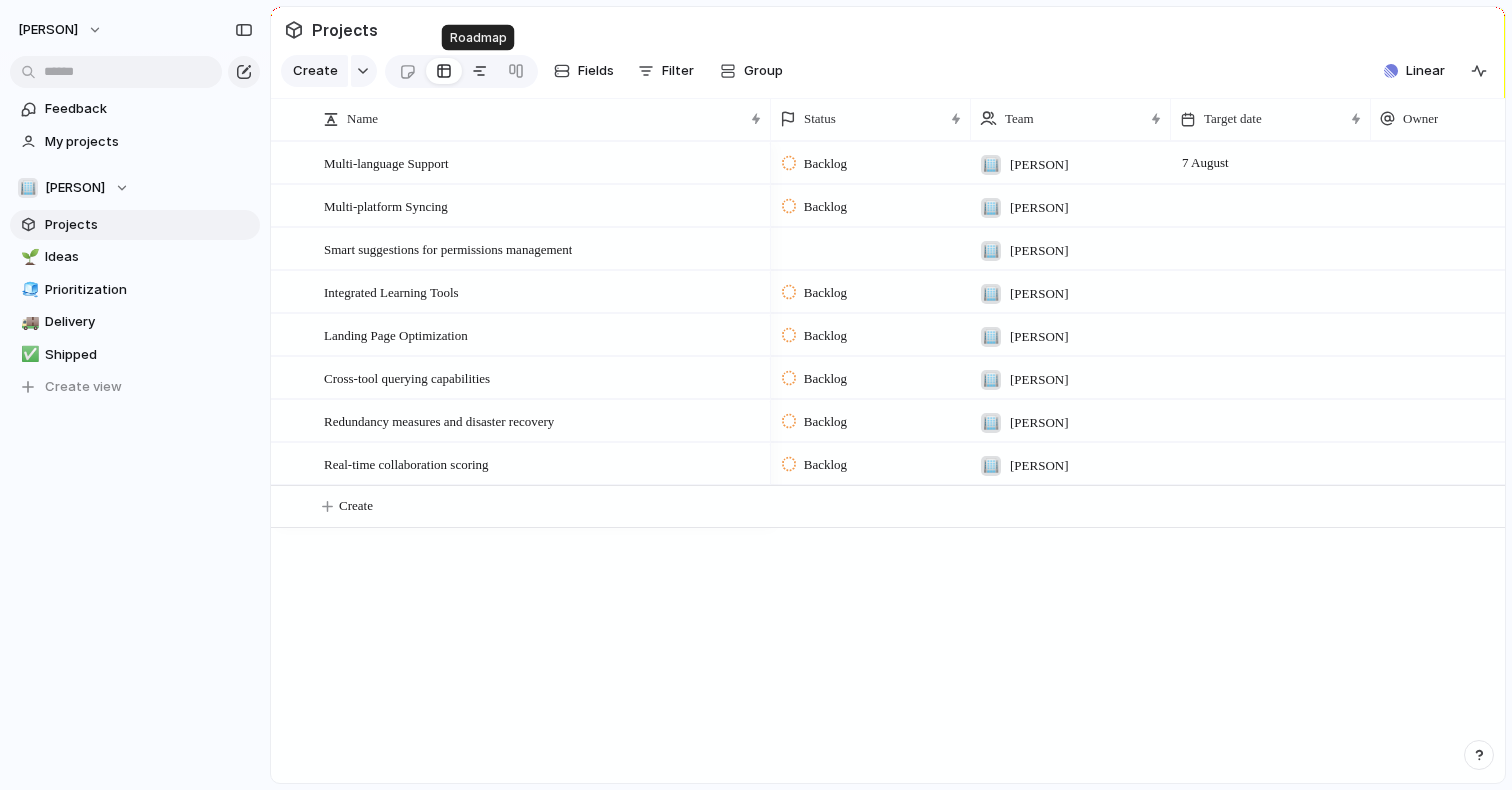 click at bounding box center (480, 71) 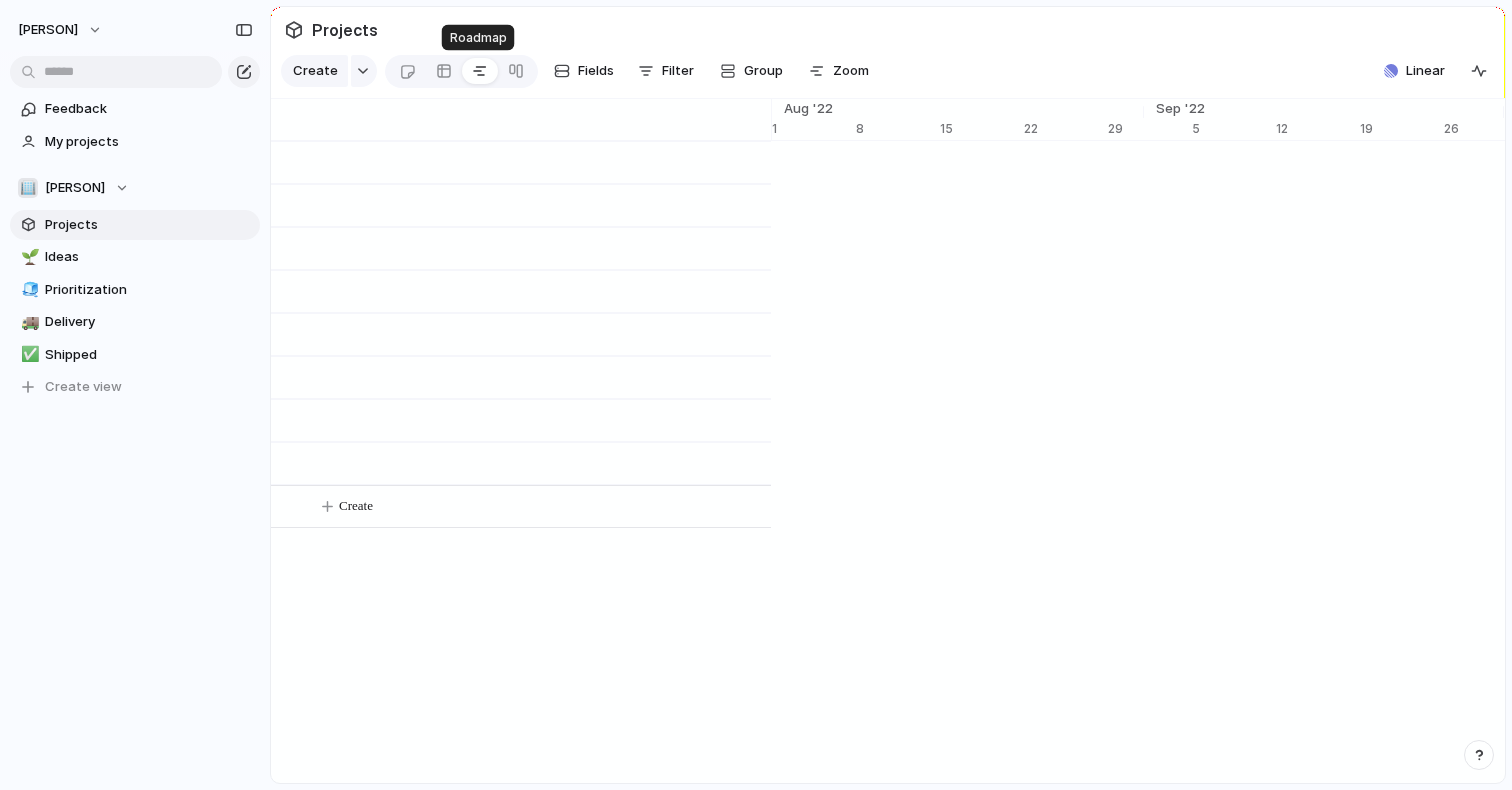 scroll, scrollTop: 0, scrollLeft: 13212, axis: horizontal 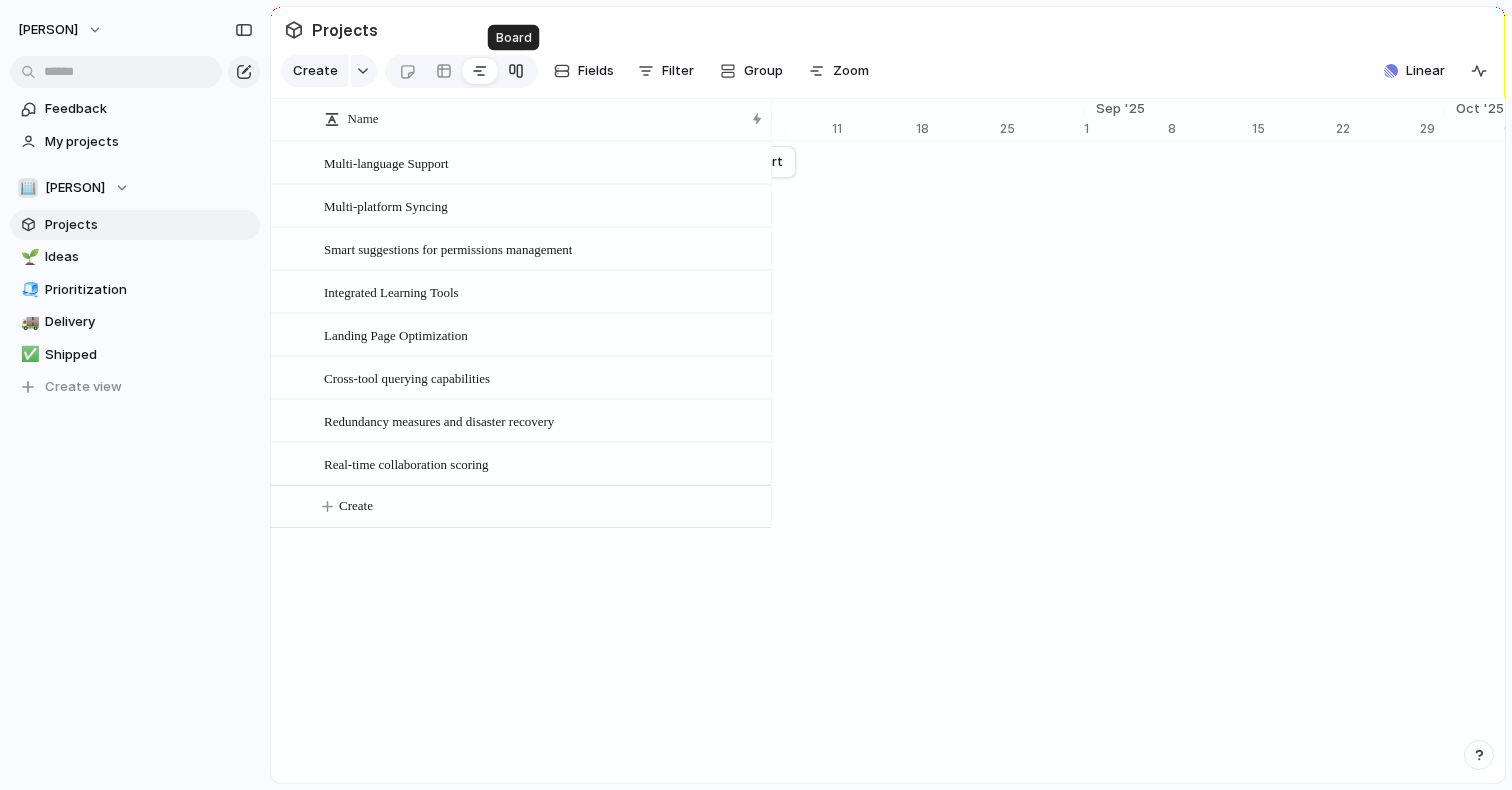 click at bounding box center [516, 71] 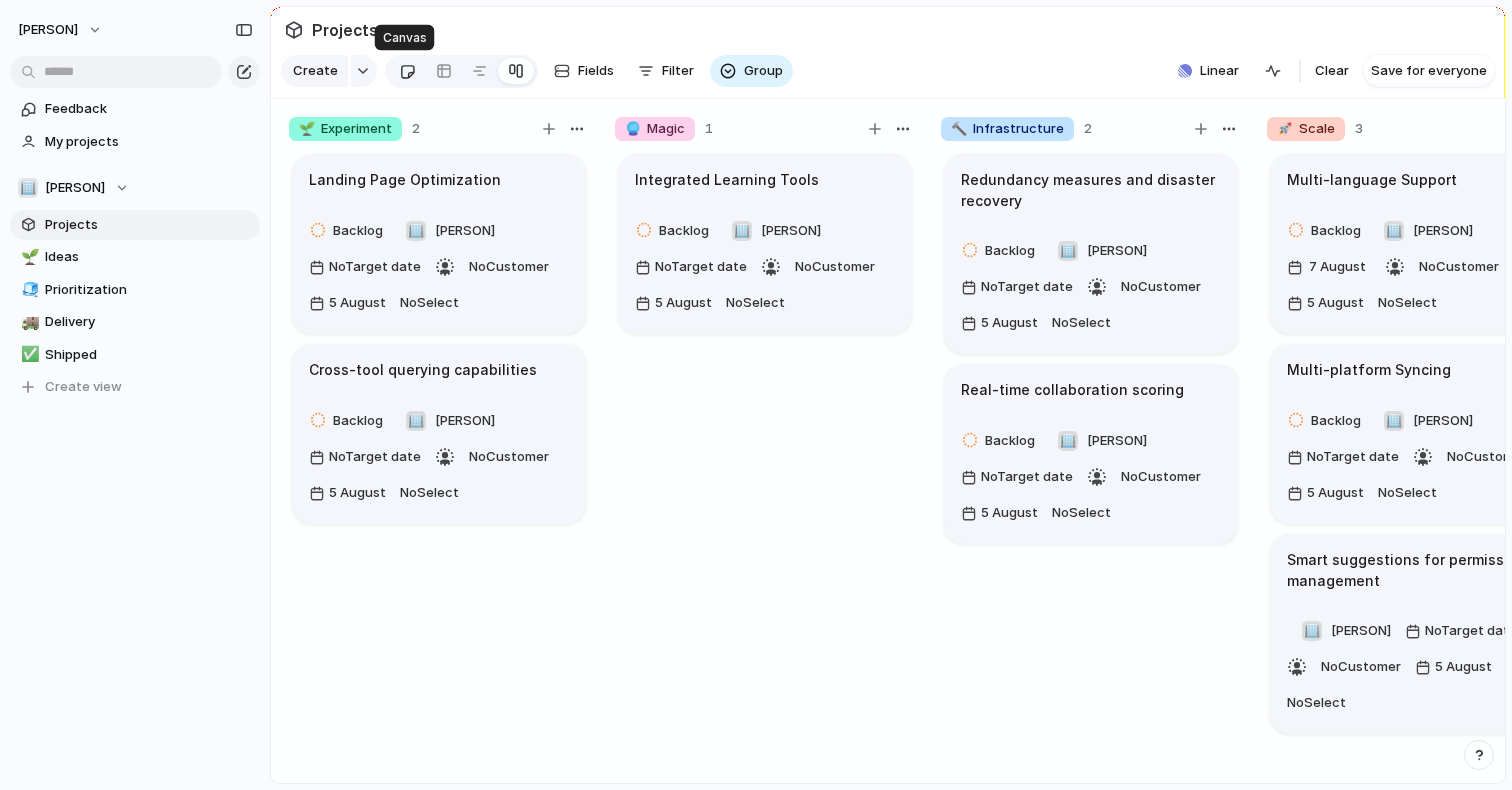 click at bounding box center [407, 71] 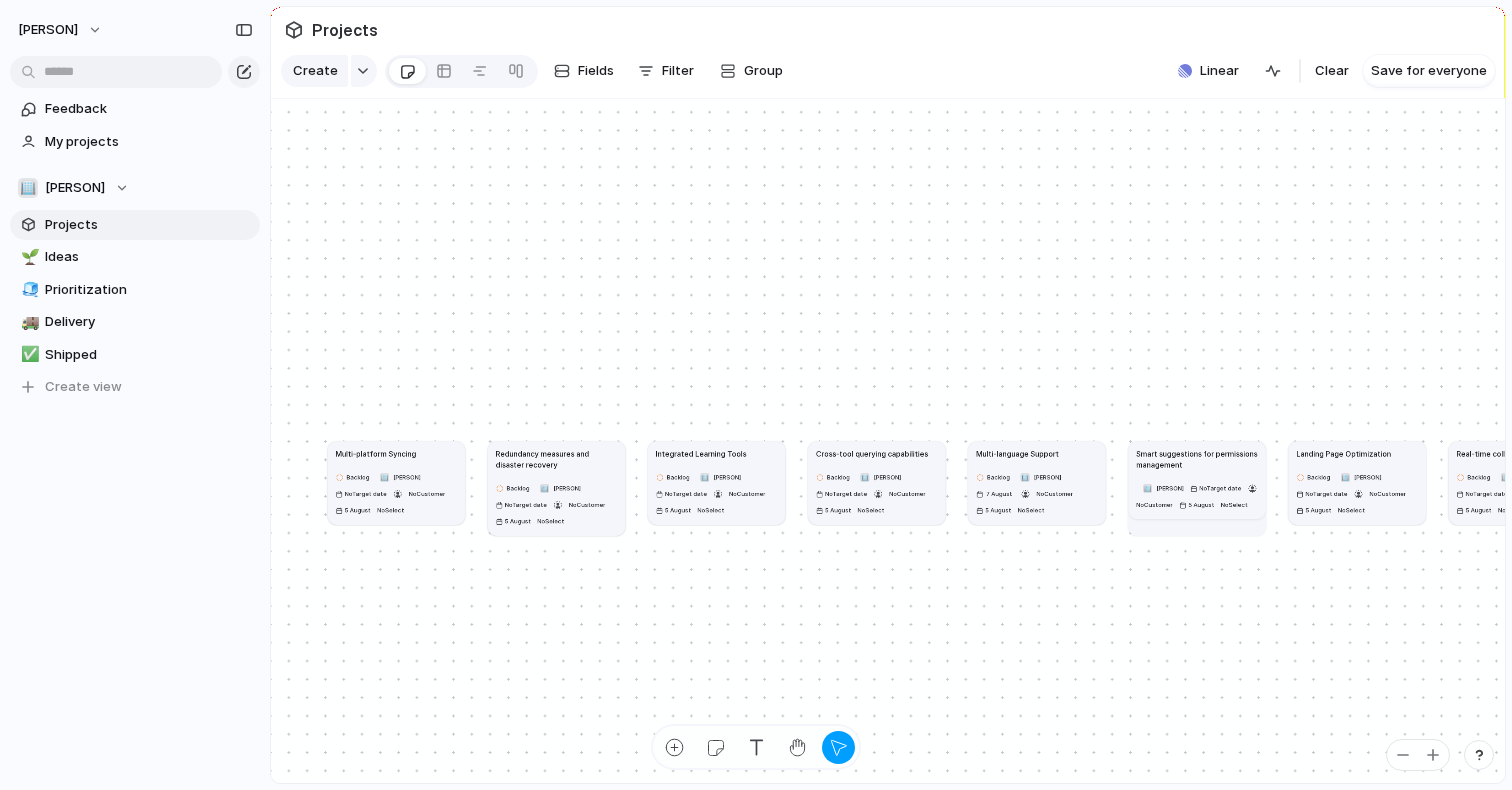 click on "Multi-platform Syncing" at bounding box center [397, 453] 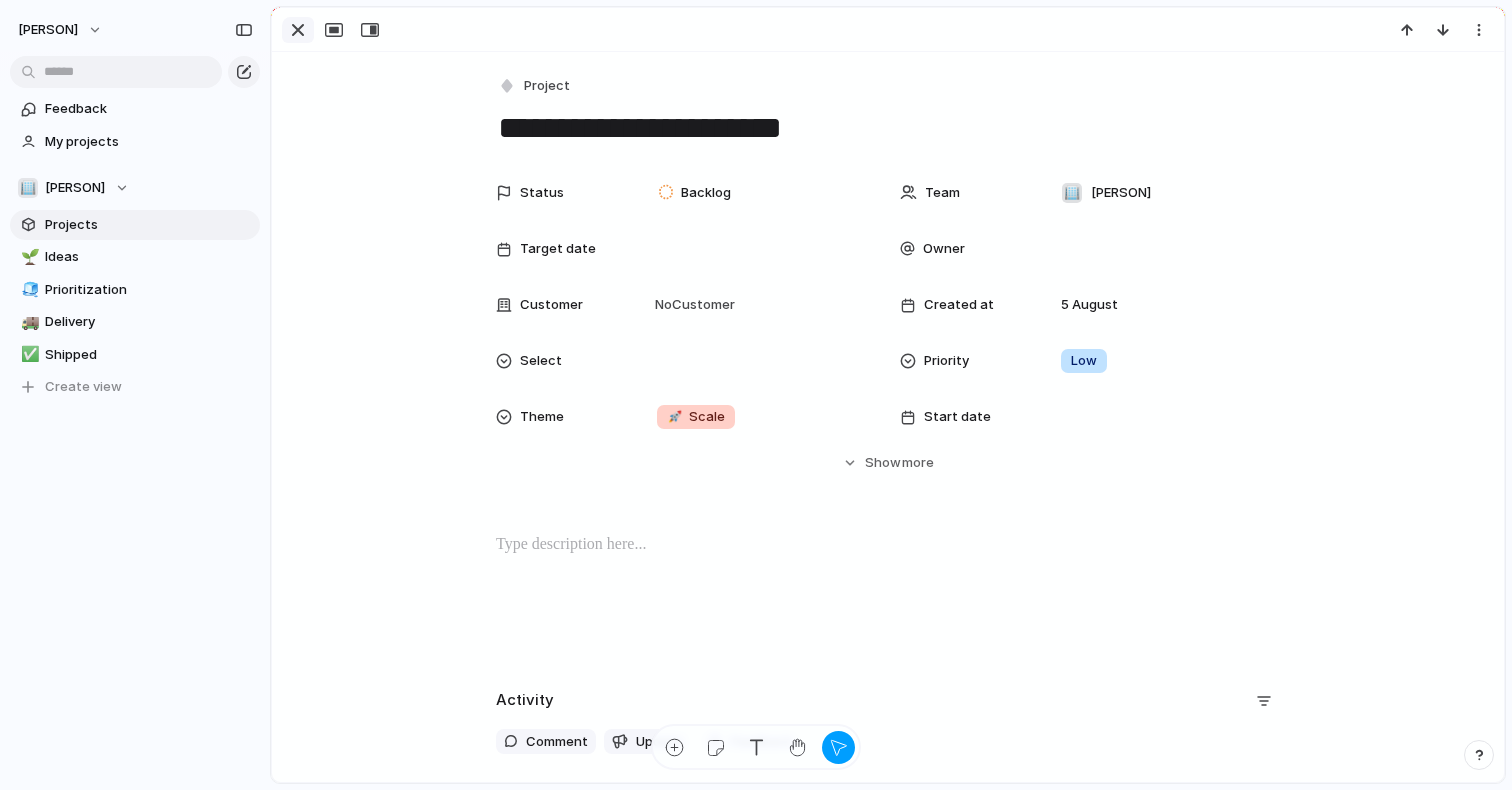 click at bounding box center [298, 30] 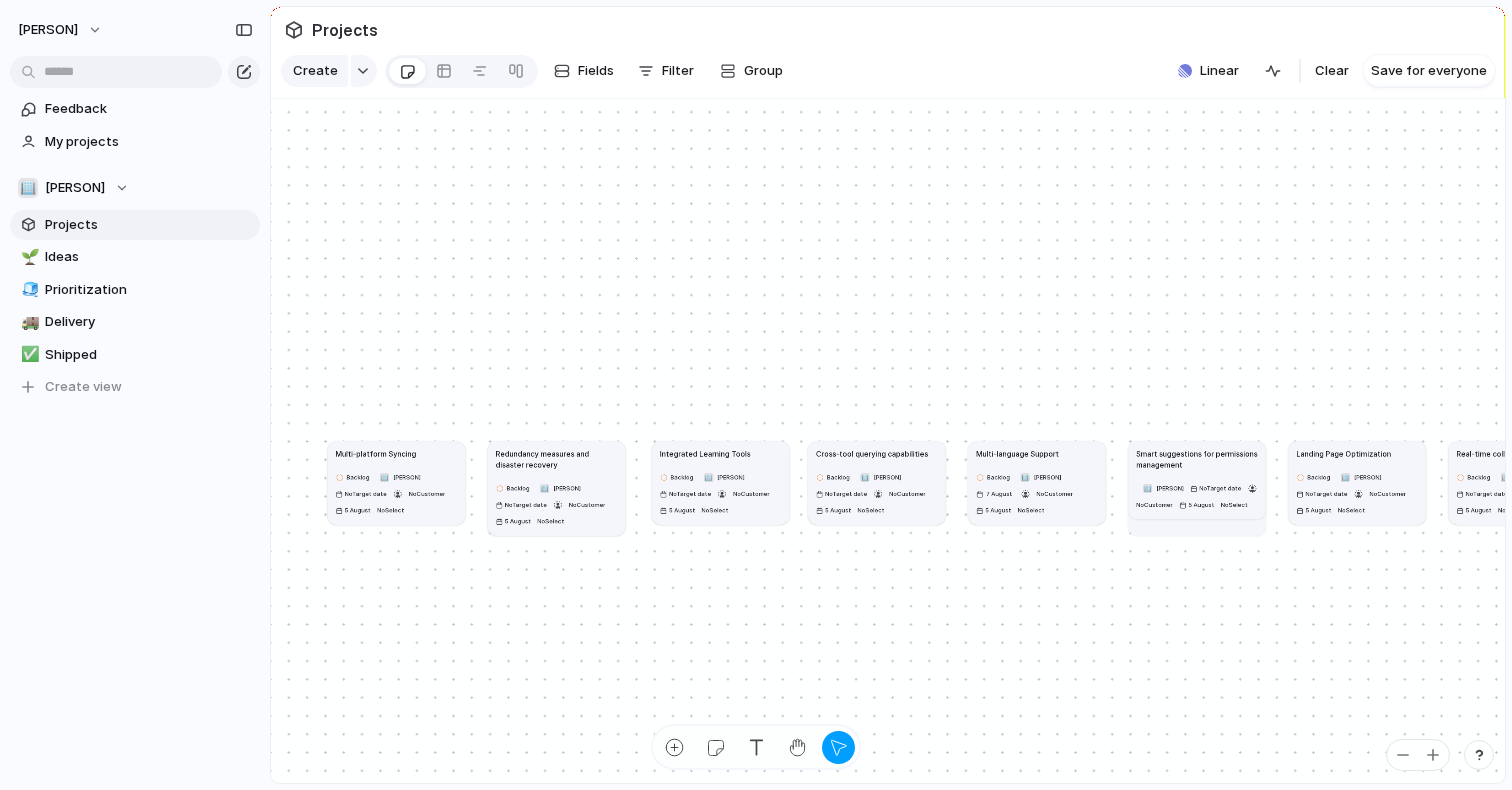 click on "Backlog 🏢 [PERSON] No  Target date No  Customer 5 August No  Select" at bounding box center [721, 494] 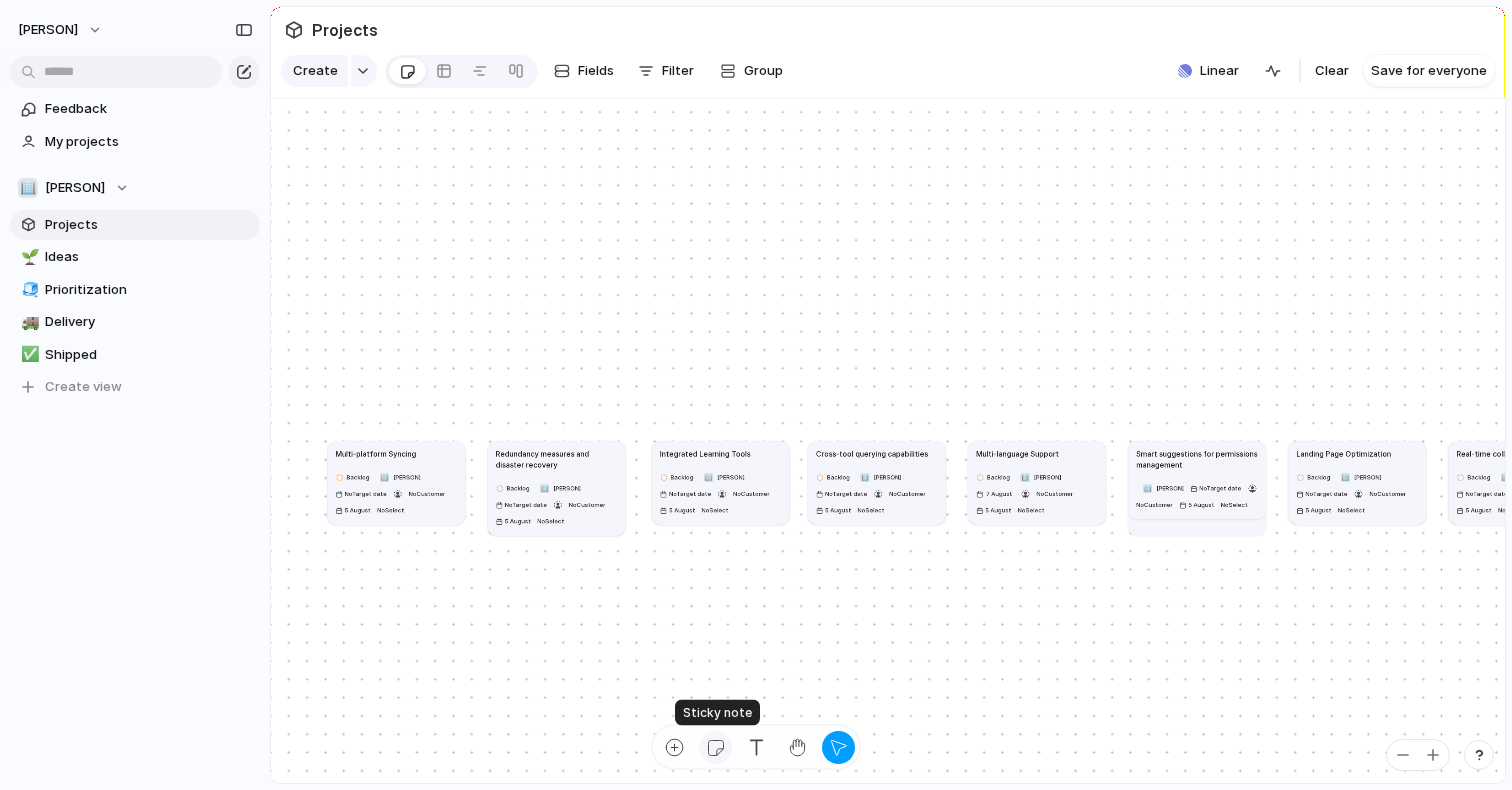 click at bounding box center [715, 747] 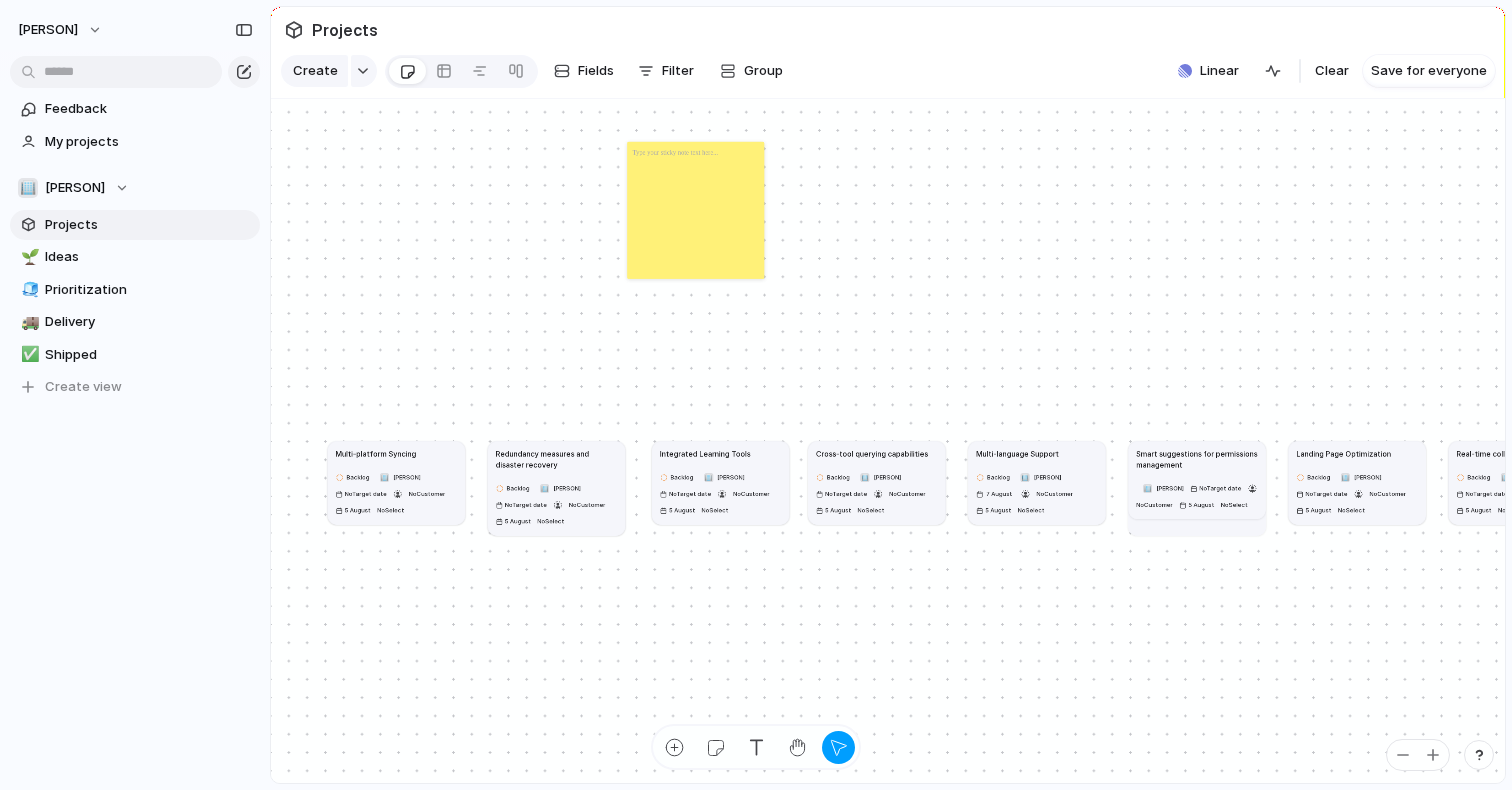 click at bounding box center [675, 152] 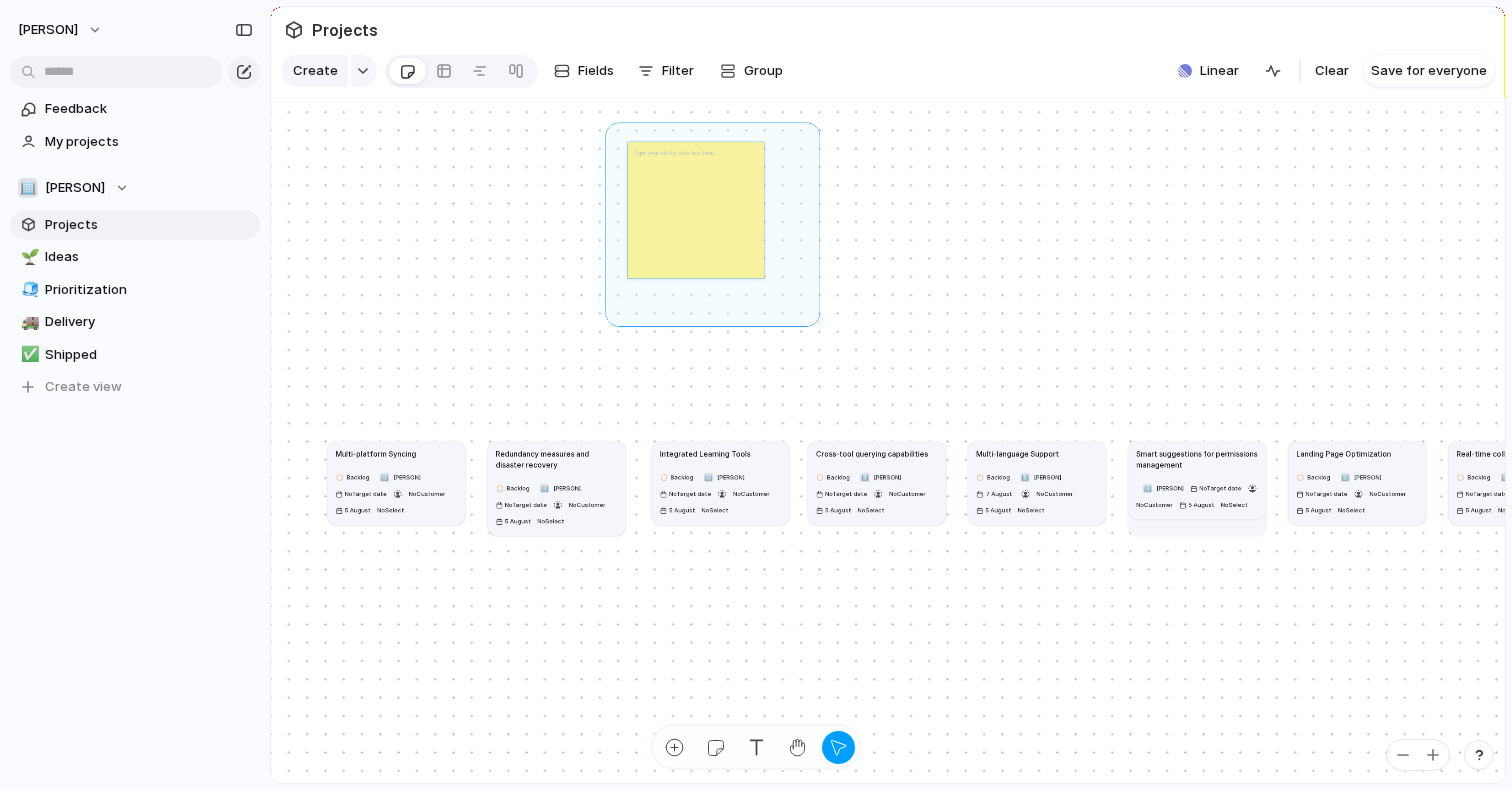 drag, startPoint x: 611, startPoint y: 128, endPoint x: 811, endPoint y: 316, distance: 274.48862 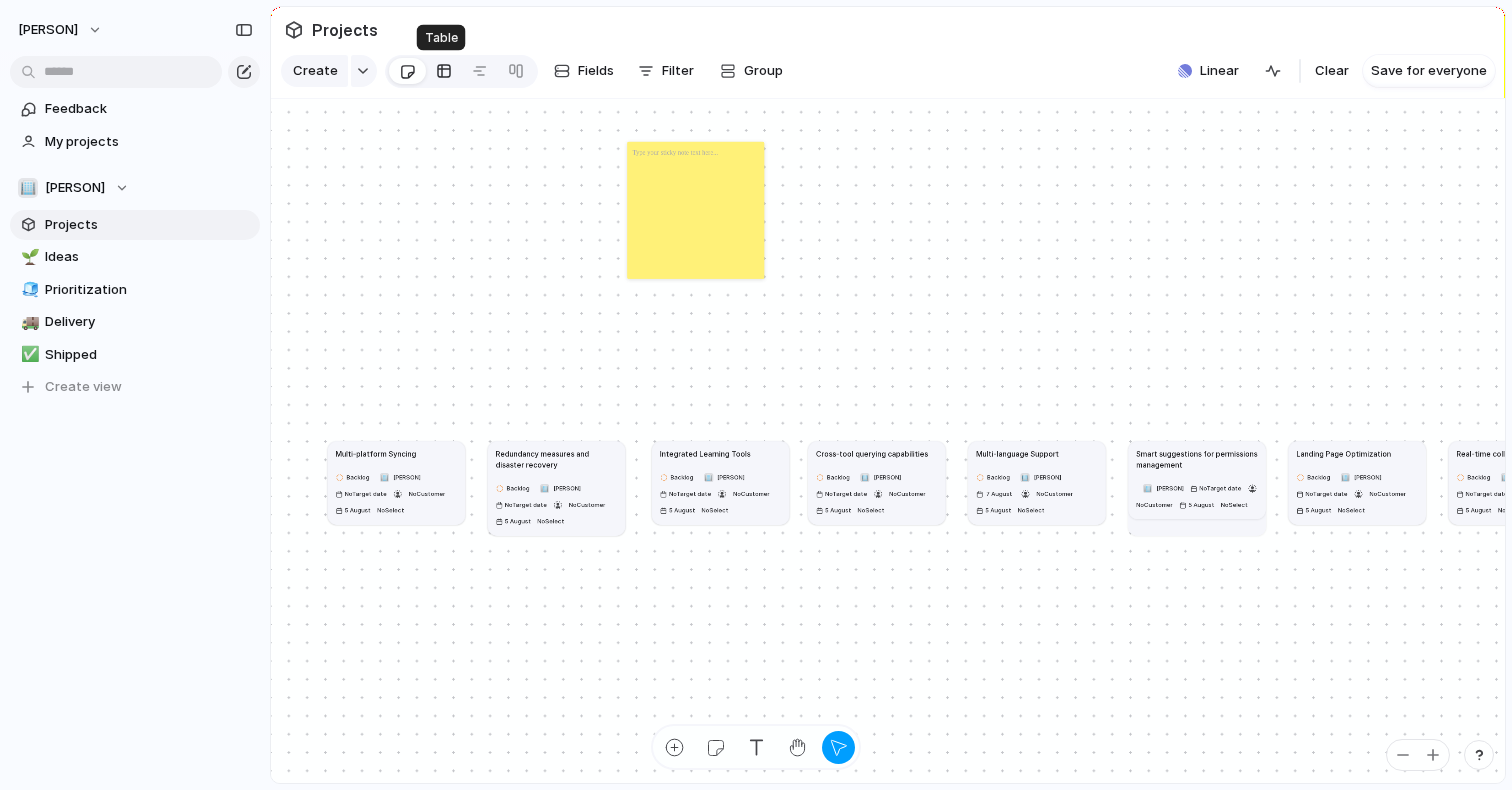 click at bounding box center (444, 71) 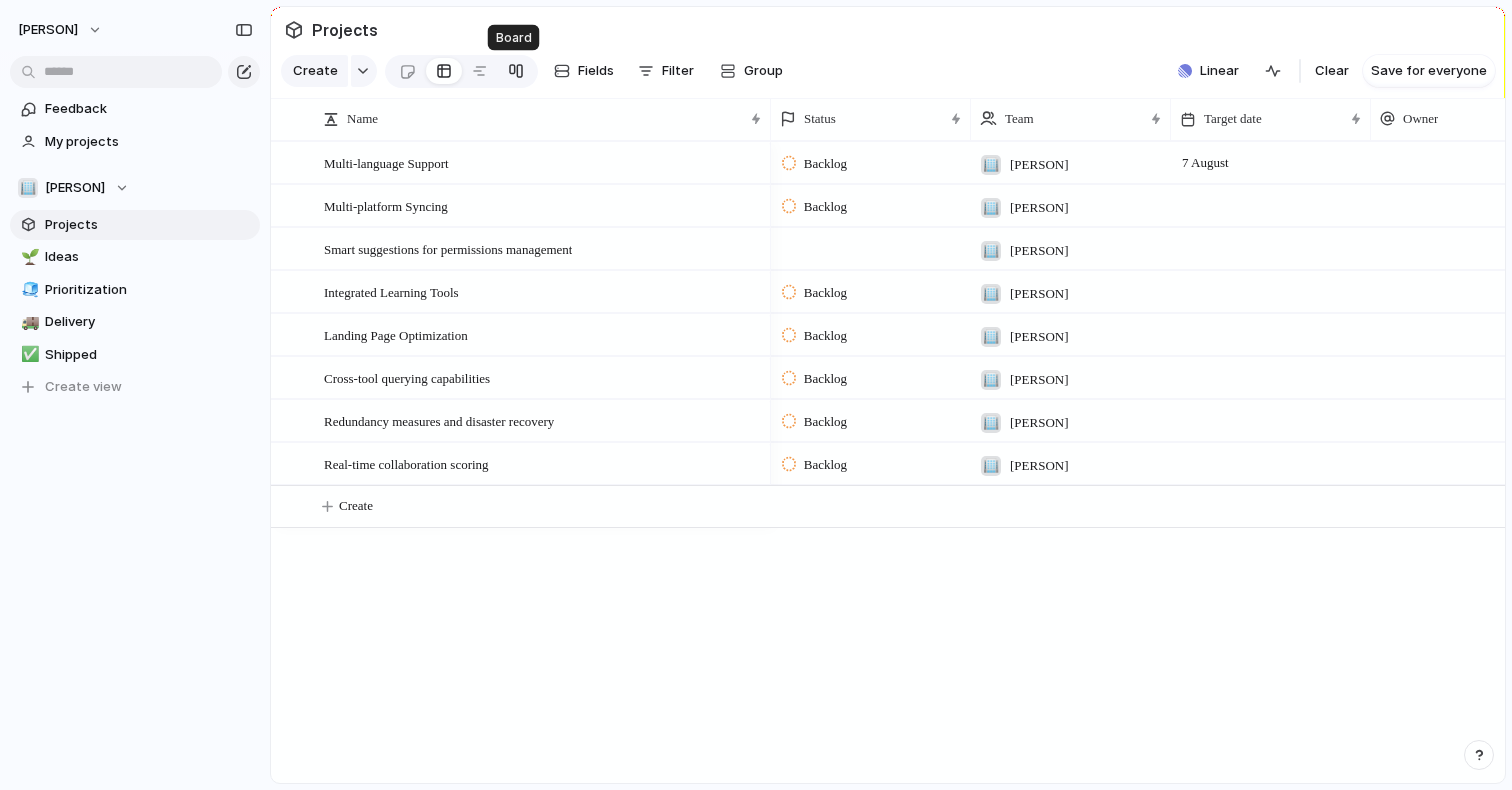 click at bounding box center (516, 71) 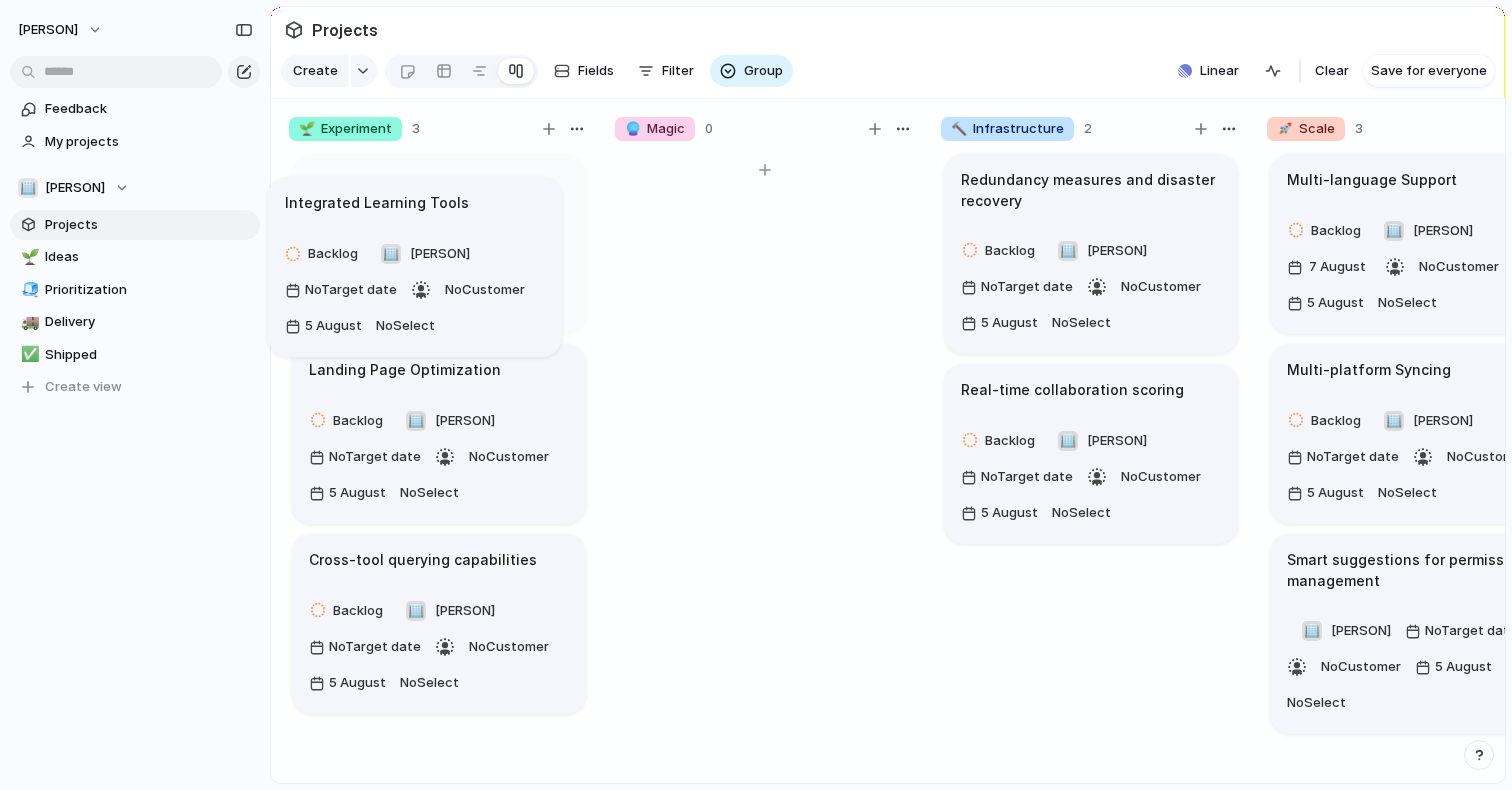 scroll, scrollTop: 0, scrollLeft: 31, axis: horizontal 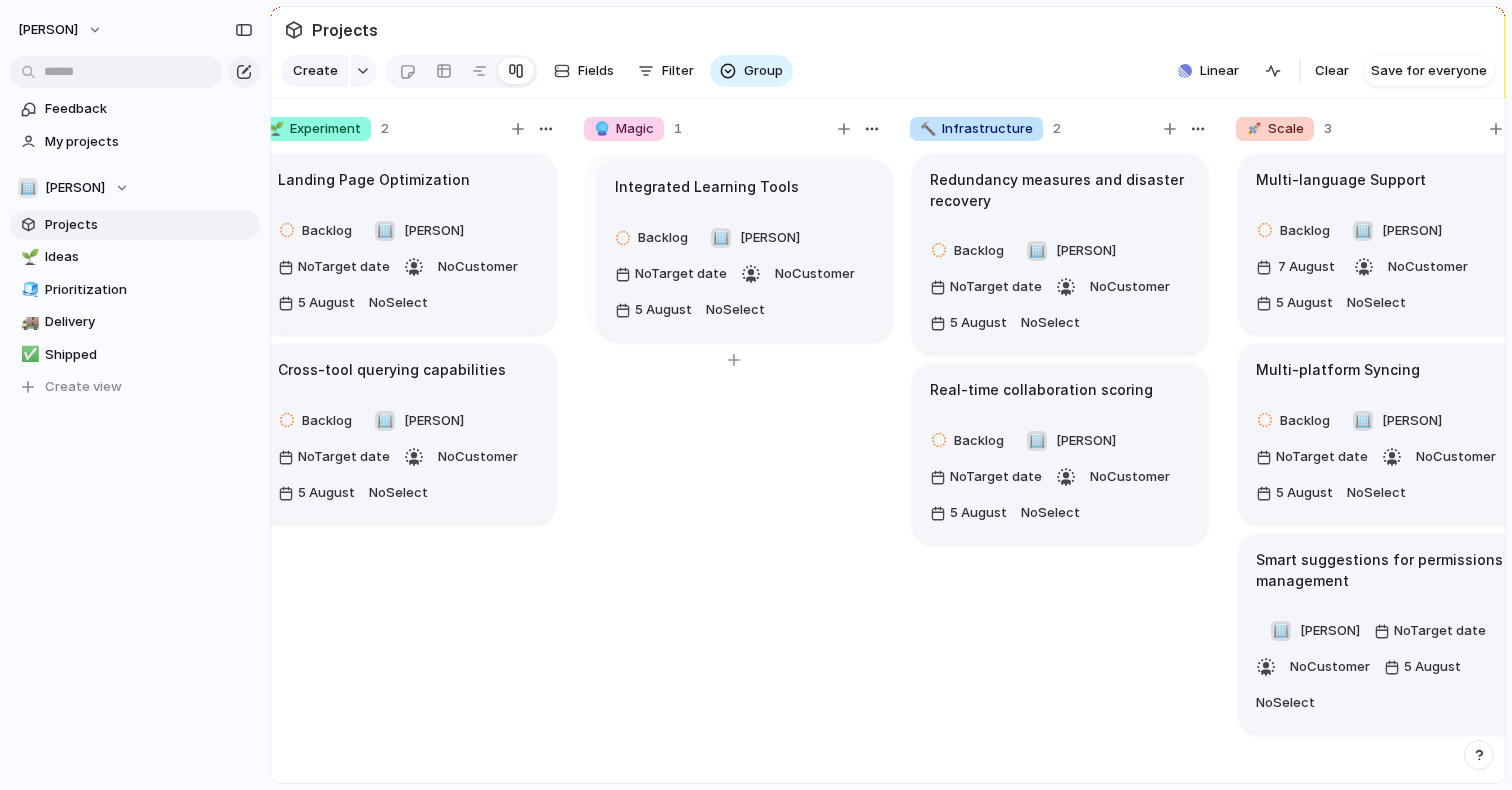 drag, startPoint x: 836, startPoint y: 179, endPoint x: 815, endPoint y: 186, distance: 22.135944 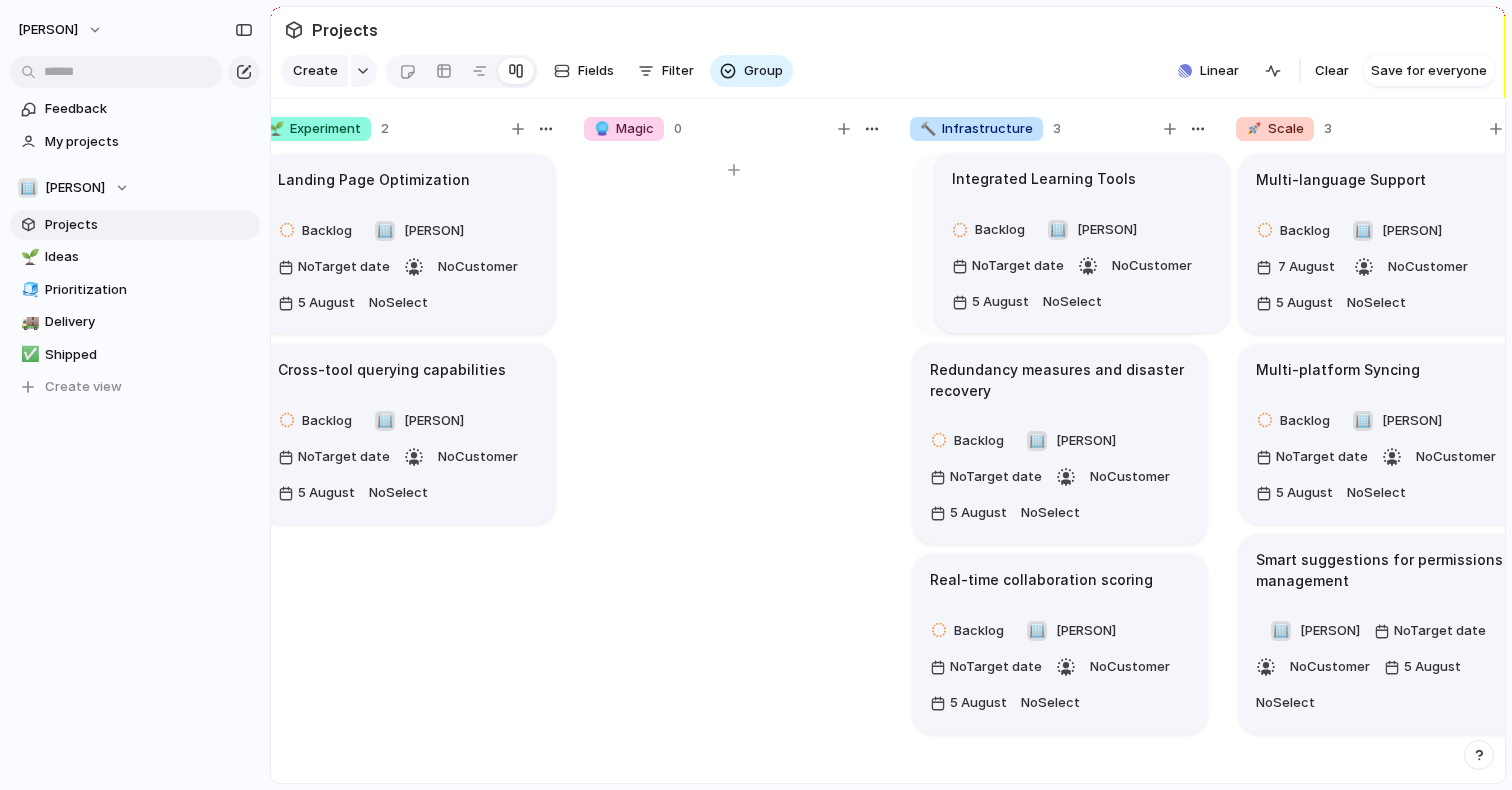 drag, startPoint x: 782, startPoint y: 182, endPoint x: 1129, endPoint y: 181, distance: 347.00143 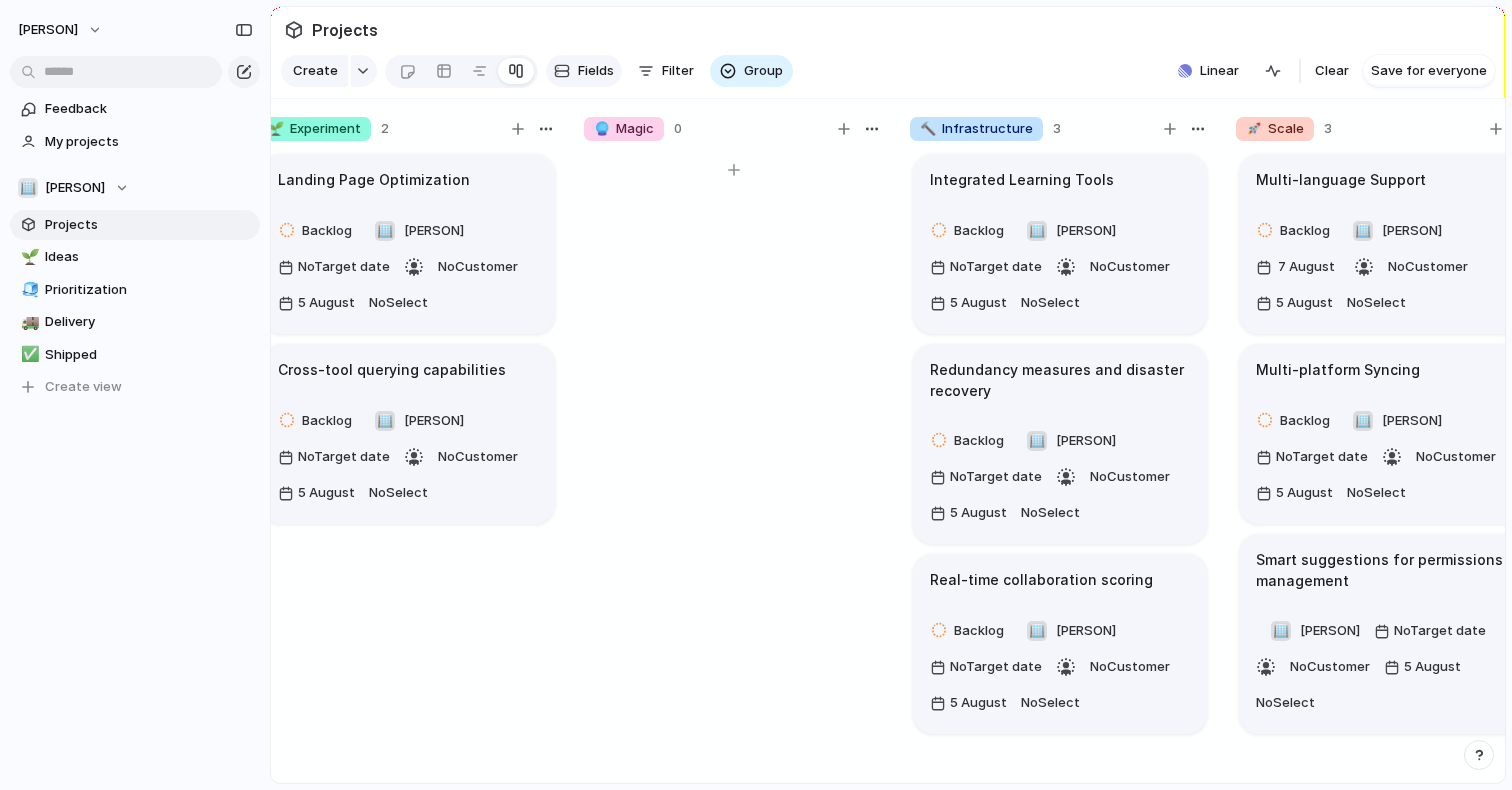 click on "Fields" at bounding box center (596, 71) 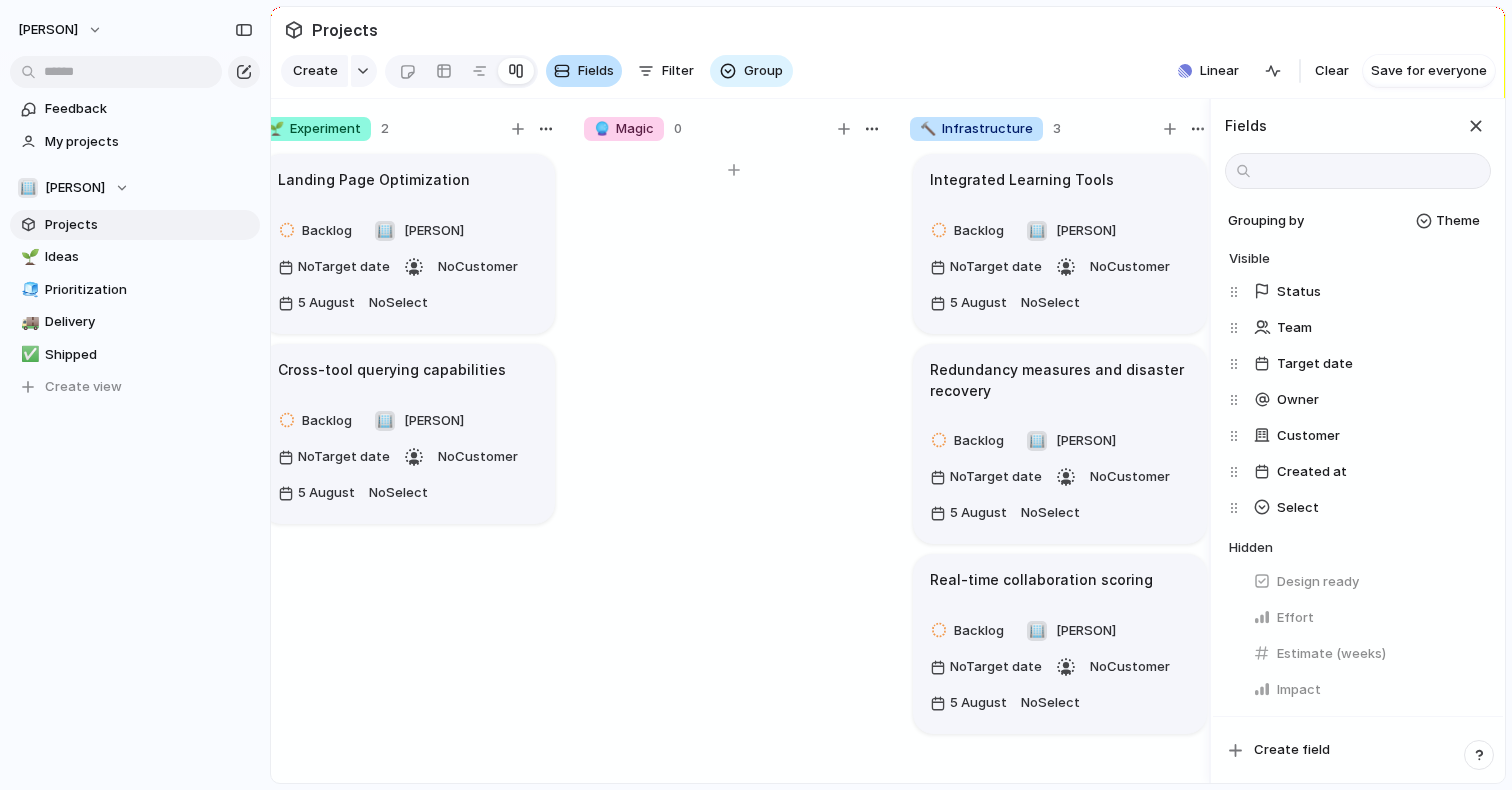 click on "Fields" at bounding box center [596, 71] 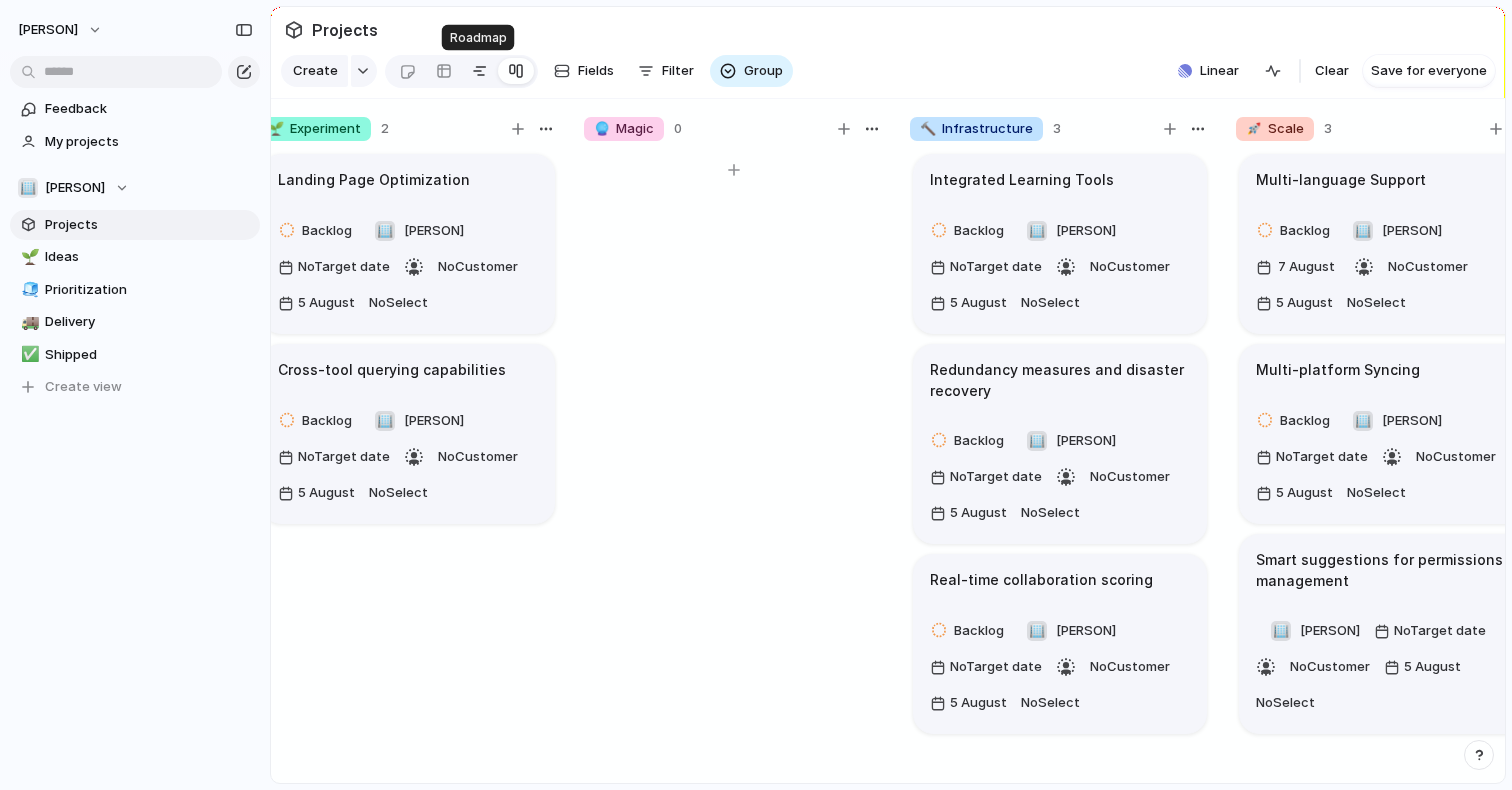 click at bounding box center [480, 71] 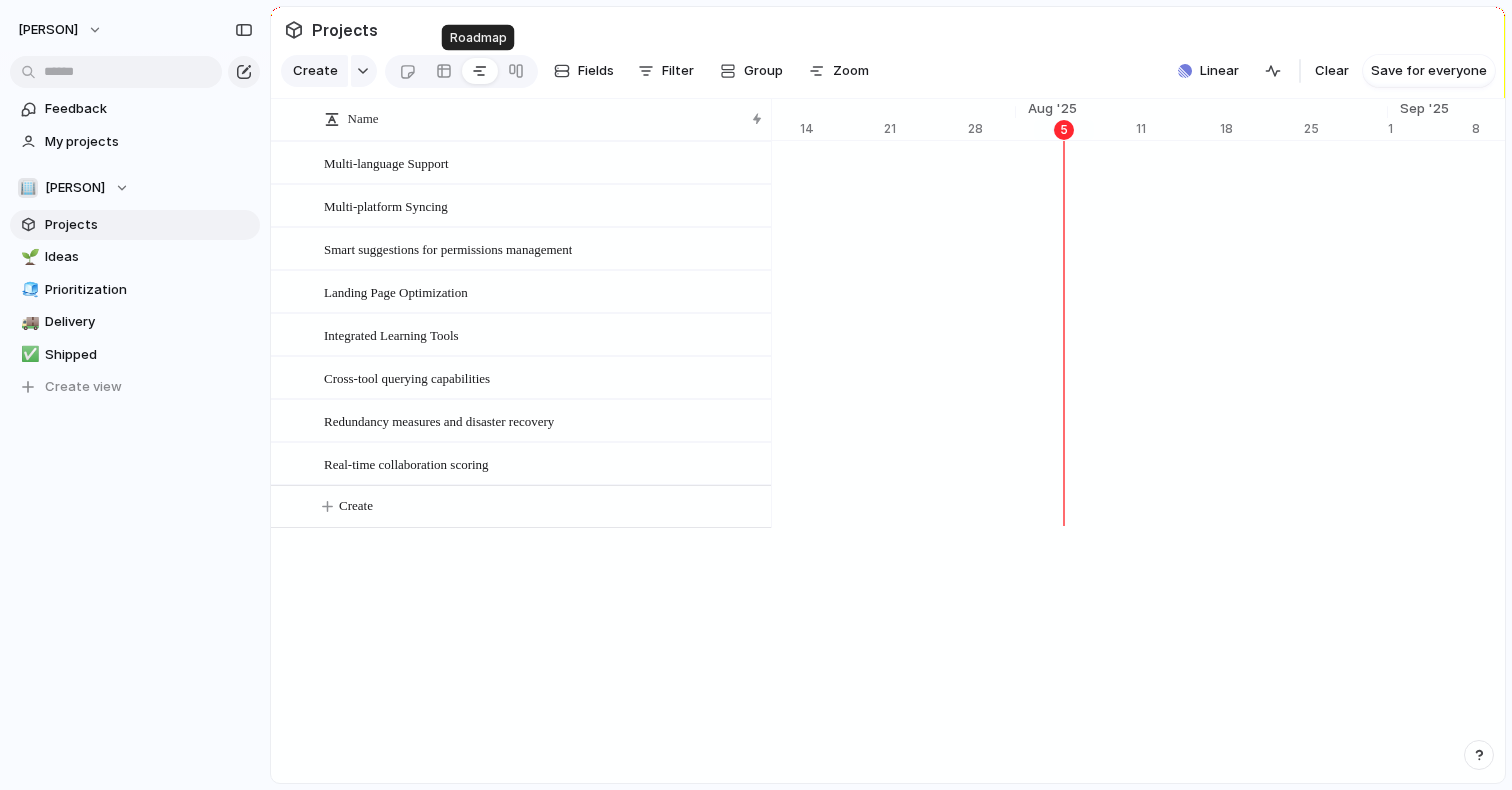 scroll, scrollTop: 0, scrollLeft: 12908, axis: horizontal 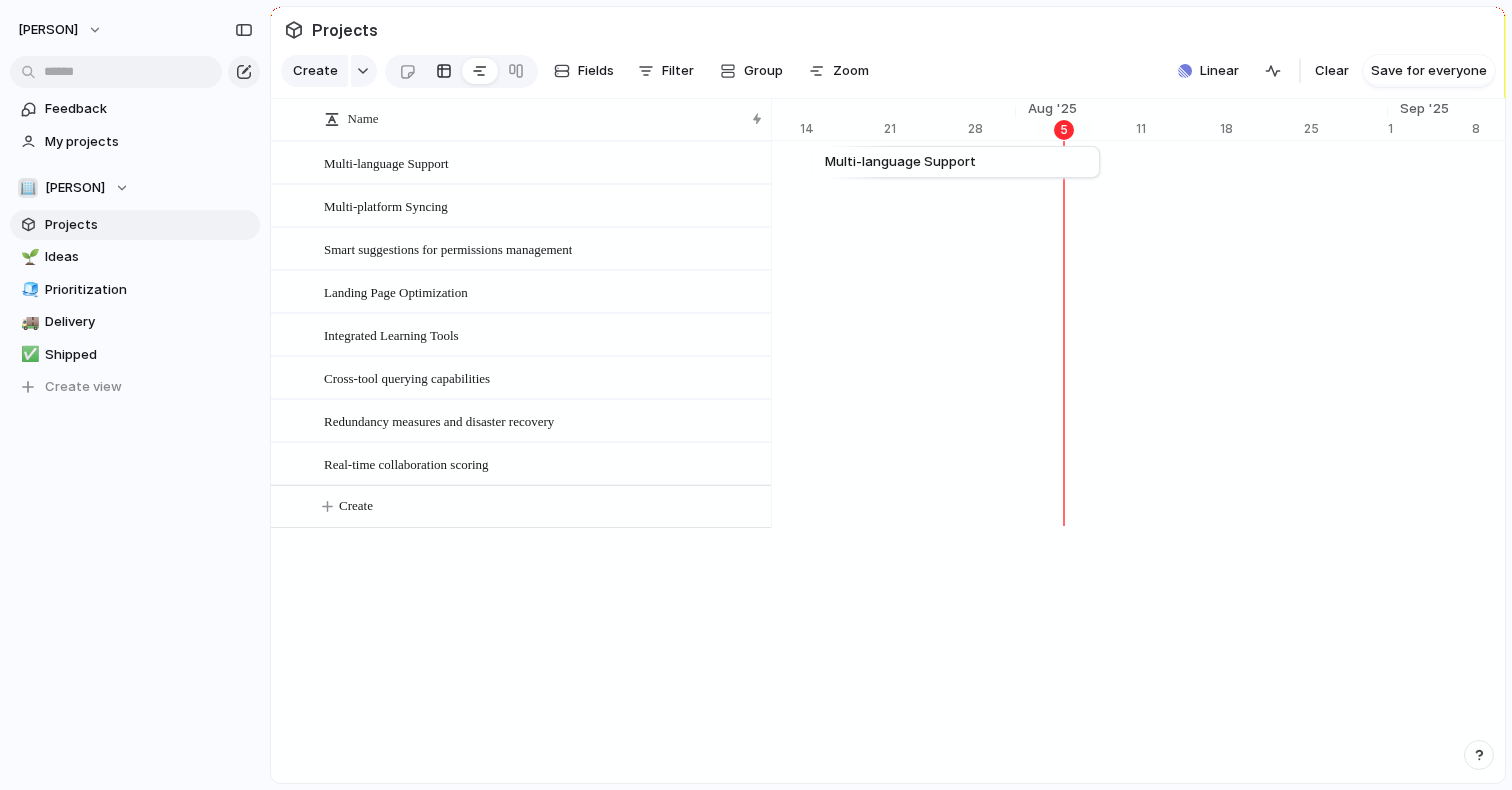 click at bounding box center [444, 71] 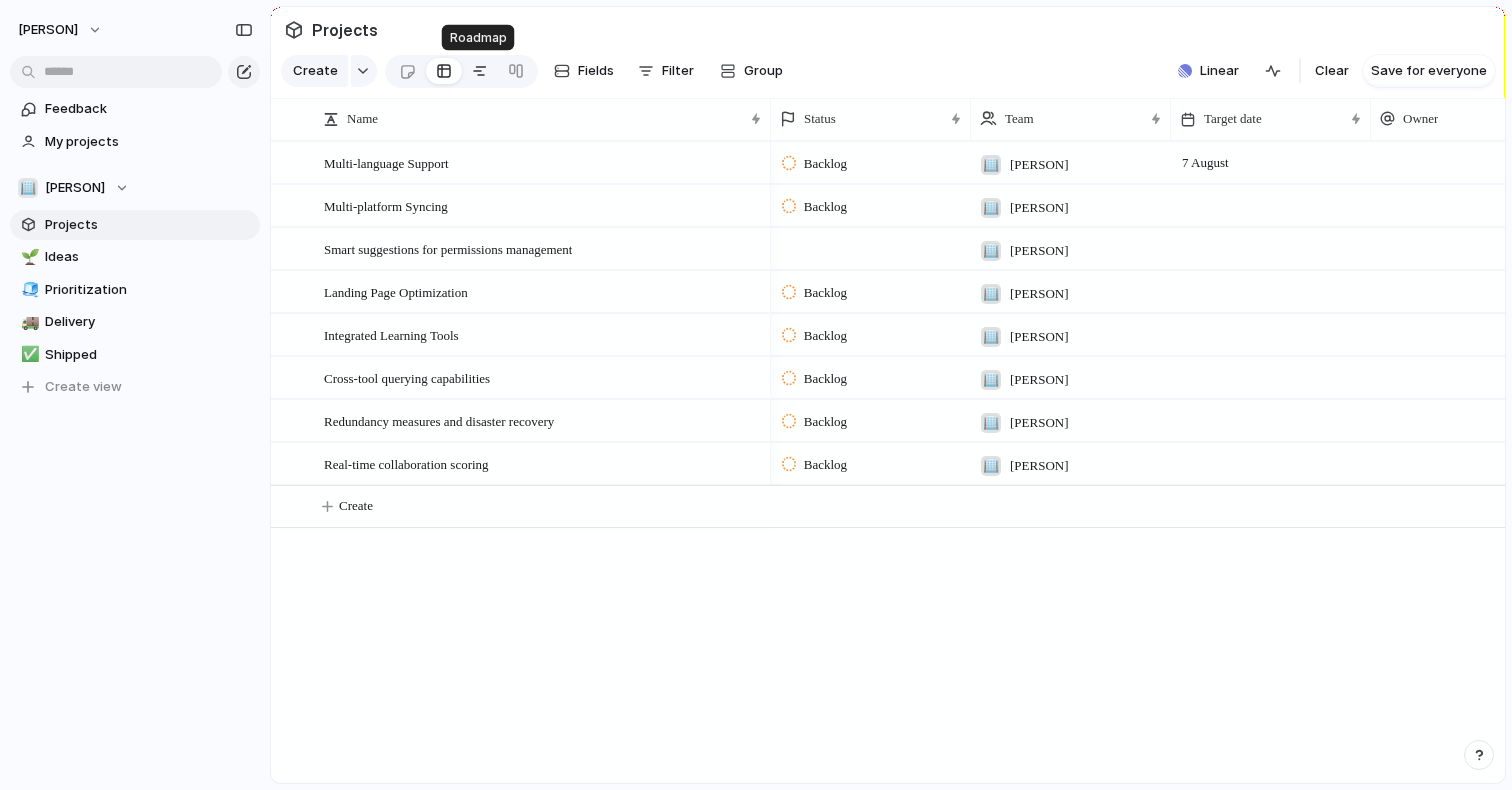 click at bounding box center (480, 71) 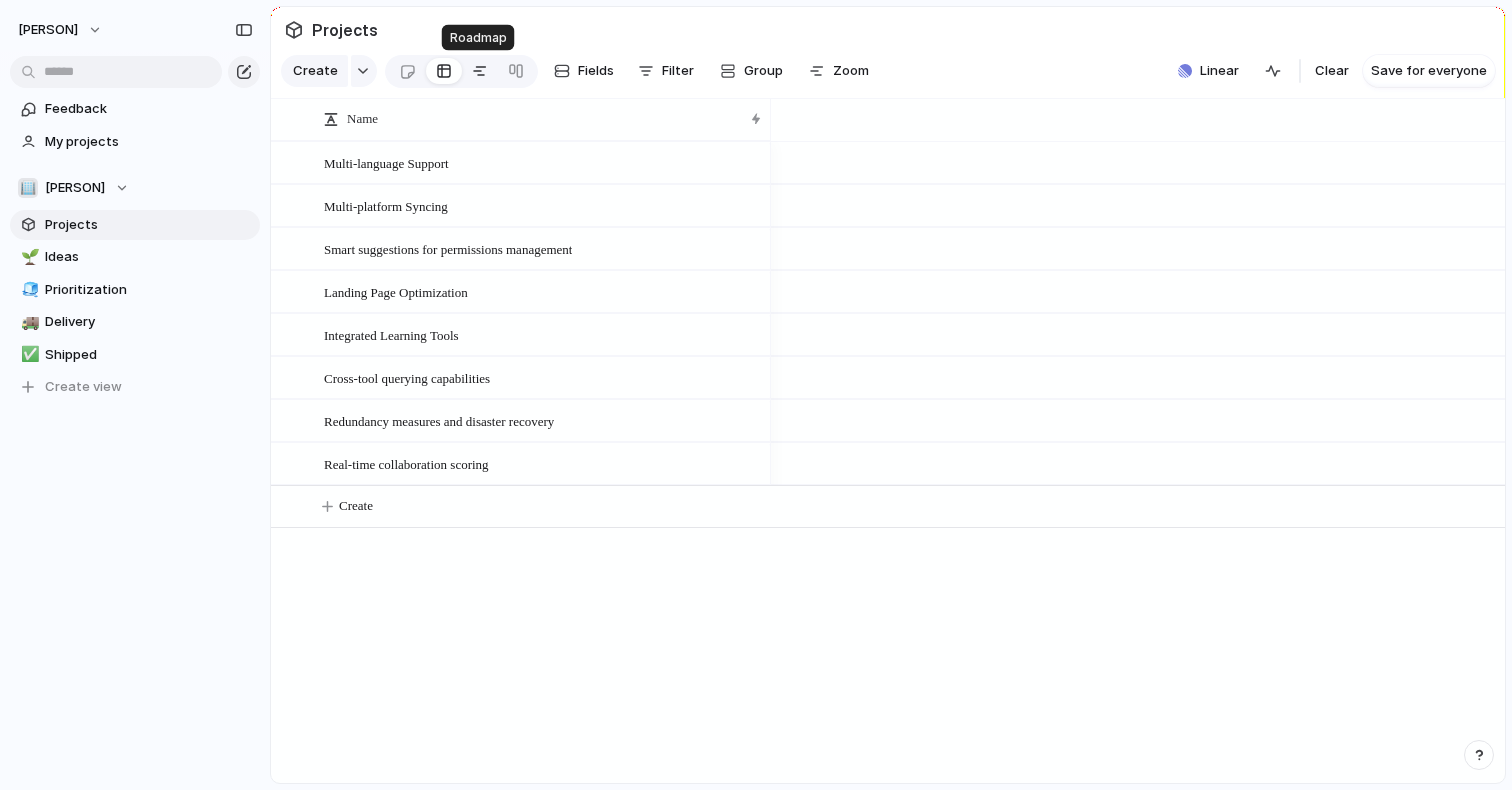 scroll, scrollTop: 0, scrollLeft: 13212, axis: horizontal 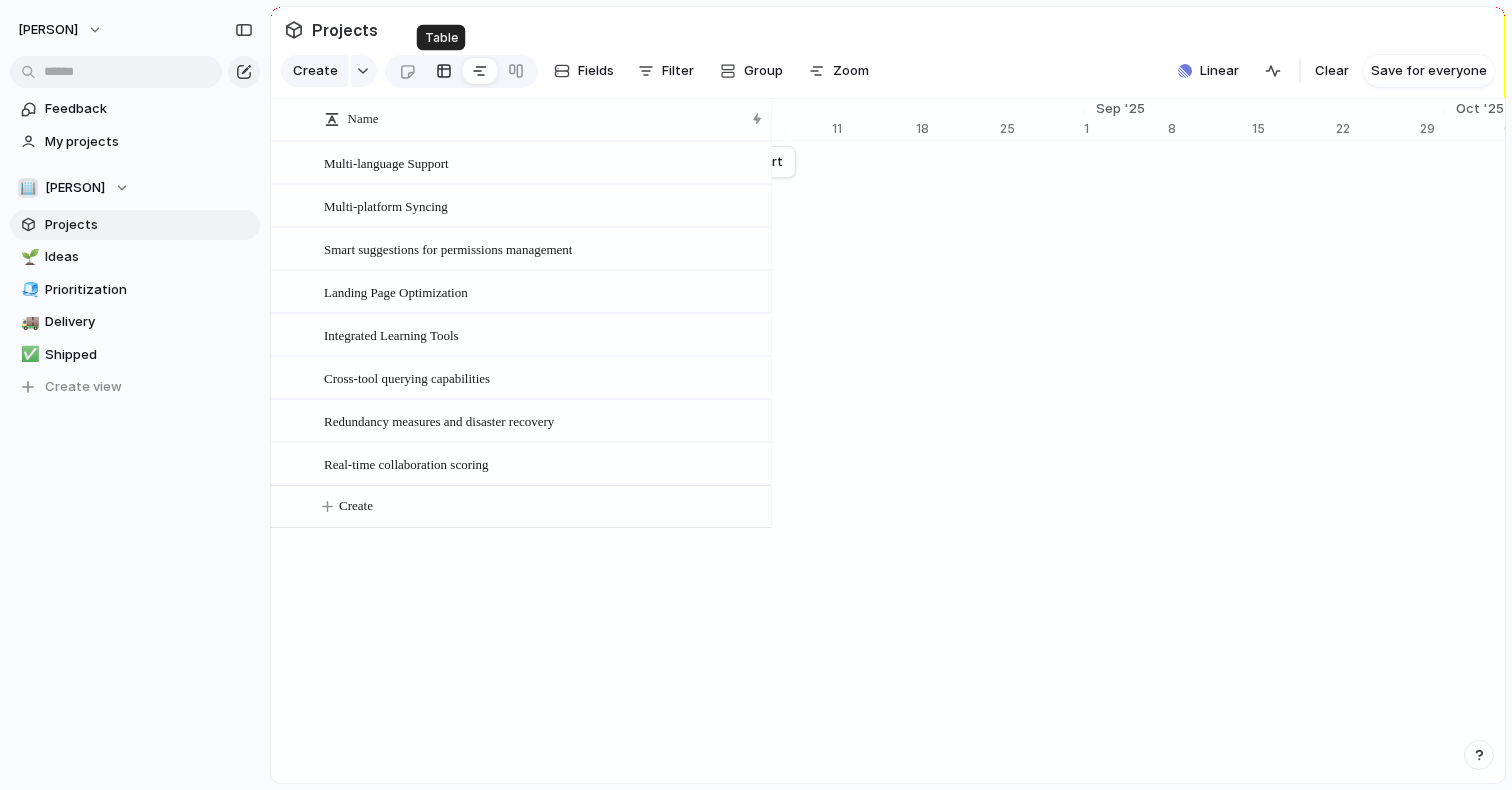 click at bounding box center (444, 71) 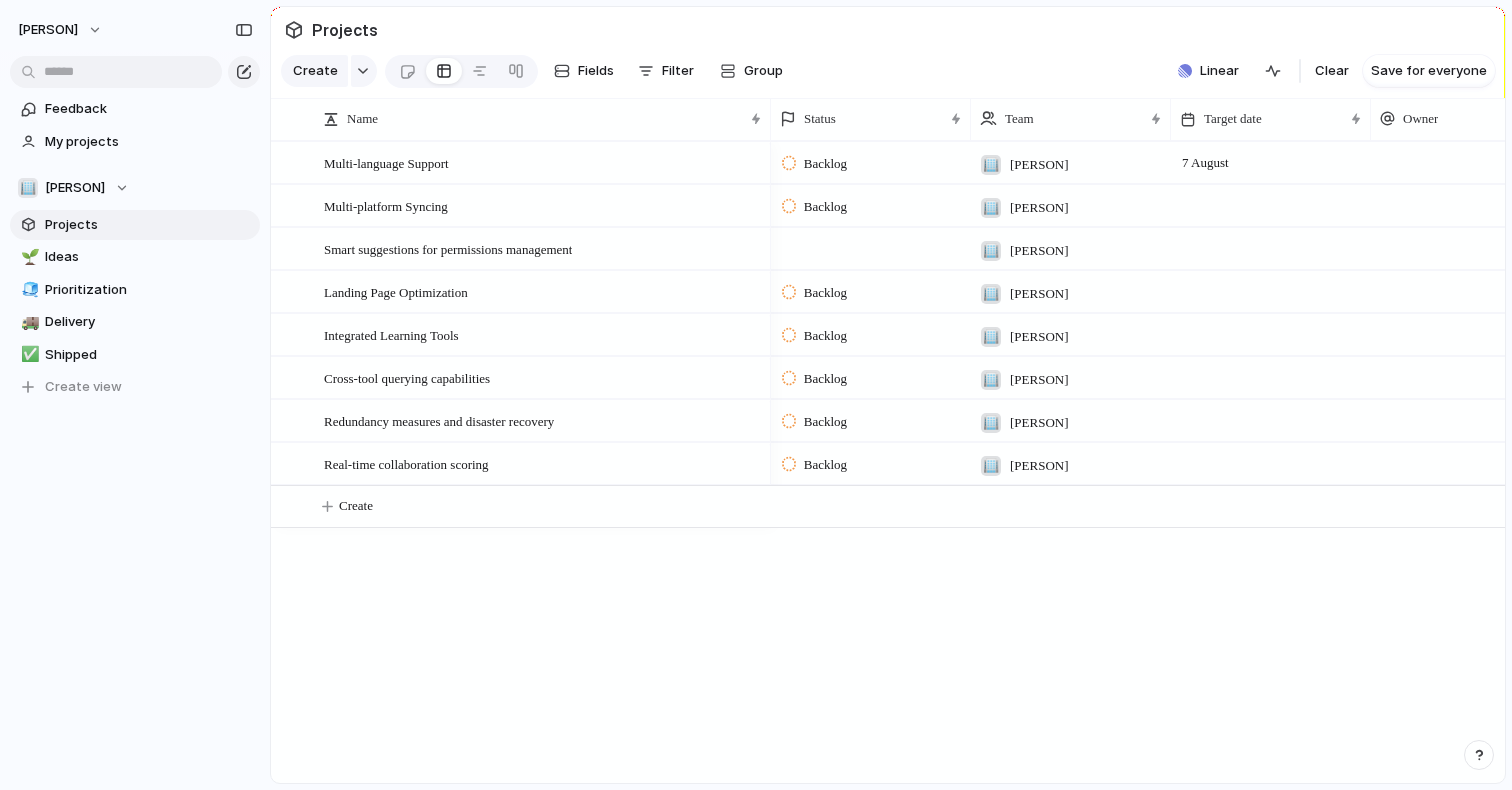 click on "Backlog" at bounding box center (825, 164) 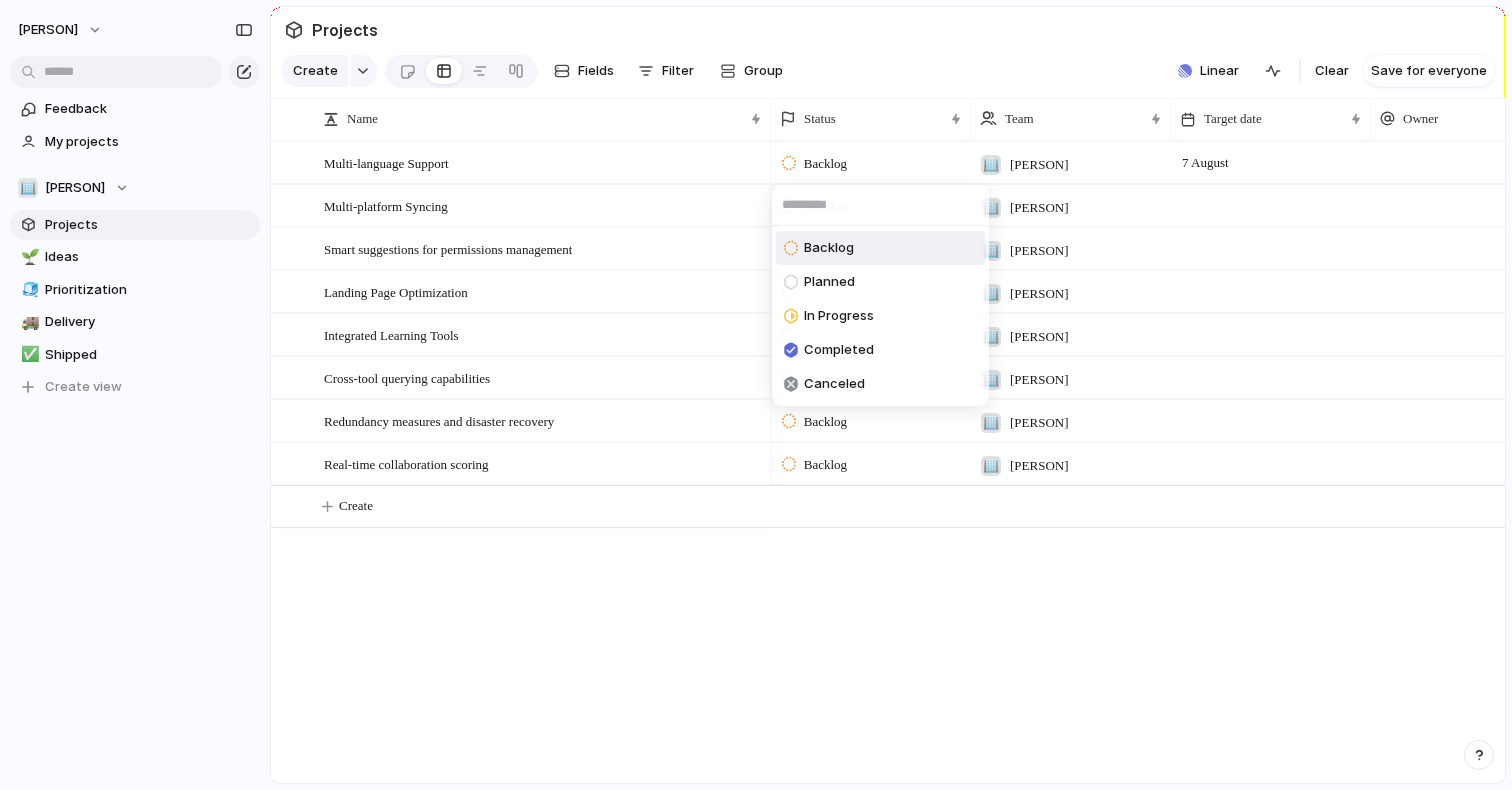click on "Backlog   Planned   In Progress   Completed   Canceled" at bounding box center [756, 395] 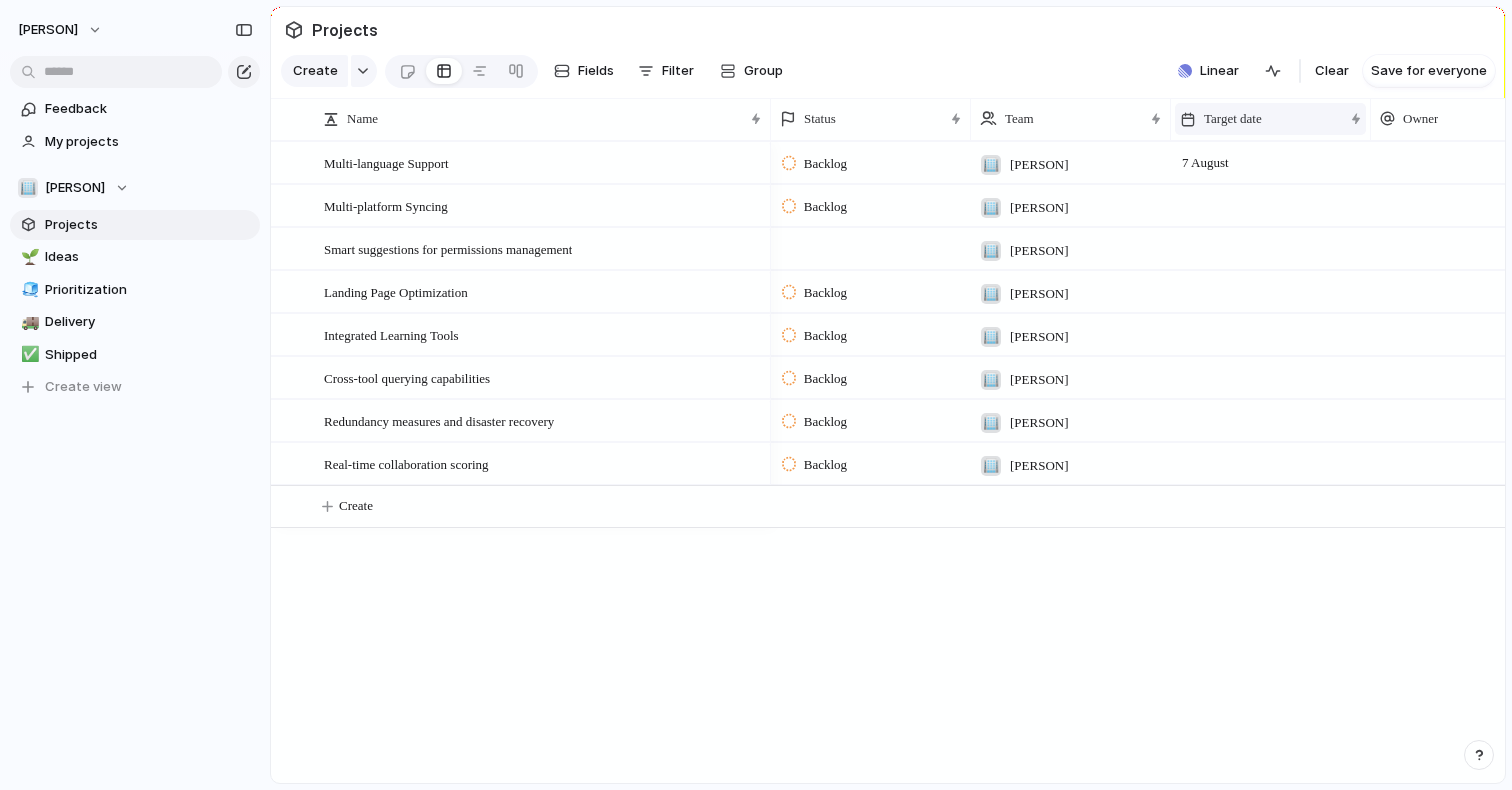 click on "Target date" at bounding box center [1261, 119] 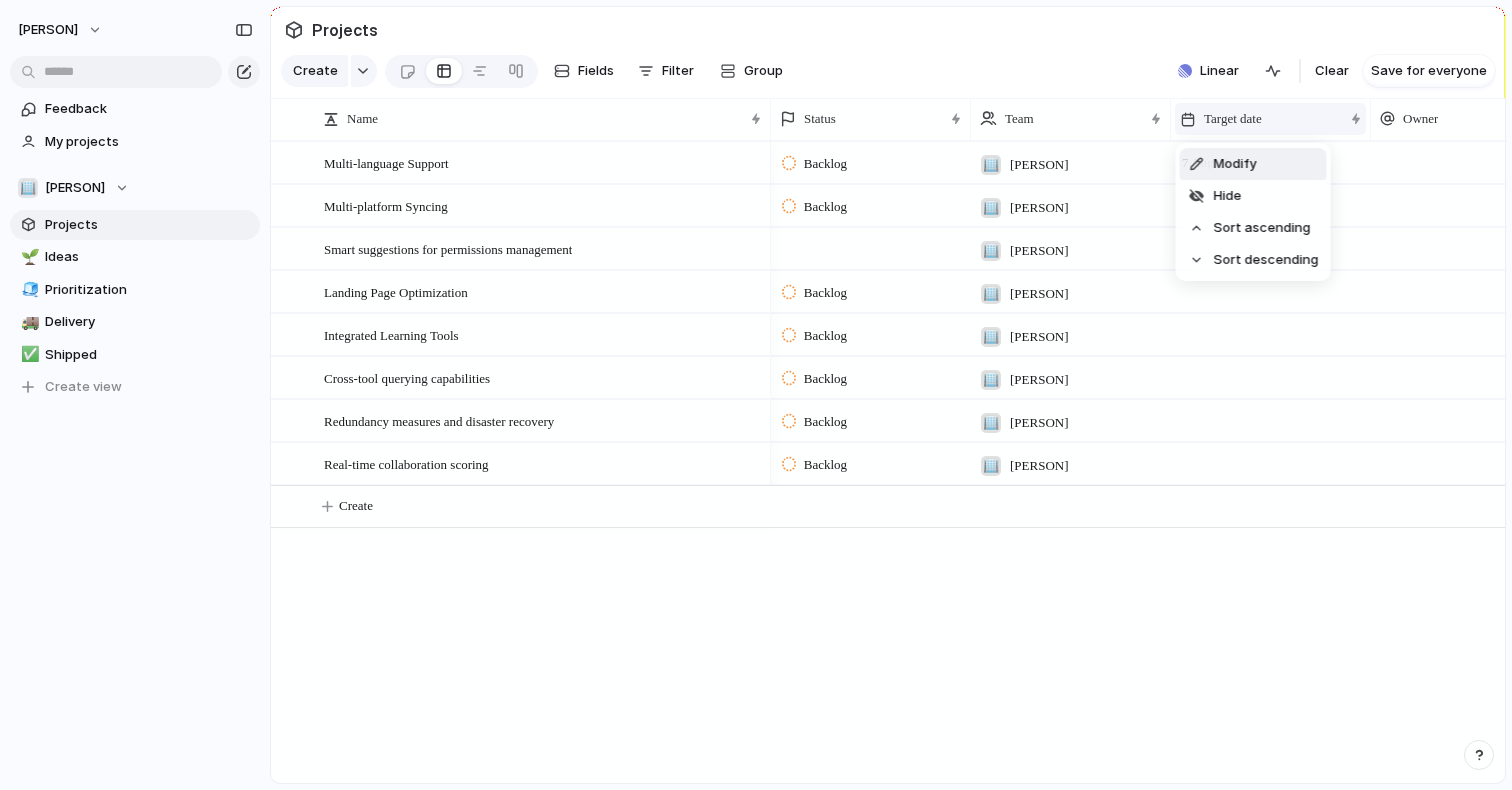 click on "Modify   Hide   Sort ascending   Sort descending" at bounding box center [756, 395] 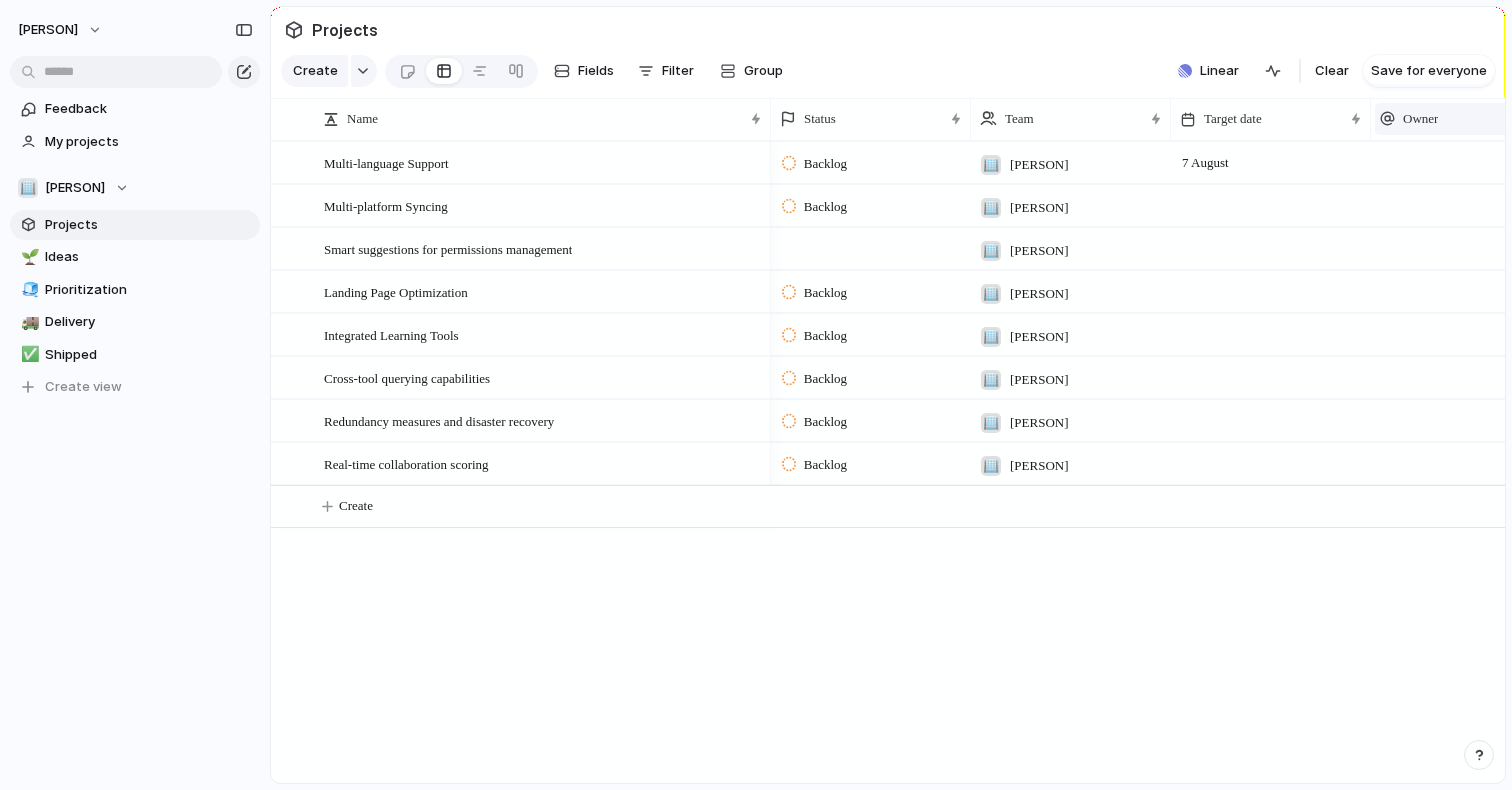 scroll, scrollTop: 0, scrollLeft: 499, axis: horizontal 